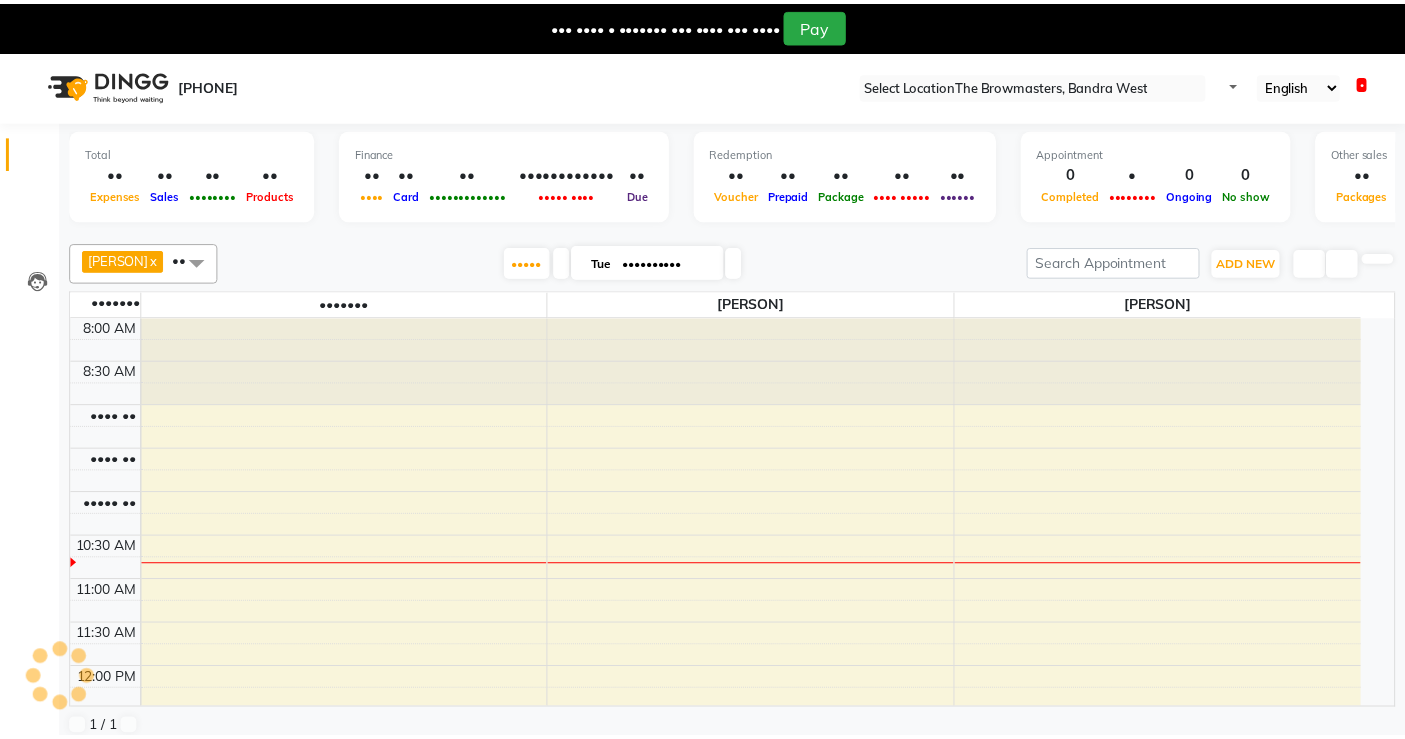 scroll, scrollTop: 0, scrollLeft: 0, axis: both 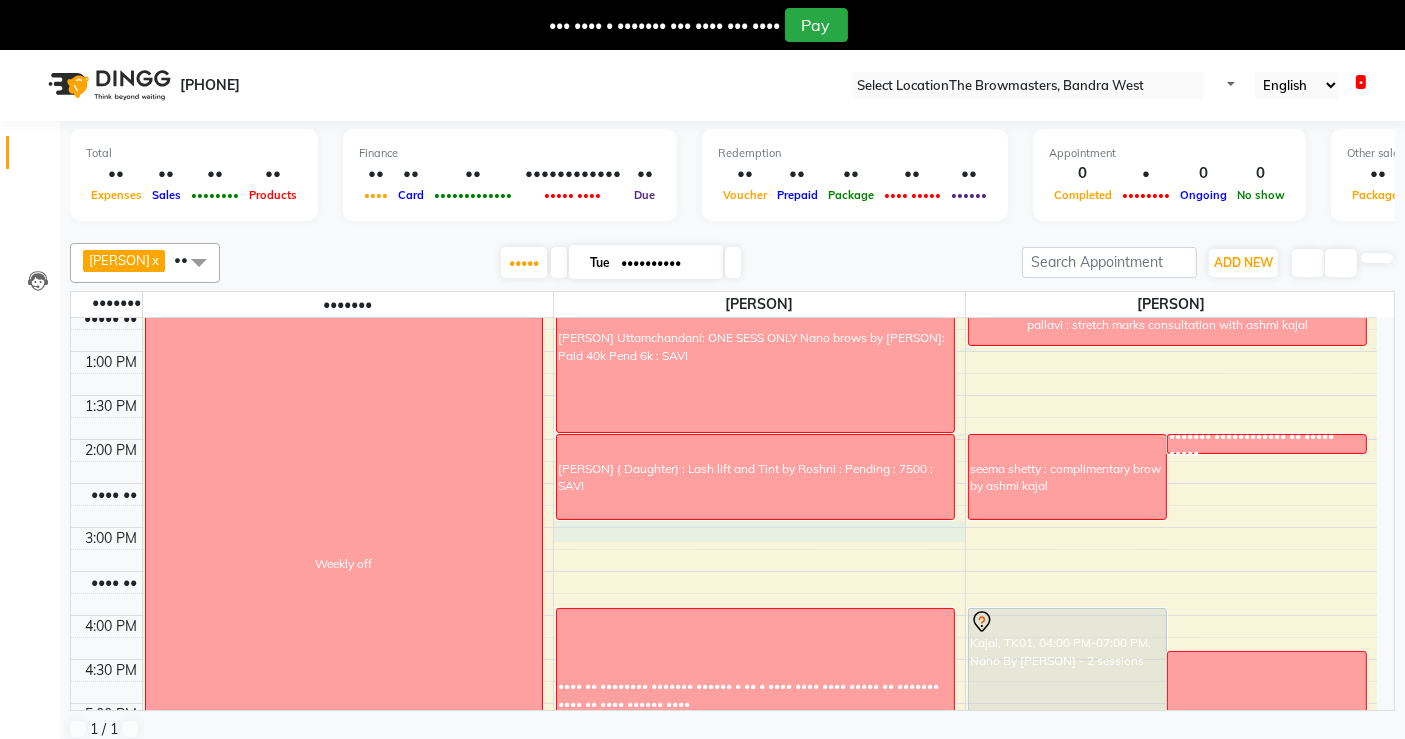 click on "•••• •• •••• •• •••• •• •••• •• ••••• •• ••••• •• ••••• •• ••••• •• ••••• •• ••••• •• •••• •• •••• •• •••• •• •••• •• •••• •• •••• •• •••• •• •••• •• •••• •• •••• •• •••• •• •••• •• •••• •• •••• •• •••• •• •••• ••  •••••• •••    •••• •••••••••••••• ••• •••• •••• •••• ••••• •• ••••••• •••• ••• •••• •• • ••••   •••• ••••••••••••• • ••••••••• • •••• •••• ••• •••• •• •••••• • ••••••• • •••• • ••••   •••• •• •••••••• ••••••• •••••• • •• • •••• •••• •••• ••••• •• ••••••• •••• •• •••• •••••• ••••   ••••• •••••• • ••••••••••••• •••• •• ••••• •••••    ••••••• •••••••••••• •• ••••• •••••              •••••• ••••• ••••• •••••••• ••• •••• •• ••••• • • ••••••••  ••••• ••• •••••• •••••• • • ••••••• •••• •••• ••••• •• ••••••• • •••• •••• •• •••• ••••• • ••••   ••••••• • ••••••• ••••• •••••••••••• •••• •••••   •••••" at bounding box center [724, 483] 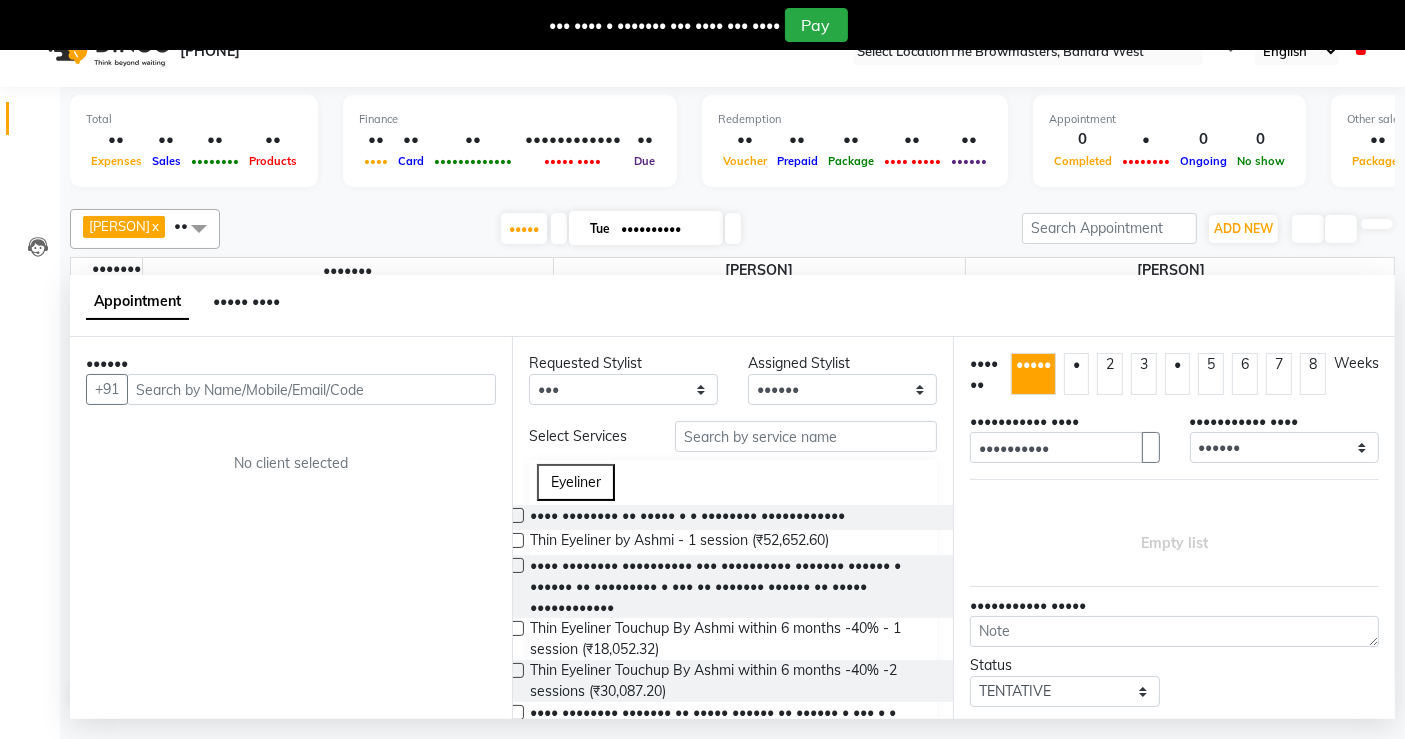 scroll, scrollTop: 49, scrollLeft: 0, axis: vertical 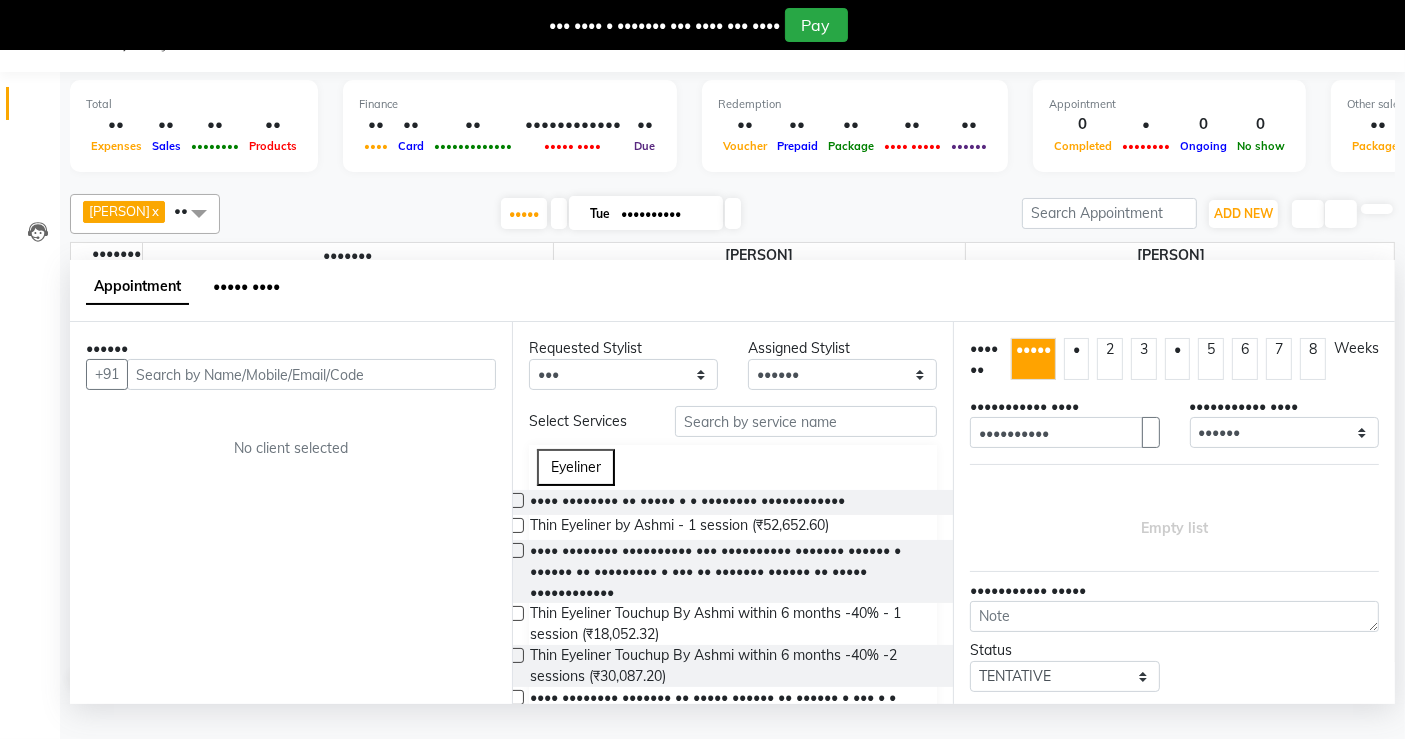 click on "••••• ••••" at bounding box center (246, 286) 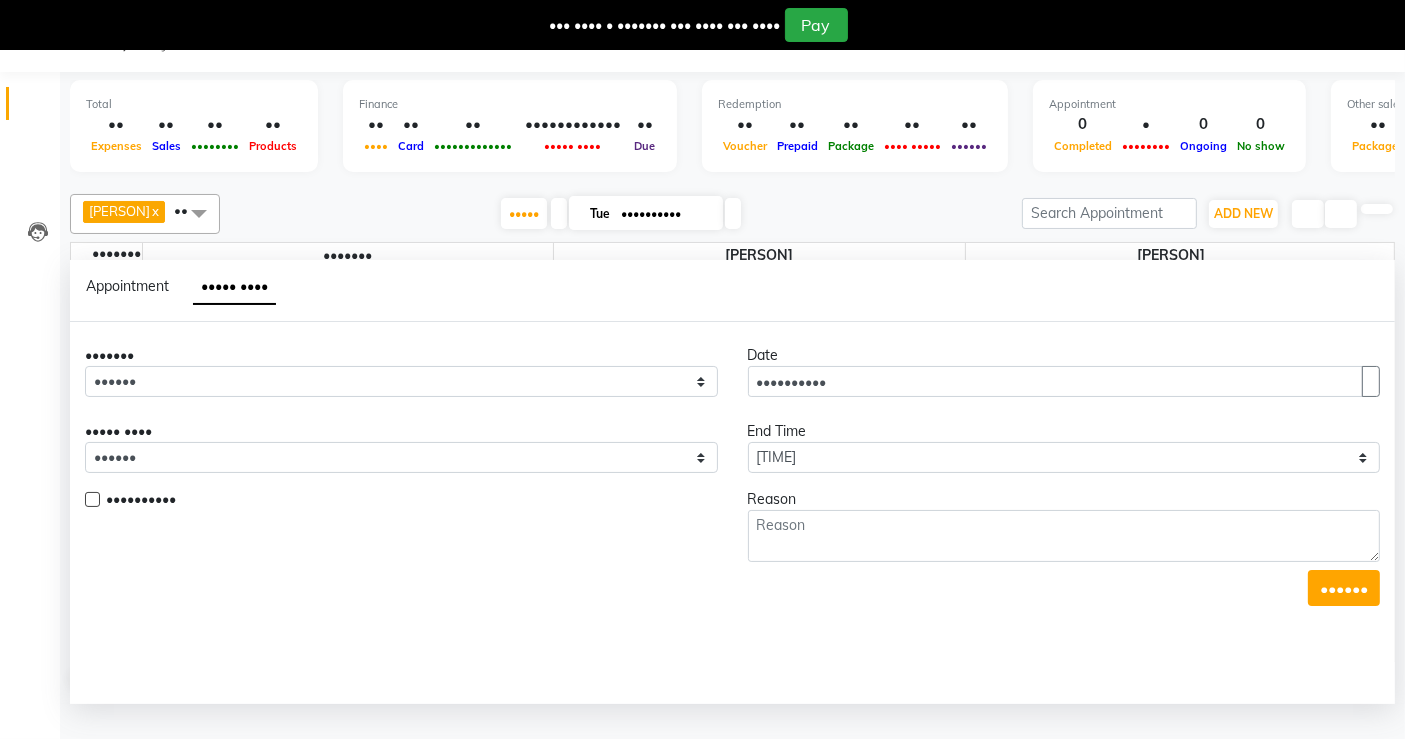scroll, scrollTop: 174, scrollLeft: 0, axis: vertical 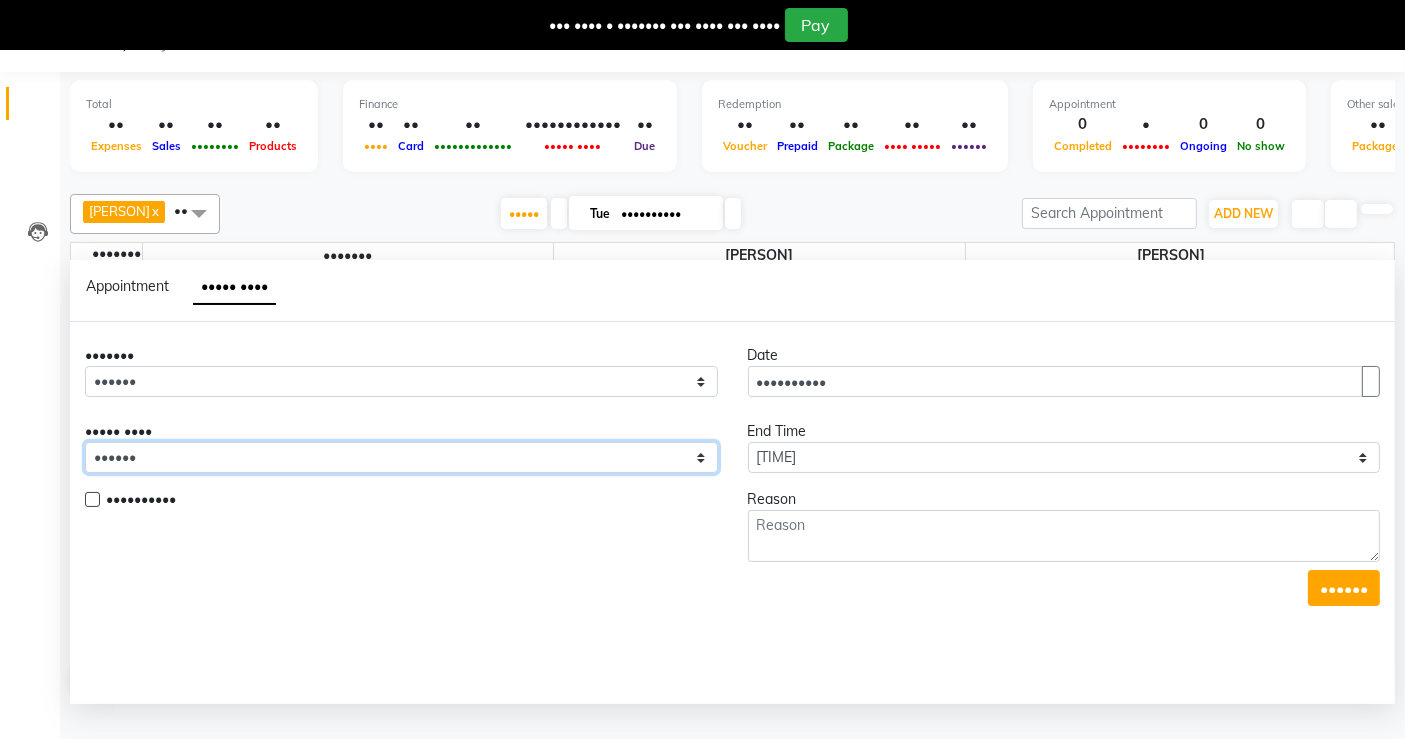 click on "Select 09:00 AM 09:15 AM 09:30 AM 09:45 AM 10:00 AM 10:15 AM 10:30 AM 10:45 AM 11:00 AM 11:15 AM 11:30 AM 11:45 AM 12:00 PM 12:15 PM 12:30 PM 12:45 PM 01:00 PM 01:15 PM 01:30 PM 01:45 PM 02:00 PM 02:15 PM 02:30 PM 02:45 PM 03:00 PM 03:15 PM 03:30 PM 03:45 PM 04:00 PM 04:15 PM 04:30 PM 04:45 PM 05:00 PM 05:15 PM 05:30 PM 05:45 PM 06:00 PM 06:15 PM 06:30 PM 06:45 PM 07:00 PM 07:15 PM 07:30 PM 07:45 PM 08:00 PM" at bounding box center (401, 381) 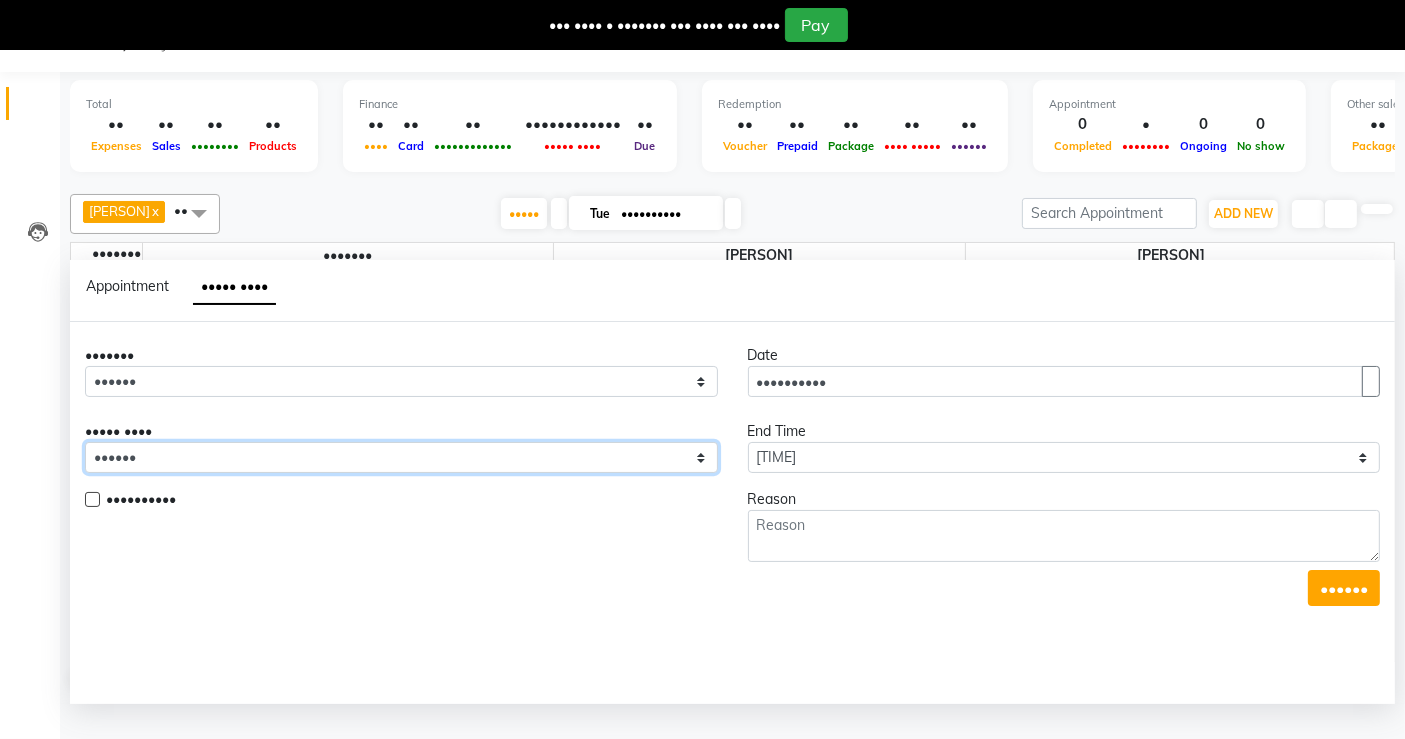 select on "•••" 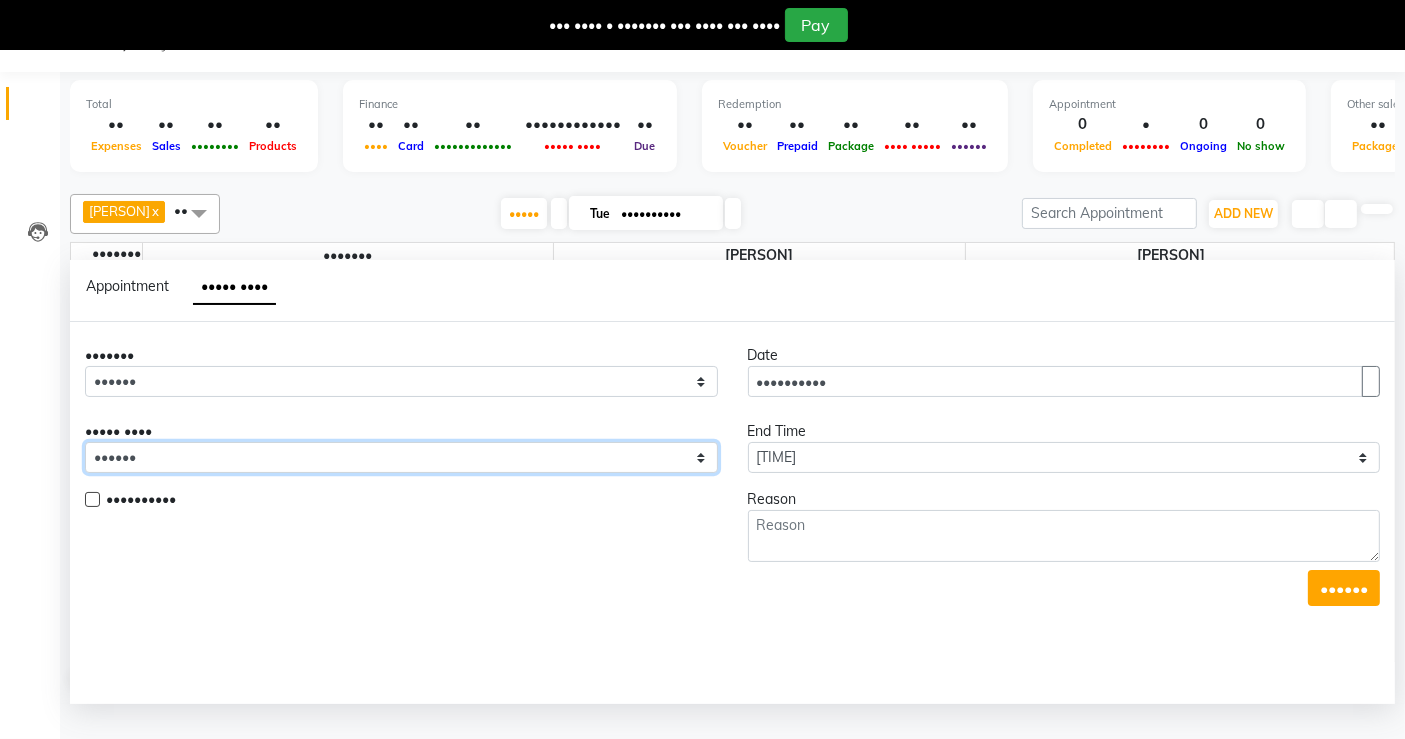 click on "Select 09:00 AM 09:15 AM 09:30 AM 09:45 AM 10:00 AM 10:15 AM 10:30 AM 10:45 AM 11:00 AM 11:15 AM 11:30 AM 11:45 AM 12:00 PM 12:15 PM 12:30 PM 12:45 PM 01:00 PM 01:15 PM 01:30 PM 01:45 PM 02:00 PM 02:15 PM 02:30 PM 02:45 PM 03:00 PM 03:15 PM 03:30 PM 03:45 PM 04:00 PM 04:15 PM 04:30 PM 04:45 PM 05:00 PM 05:15 PM 05:30 PM 05:45 PM 06:00 PM 06:15 PM 06:30 PM 06:45 PM 07:00 PM 07:15 PM 07:30 PM 07:45 PM 08:00 PM" at bounding box center (401, 381) 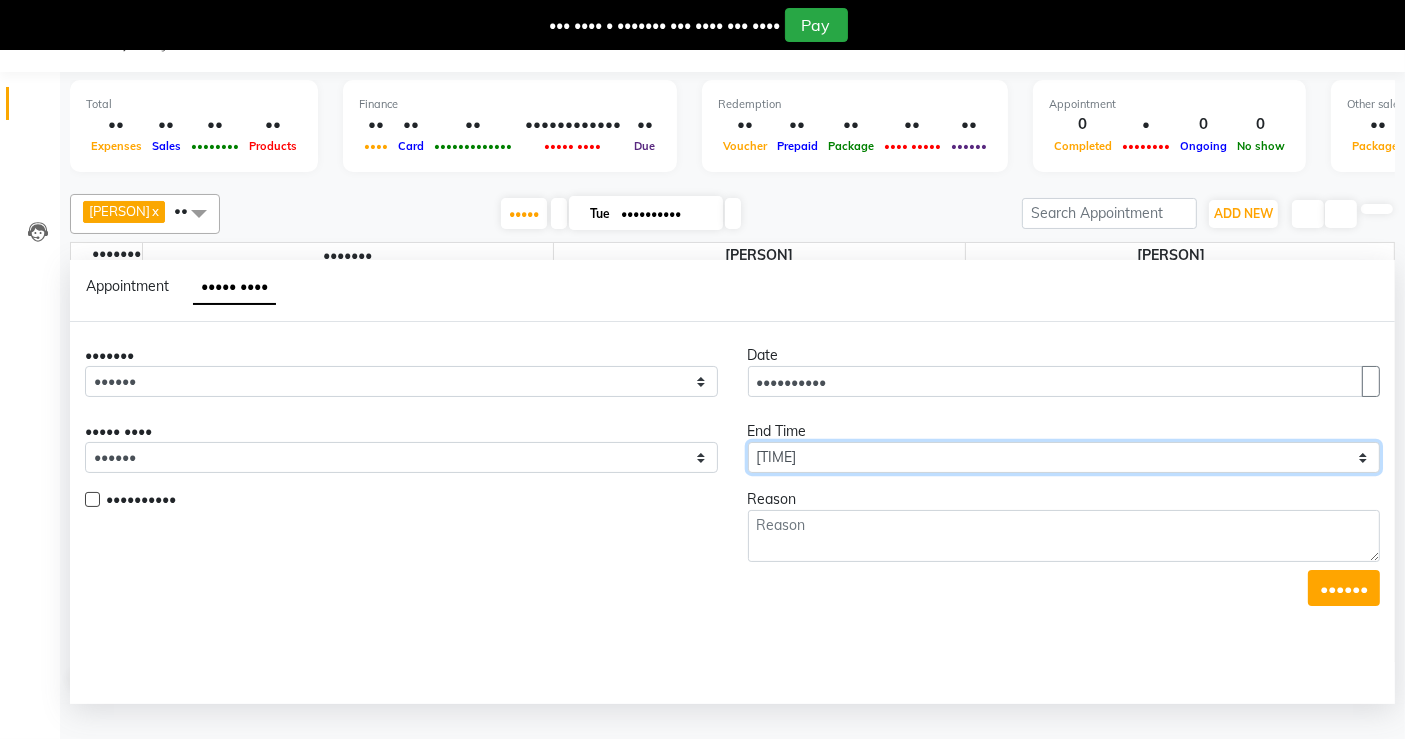 click on "Select 09:00 AM 09:15 AM 09:30 AM 09:45 AM 10:00 AM 10:15 AM 10:30 AM 10:45 AM 11:00 AM 11:15 AM 11:30 AM 11:45 AM 12:00 PM 12:15 PM 12:30 PM 12:45 PM 01:00 PM 01:15 PM 01:30 PM 01:45 PM 02:00 PM 02:15 PM 02:30 PM 02:45 PM 03:00 PM 03:15 PM 03:30 PM 03:45 PM 04:00 PM 04:15 PM 04:30 PM 04:45 PM 05:00 PM 05:15 PM 05:30 PM 05:45 PM 06:00 PM 06:15 PM 06:30 PM 06:45 PM 07:00 PM 07:15 PM 07:30 PM 07:45 PM 08:00 PM" at bounding box center (401, 381) 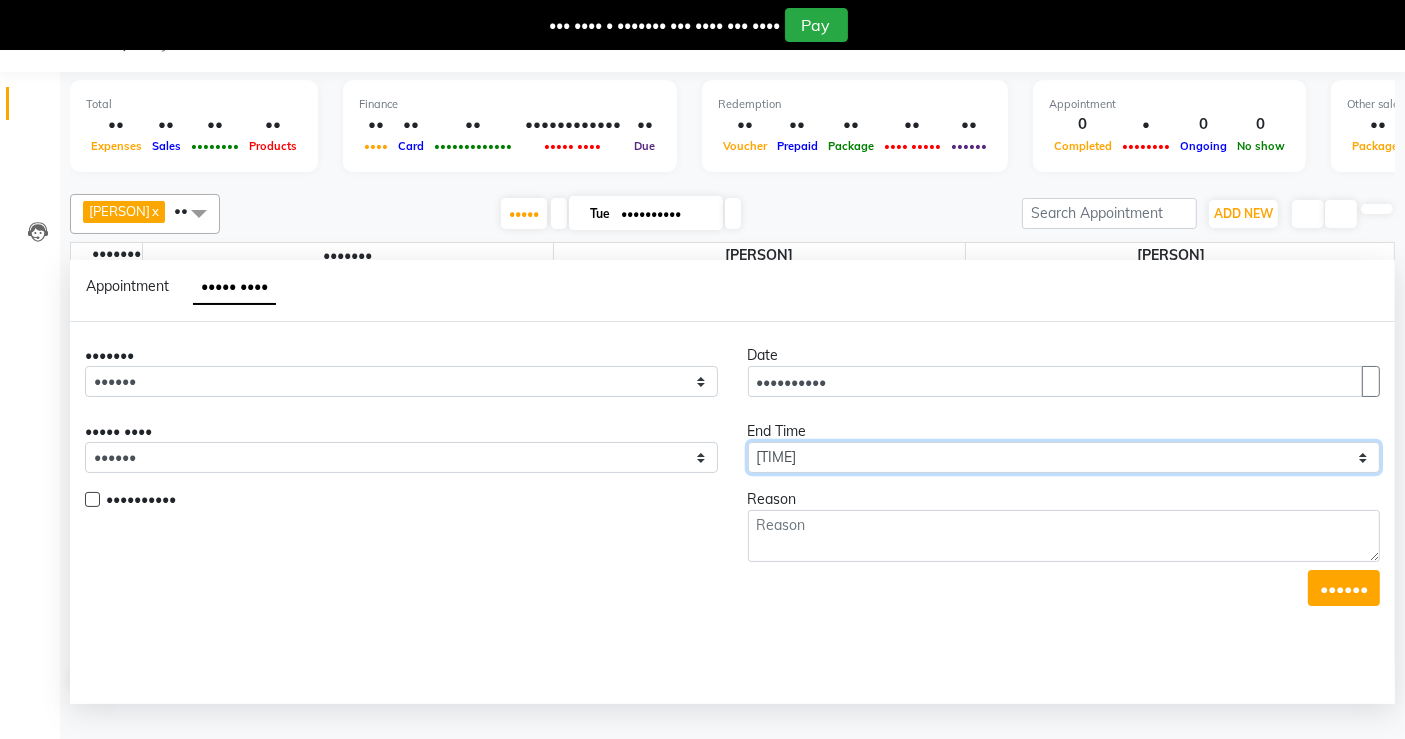 select on "•••" 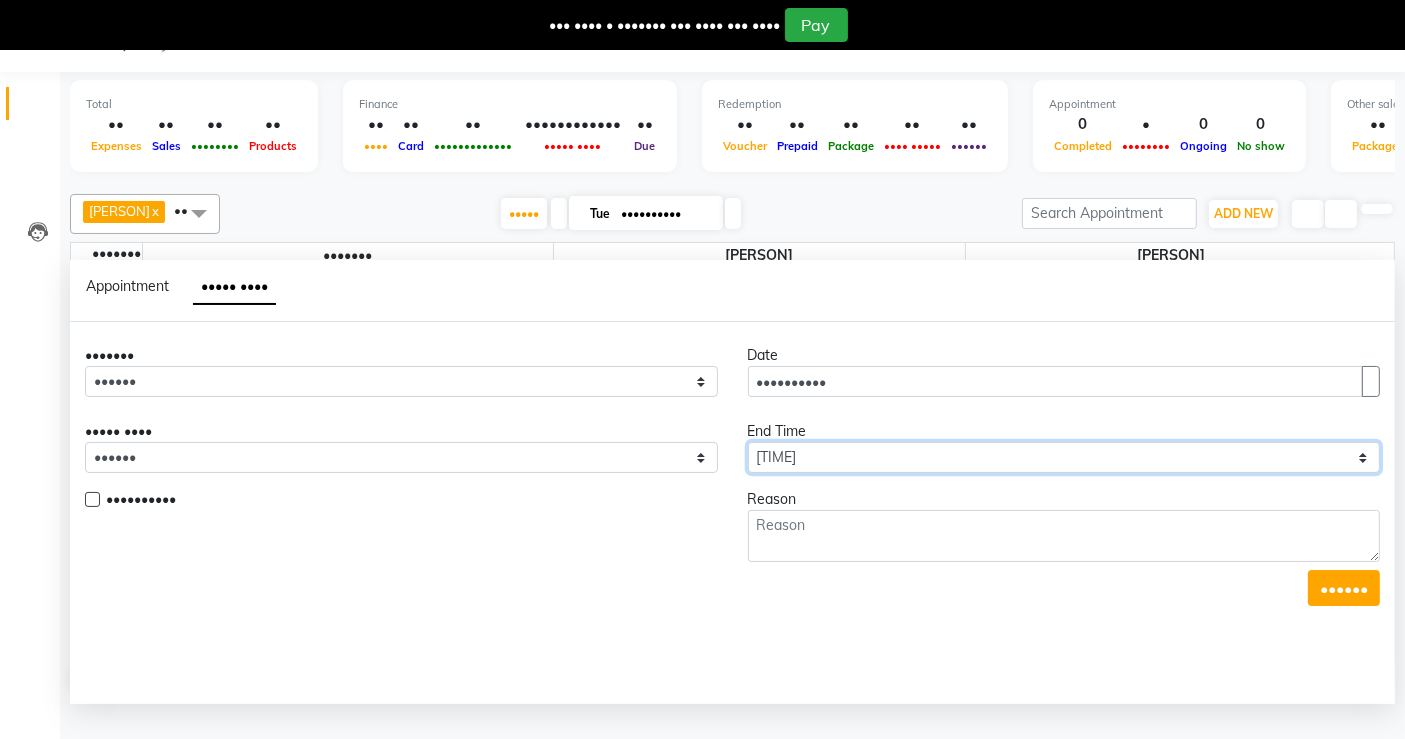 click on "Select 09:00 AM 09:15 AM 09:30 AM 09:45 AM 10:00 AM 10:15 AM 10:30 AM 10:45 AM 11:00 AM 11:15 AM 11:30 AM 11:45 AM 12:00 PM 12:15 PM 12:30 PM 12:45 PM 01:00 PM 01:15 PM 01:30 PM 01:45 PM 02:00 PM 02:15 PM 02:30 PM 02:45 PM 03:00 PM 03:15 PM 03:30 PM 03:45 PM 04:00 PM 04:15 PM 04:30 PM 04:45 PM 05:00 PM 05:15 PM 05:30 PM 05:45 PM 06:00 PM 06:15 PM 06:30 PM 06:45 PM 07:00 PM 07:15 PM 07:30 PM 07:45 PM 08:00 PM" at bounding box center (401, 381) 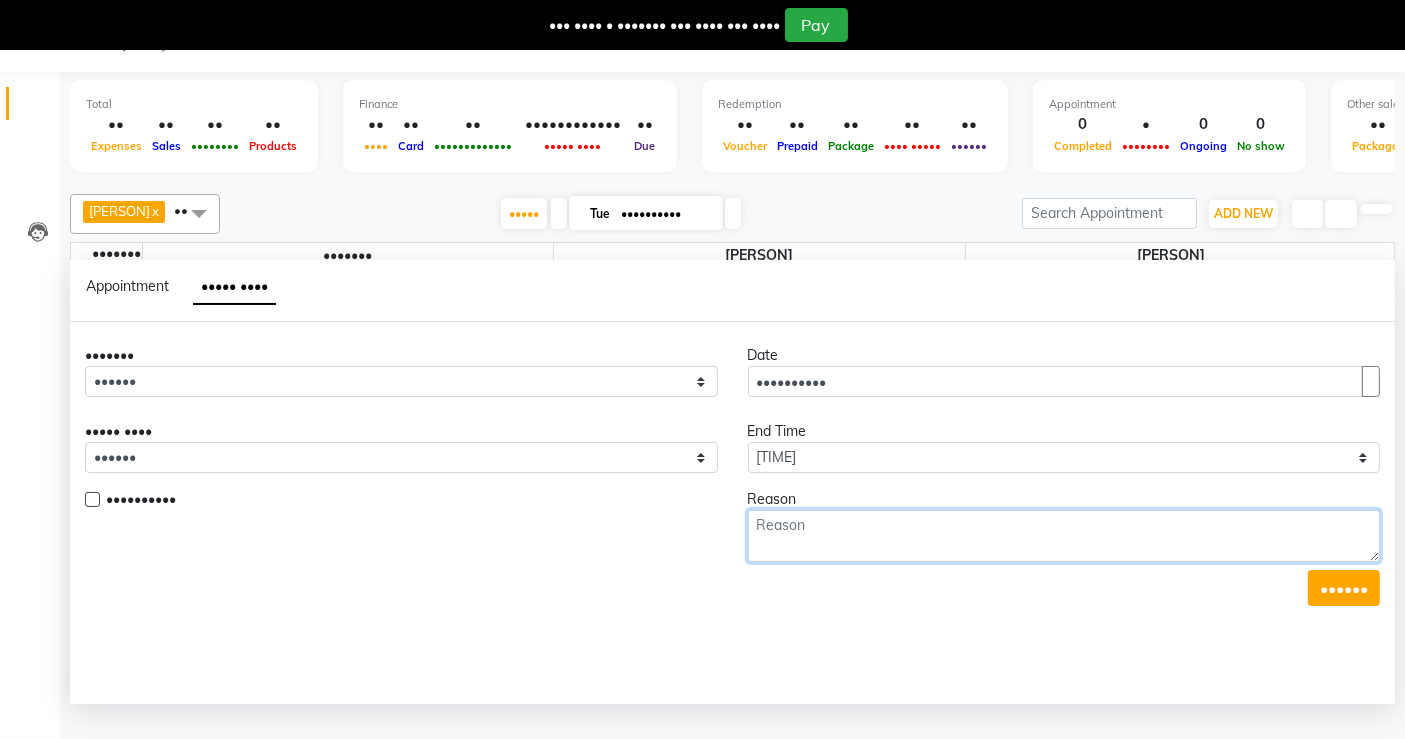 click at bounding box center [1064, 536] 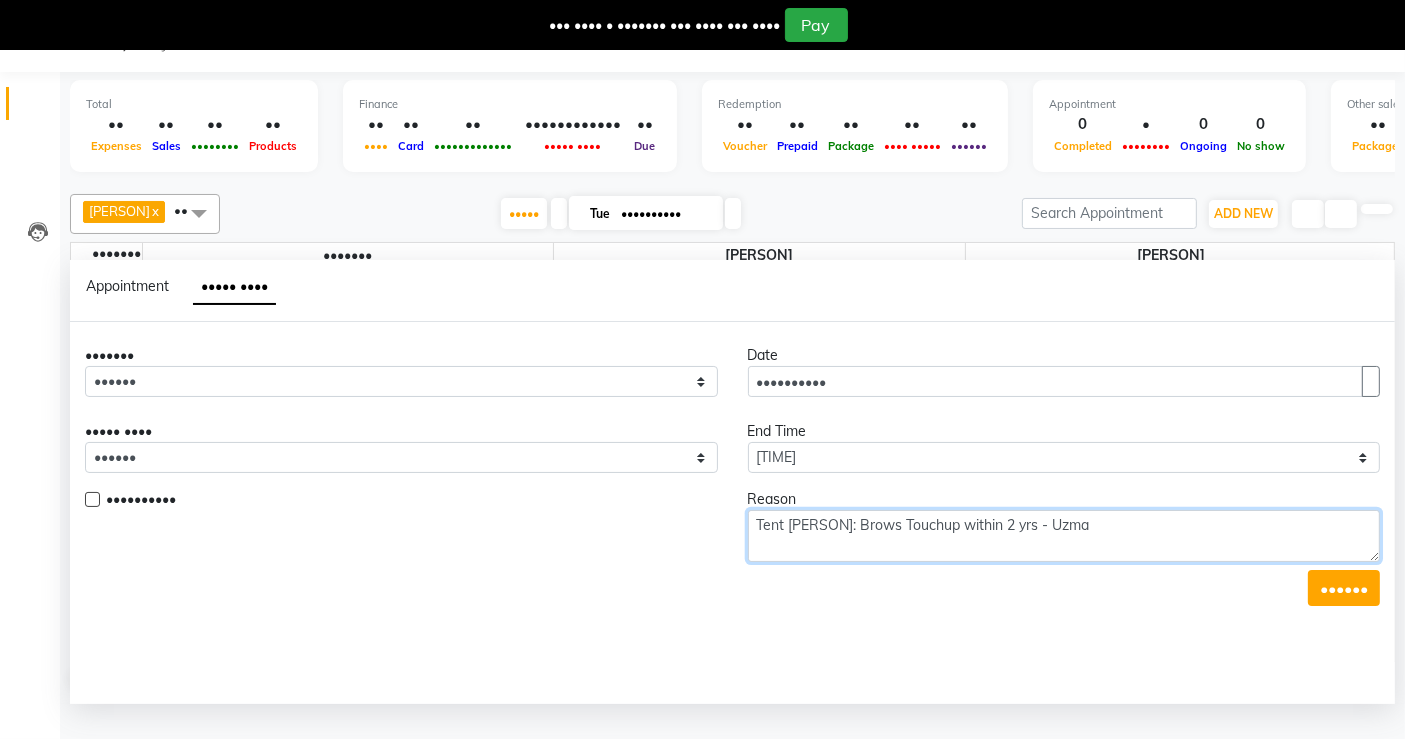 click on "Tent [PERSON]: Brows Touchup within 2 yrs - Uzma" at bounding box center [1064, 536] 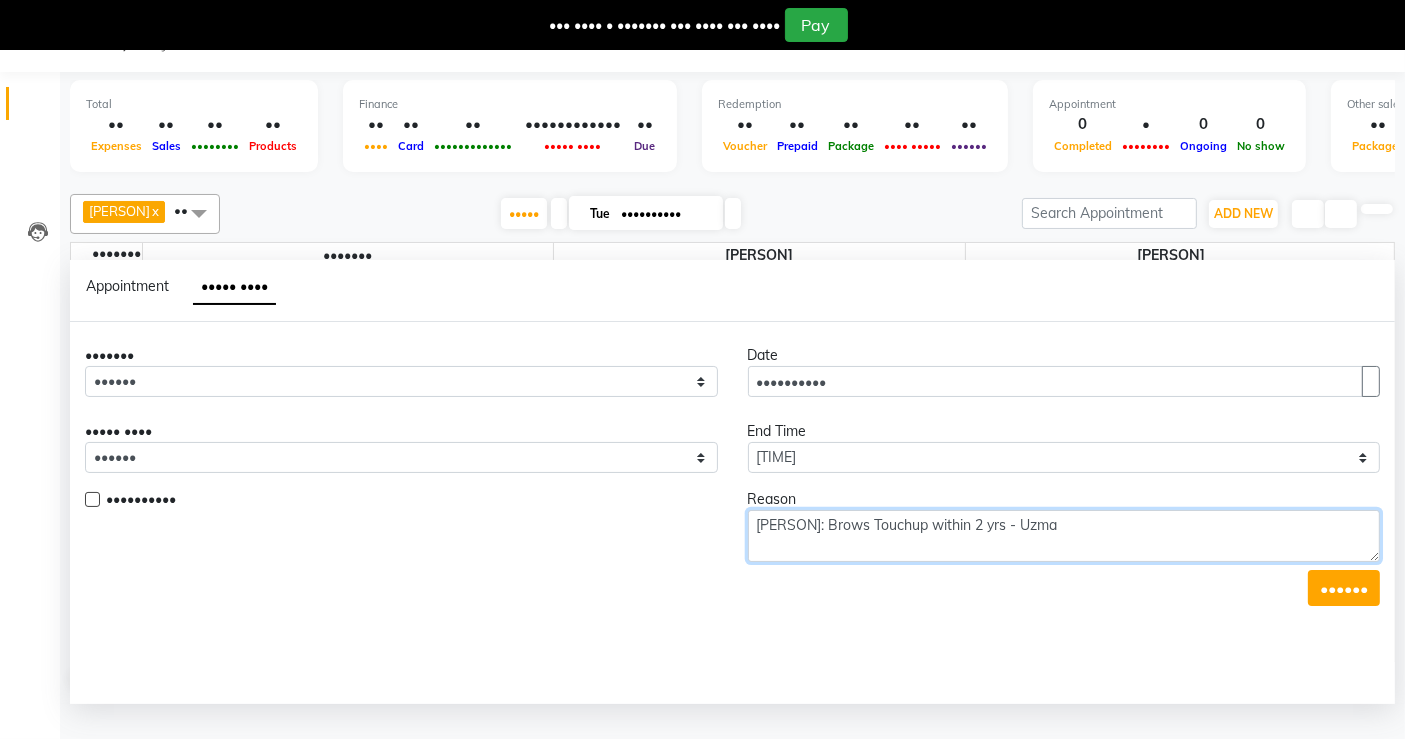 click on "[PERSON]: Brows Touchup within 2 yrs - Uzma" at bounding box center [1064, 536] 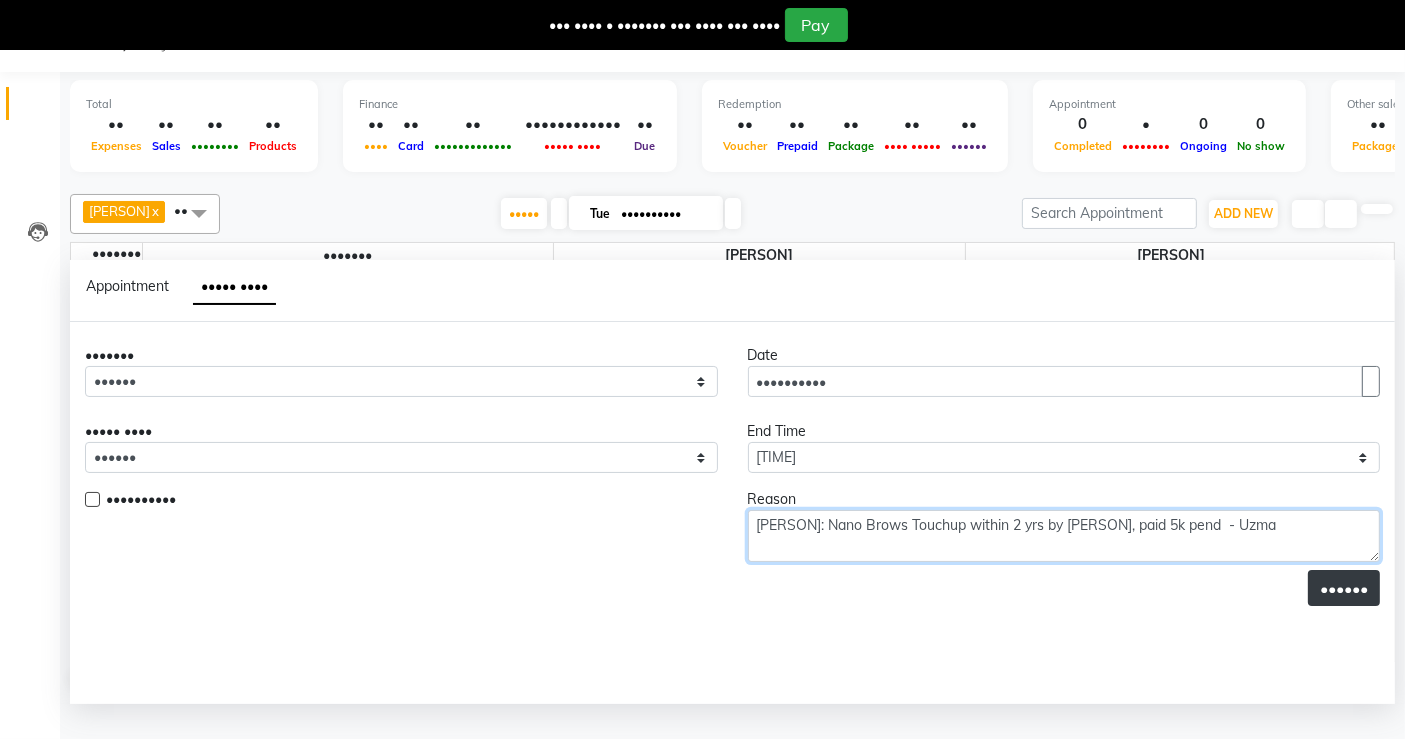 type on "[PERSON]: Nano Brows Touchup within 2 yrs by [PERSON], paid 5k pend  - Uzma" 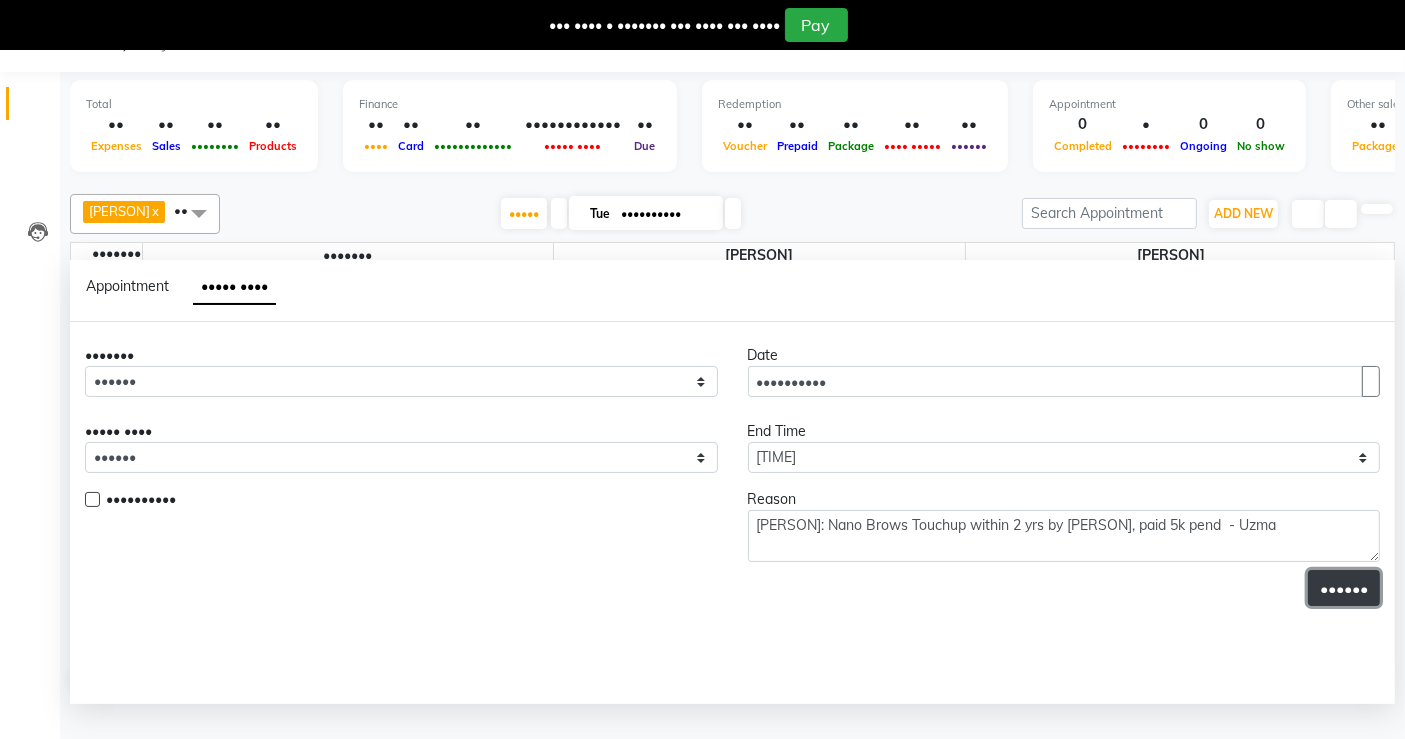 click on "••••••" at bounding box center (1344, 588) 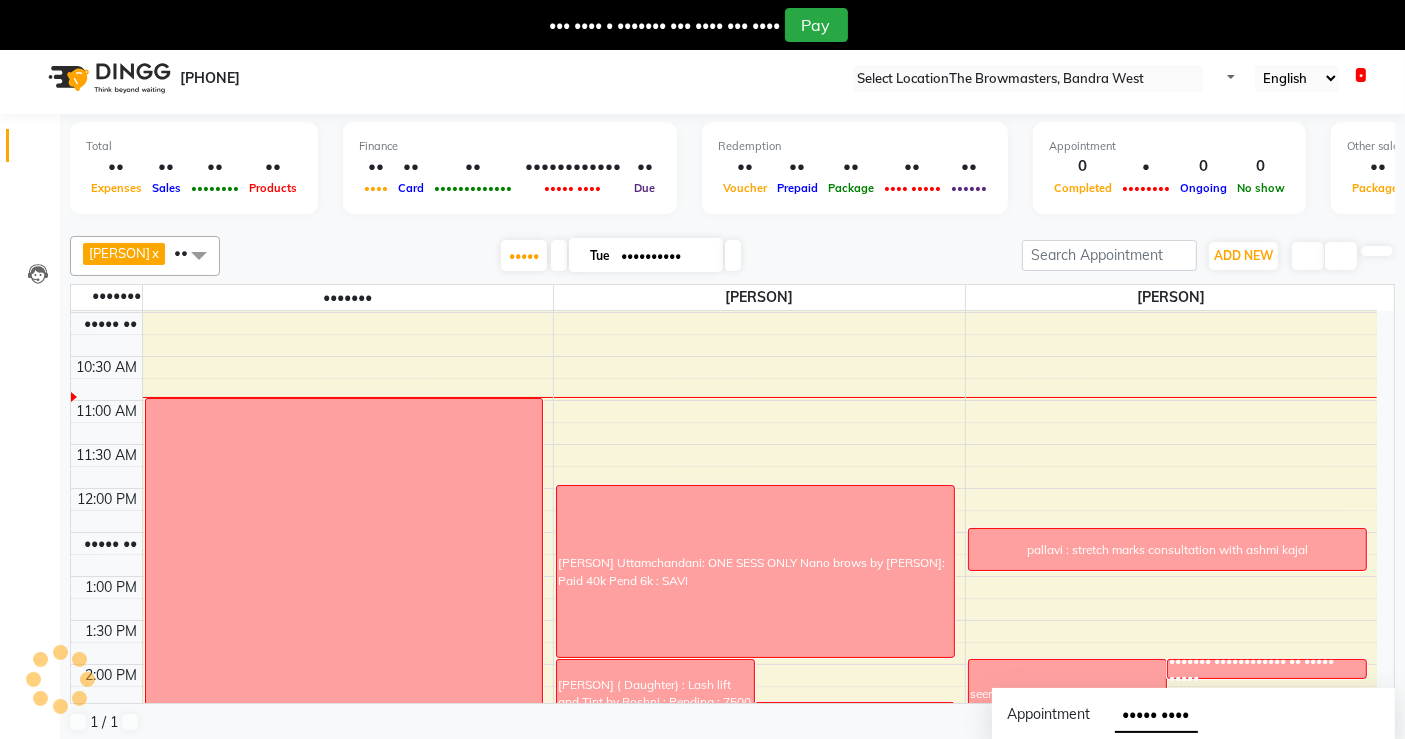 scroll, scrollTop: 0, scrollLeft: 0, axis: both 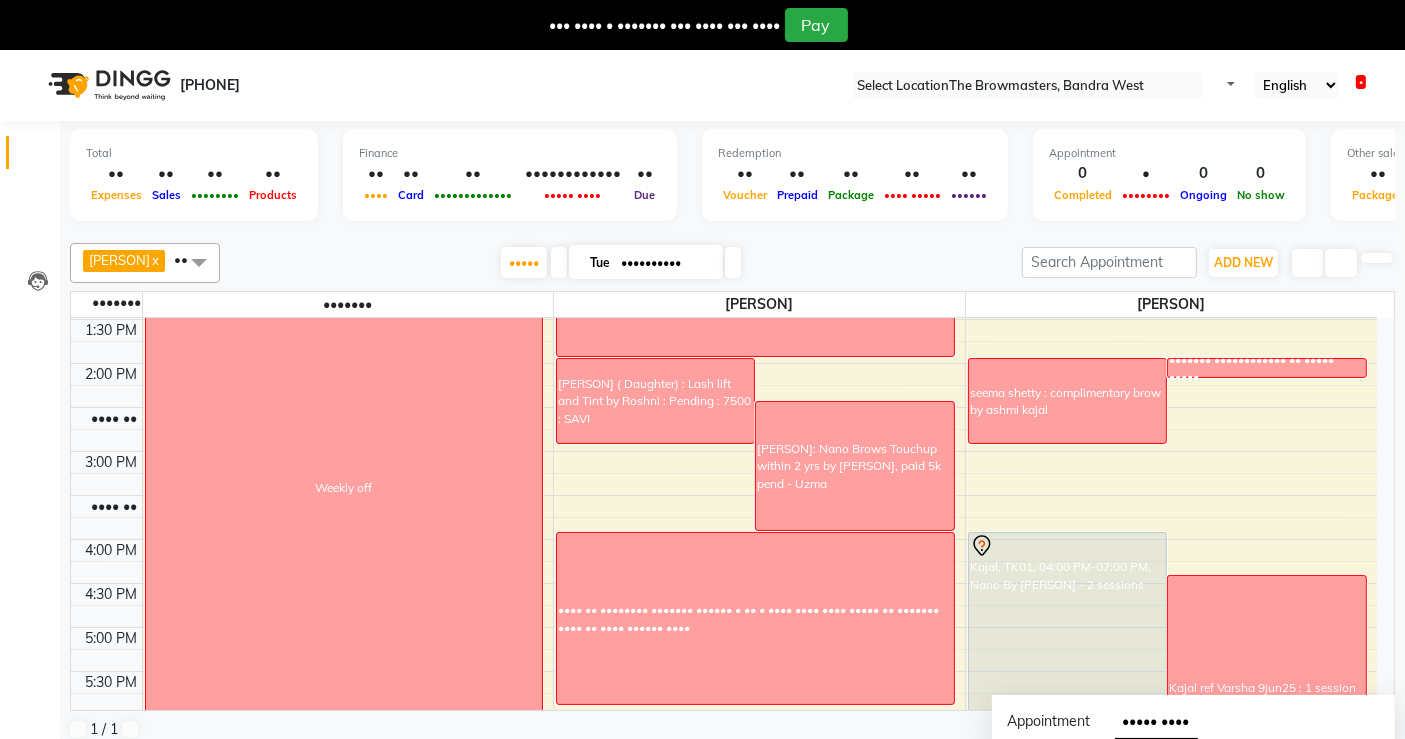 click on "•••• •• •••••••• ••••••• •••••• • •• • •••• •••• •••• ••••• •• ••••••• •••• •• •••• •••••• ••••" at bounding box center (344, 488) 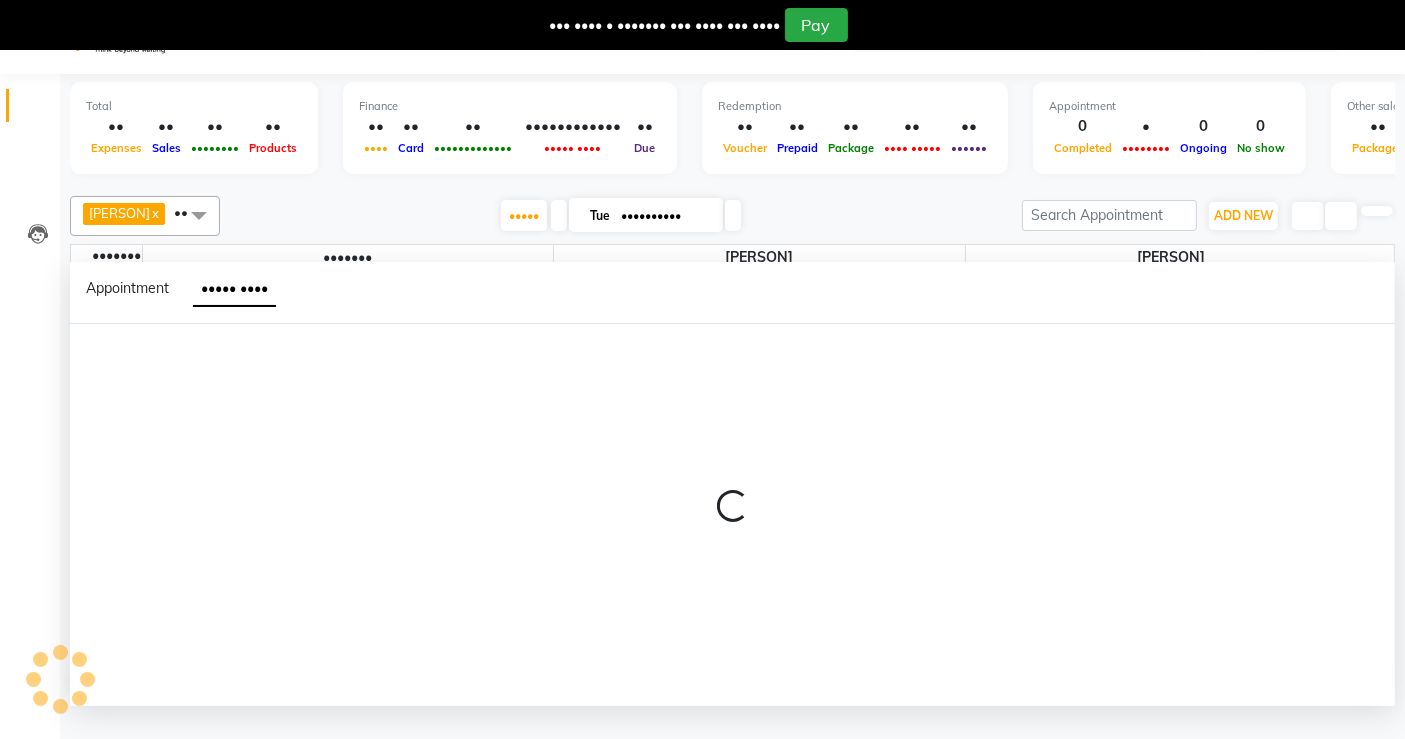 scroll, scrollTop: 49, scrollLeft: 0, axis: vertical 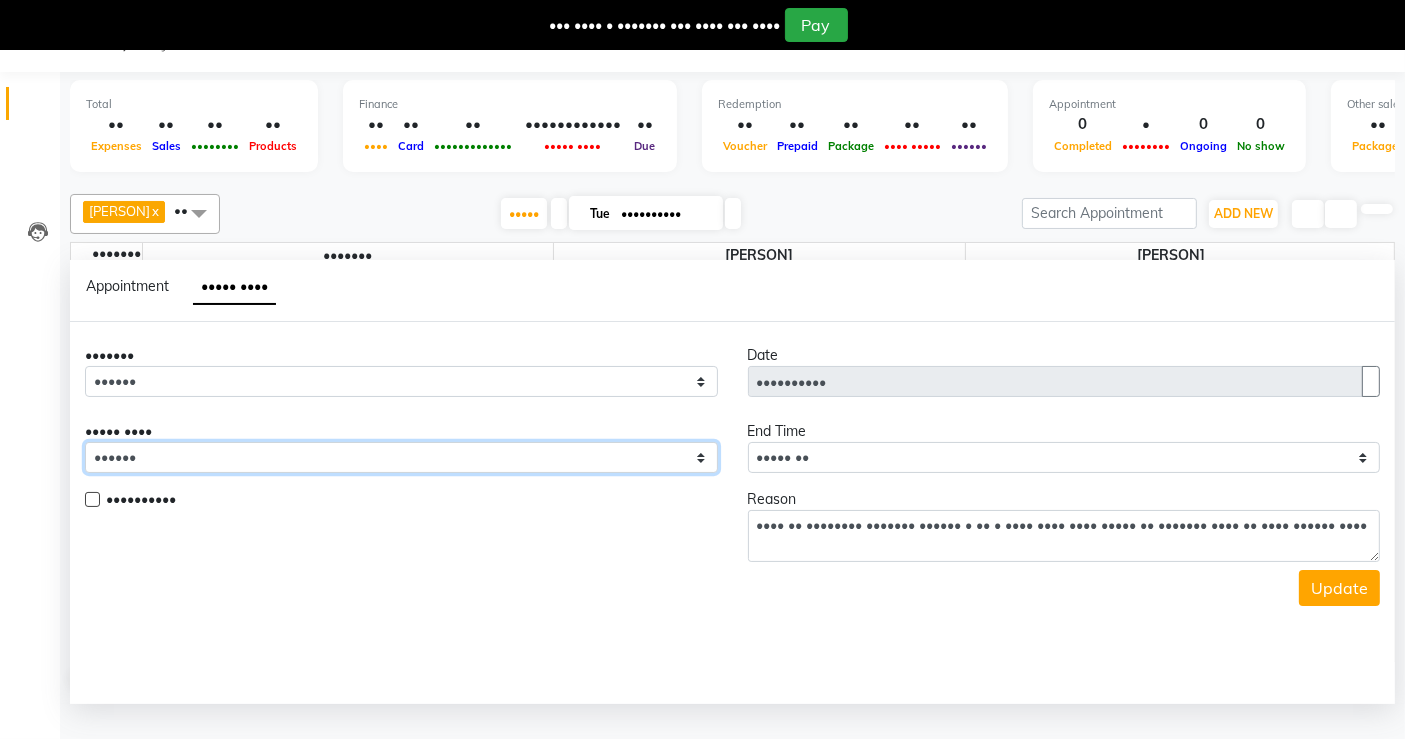 click on "Select 09:00 AM 09:15 AM 09:30 AM 09:45 AM 10:00 AM 10:15 AM 10:30 AM 10:45 AM 11:00 AM 11:15 AM 11:30 AM 11:45 AM 12:00 PM 12:15 PM 12:30 PM 12:45 PM 01:00 PM 01:15 PM 01:30 PM 01:45 PM 02:00 PM 02:15 PM 02:30 PM 02:45 PM 03:00 PM 03:15 PM 03:30 PM 03:45 PM 04:00 PM 04:15 PM 04:30 PM 04:45 PM 05:00 PM 05:15 PM 05:30 PM 05:45 PM 06:00 PM 06:15 PM 06:30 PM 06:45 PM 07:00 PM 07:15 PM 07:30 PM 07:45 PM 08:00 PM" at bounding box center (401, 381) 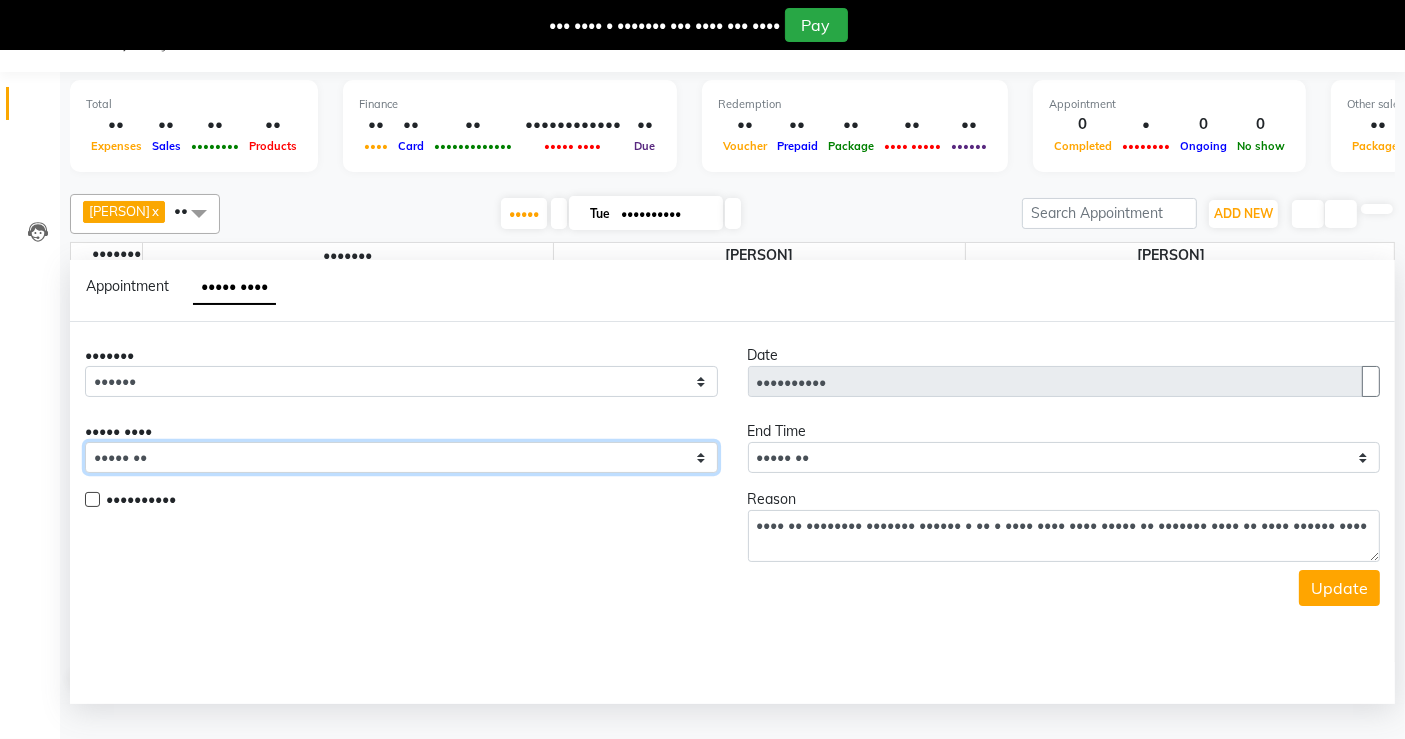 click on "Select 09:00 AM 09:15 AM 09:30 AM 09:45 AM 10:00 AM 10:15 AM 10:30 AM 10:45 AM 11:00 AM 11:15 AM 11:30 AM 11:45 AM 12:00 PM 12:15 PM 12:30 PM 12:45 PM 01:00 PM 01:15 PM 01:30 PM 01:45 PM 02:00 PM 02:15 PM 02:30 PM 02:45 PM 03:00 PM 03:15 PM 03:30 PM 03:45 PM 04:00 PM 04:15 PM 04:30 PM 04:45 PM 05:00 PM 05:15 PM 05:30 PM 05:45 PM 06:00 PM 06:15 PM 06:30 PM 06:45 PM 07:00 PM 07:15 PM 07:30 PM 07:45 PM 08:00 PM" at bounding box center (401, 381) 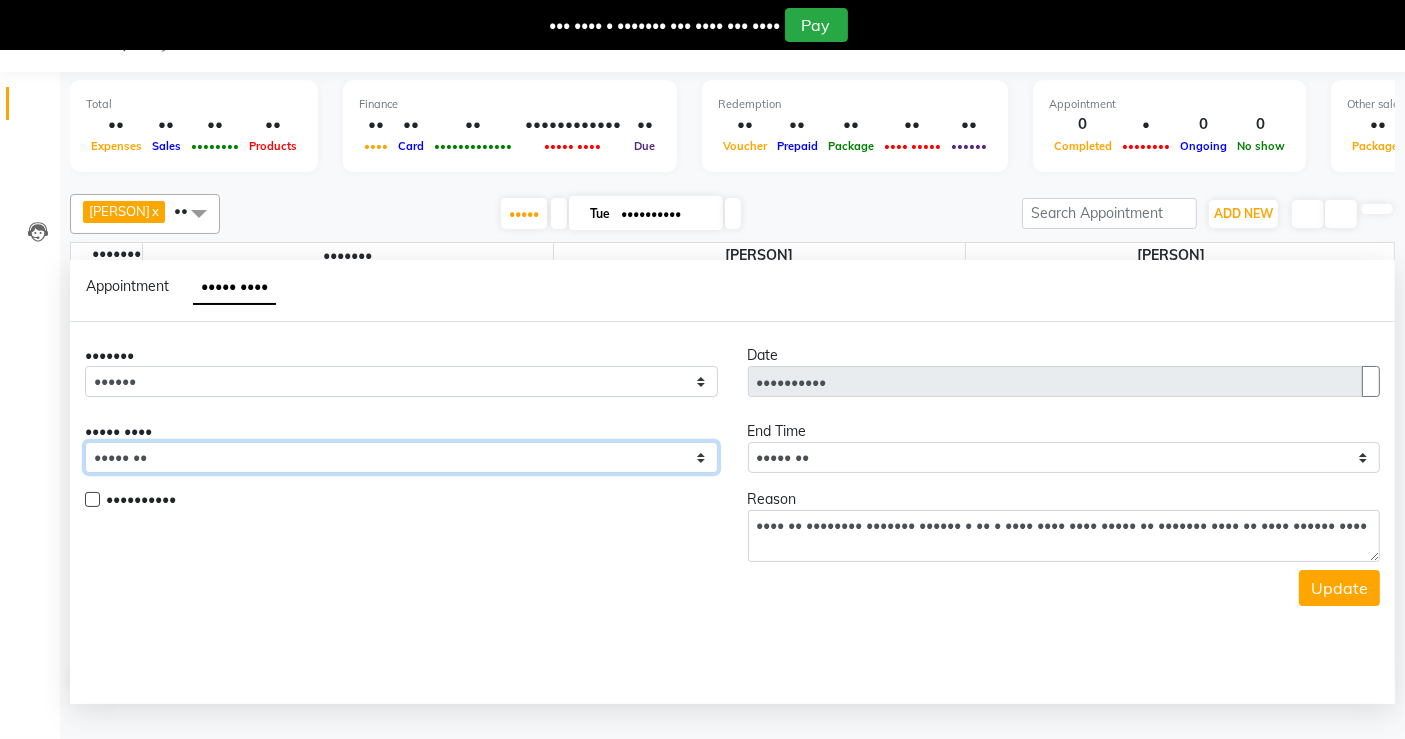 click on "Select 09:00 AM 09:15 AM 09:30 AM 09:45 AM 10:00 AM 10:15 AM 10:30 AM 10:45 AM 11:00 AM 11:15 AM 11:30 AM 11:45 AM 12:00 PM 12:15 PM 12:30 PM 12:45 PM 01:00 PM 01:15 PM 01:30 PM 01:45 PM 02:00 PM 02:15 PM 02:30 PM 02:45 PM 03:00 PM 03:15 PM 03:30 PM 03:45 PM 04:00 PM 04:15 PM 04:30 PM 04:45 PM 05:00 PM 05:15 PM 05:30 PM 05:45 PM 06:00 PM 06:15 PM 06:30 PM 06:45 PM 07:00 PM 07:15 PM 07:30 PM 07:45 PM 08:00 PM" at bounding box center [401, 457] 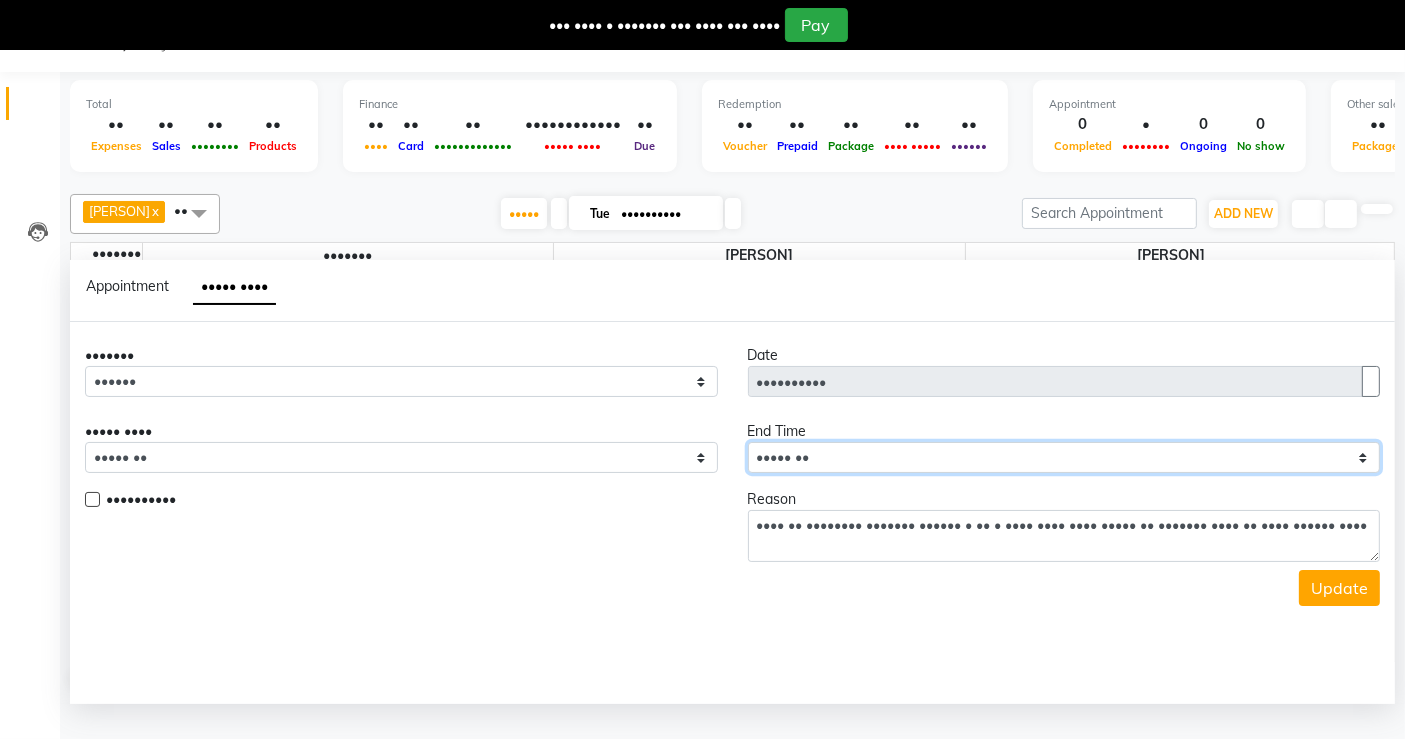 click on "Select 09:00 AM 09:15 AM 09:30 AM 09:45 AM 10:00 AM 10:15 AM 10:30 AM 10:45 AM 11:00 AM 11:15 AM 11:30 AM 11:45 AM 12:00 PM 12:15 PM 12:30 PM 12:45 PM 01:00 PM 01:15 PM 01:30 PM 01:45 PM 02:00 PM 02:15 PM 02:30 PM 02:45 PM 03:00 PM 03:15 PM 03:30 PM 03:45 PM 04:00 PM 04:15 PM 04:30 PM 04:45 PM 05:00 PM 05:15 PM 05:30 PM 05:45 PM 06:00 PM 06:15 PM 06:30 PM 06:45 PM 07:00 PM 07:15 PM 07:30 PM 07:45 PM 08:00 PM" at bounding box center [401, 381] 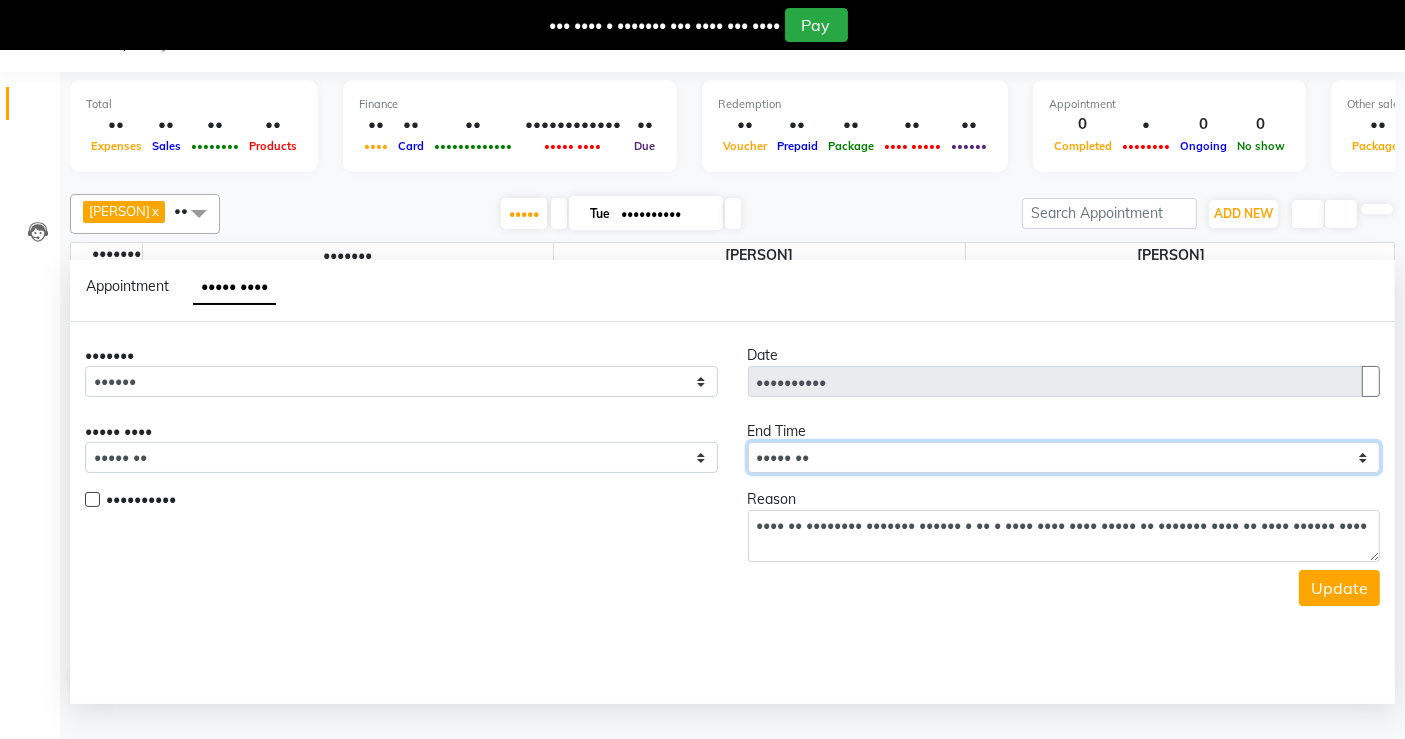 click on "Select 09:00 AM 09:15 AM 09:30 AM 09:45 AM 10:00 AM 10:15 AM 10:30 AM 10:45 AM 11:00 AM 11:15 AM 11:30 AM 11:45 AM 12:00 PM 12:15 PM 12:30 PM 12:45 PM 01:00 PM 01:15 PM 01:30 PM 01:45 PM 02:00 PM 02:15 PM 02:30 PM 02:45 PM 03:00 PM 03:15 PM 03:30 PM 03:45 PM 04:00 PM 04:15 PM 04:30 PM 04:45 PM 05:00 PM 05:15 PM 05:30 PM 05:45 PM 06:00 PM 06:15 PM 06:30 PM 06:45 PM 07:00 PM 07:15 PM 07:30 PM 07:45 PM 08:00 PM" at bounding box center (401, 381) 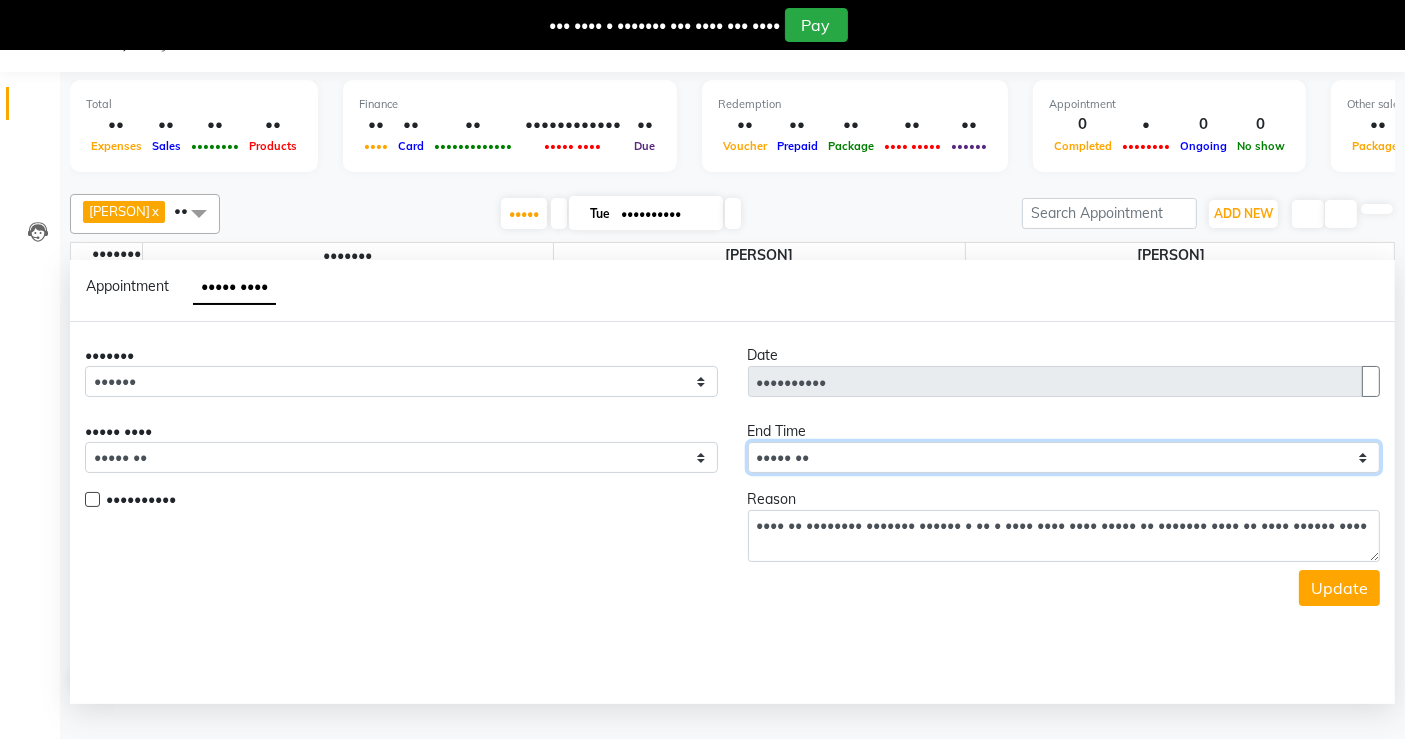 click on "Select 09:00 AM 09:15 AM 09:30 AM 09:45 AM 10:00 AM 10:15 AM 10:30 AM 10:45 AM 11:00 AM 11:15 AM 11:30 AM 11:45 AM 12:00 PM 12:15 PM 12:30 PM 12:45 PM 01:00 PM 01:15 PM 01:30 PM 01:45 PM 02:00 PM 02:15 PM 02:30 PM 02:45 PM 03:00 PM 03:15 PM 03:30 PM 03:45 PM 04:00 PM 04:15 PM 04:30 PM 04:45 PM 05:00 PM 05:15 PM 05:30 PM 05:45 PM 06:00 PM 06:15 PM 06:30 PM 06:45 PM 07:00 PM 07:15 PM 07:30 PM 07:45 PM 08:00 PM" at bounding box center (1064, 457) 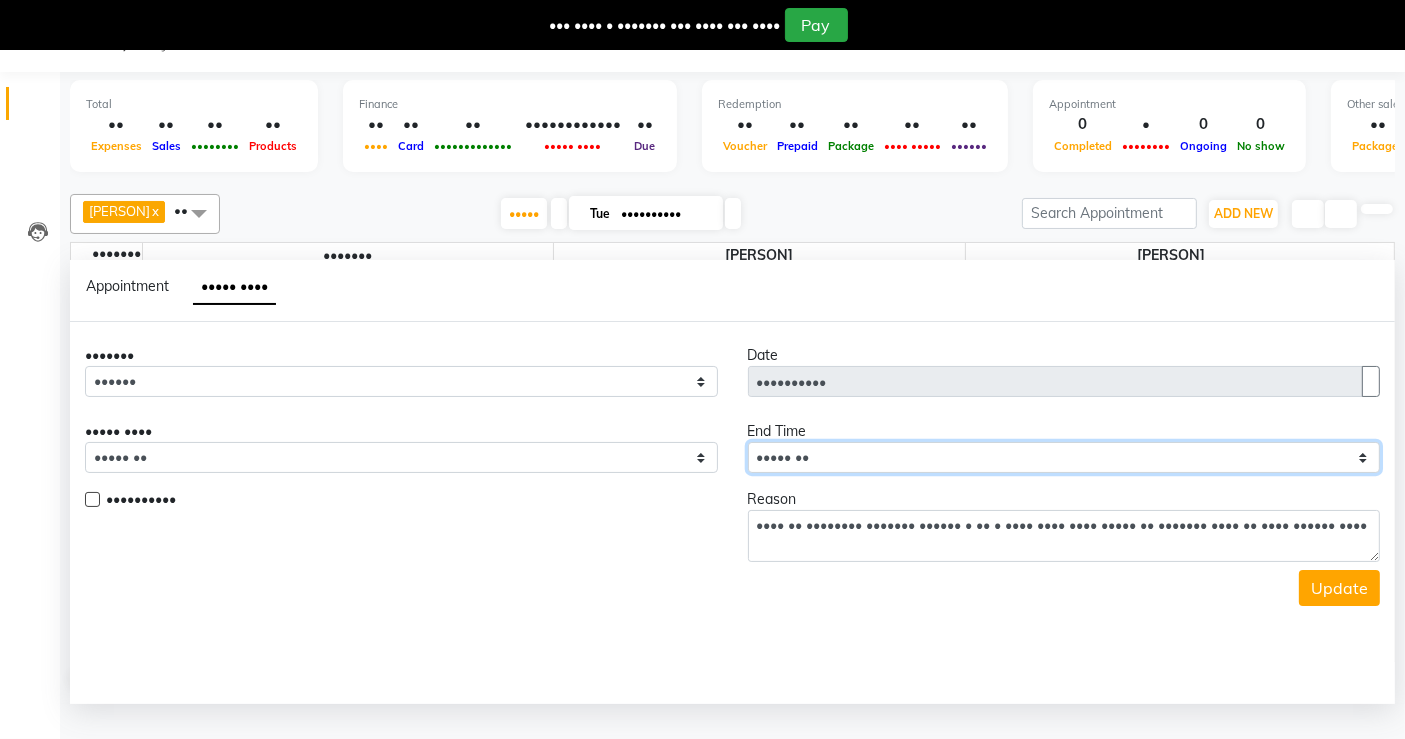 click on "Select 09:00 AM 09:15 AM 09:30 AM 09:45 AM 10:00 AM 10:15 AM 10:30 AM 10:45 AM 11:00 AM 11:15 AM 11:30 AM 11:45 AM 12:00 PM 12:15 PM 12:30 PM 12:45 PM 01:00 PM 01:15 PM 01:30 PM 01:45 PM 02:00 PM 02:15 PM 02:30 PM 02:45 PM 03:00 PM 03:15 PM 03:30 PM 03:45 PM 04:00 PM 04:15 PM 04:30 PM 04:45 PM 05:00 PM 05:15 PM 05:30 PM 05:45 PM 06:00 PM 06:15 PM 06:30 PM 06:45 PM 07:00 PM 07:15 PM 07:30 PM 07:45 PM 08:00 PM" at bounding box center (1064, 457) 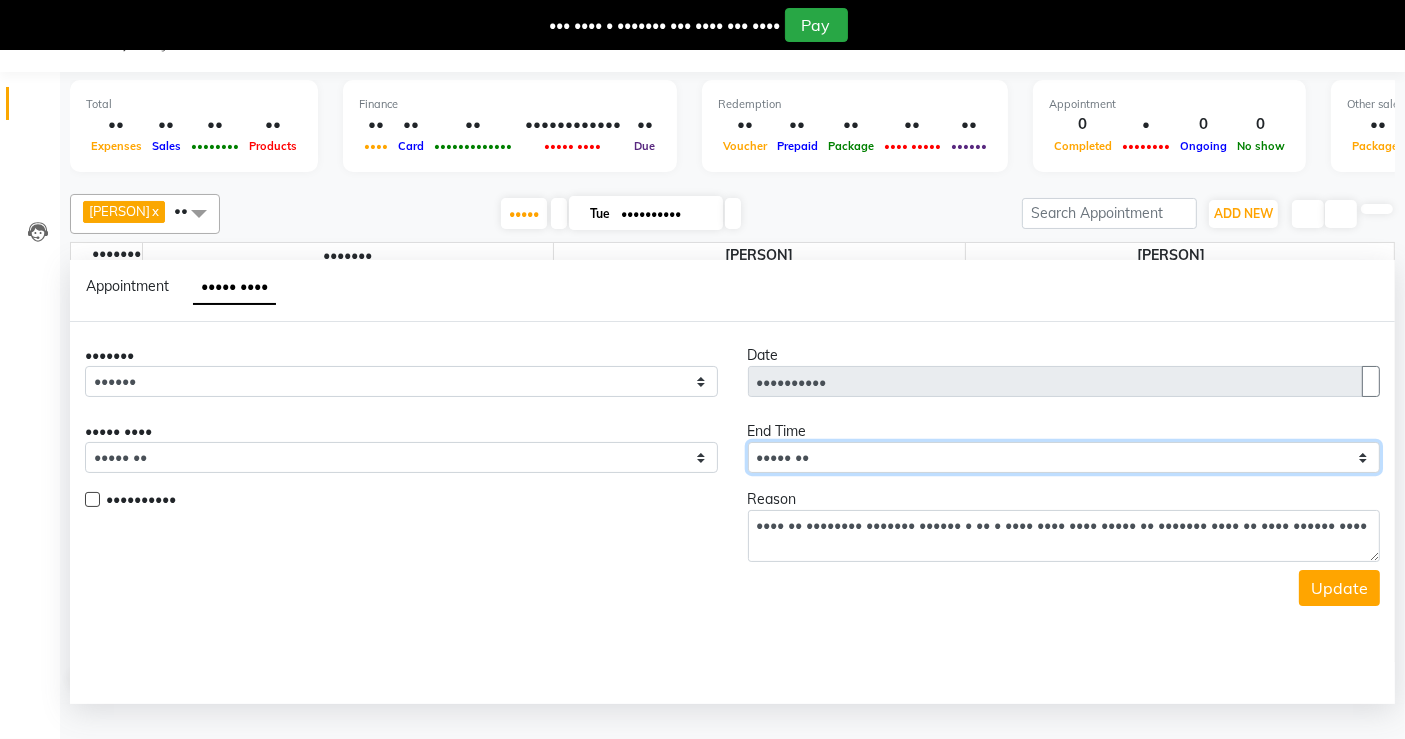 select on "1110" 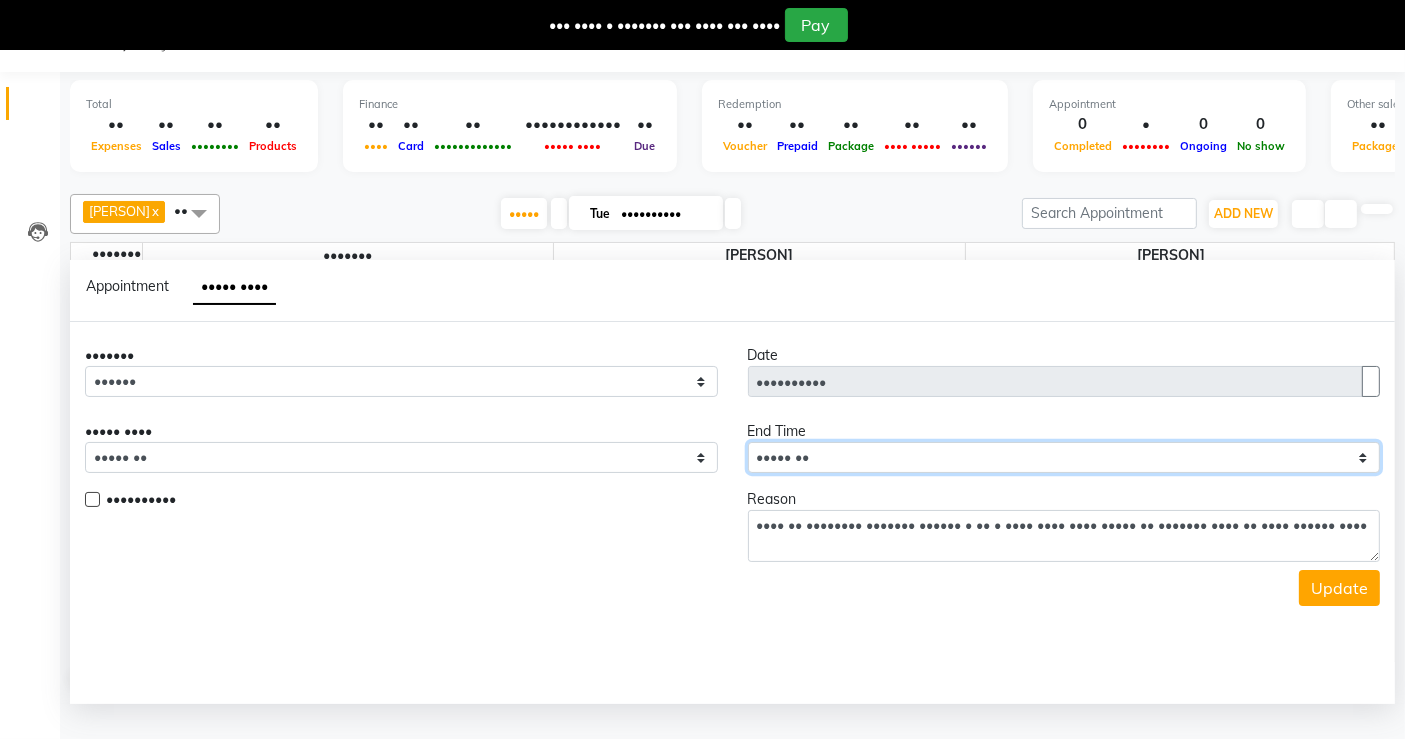 click on "Select 09:00 AM 09:15 AM 09:30 AM 09:45 AM 10:00 AM 10:15 AM 10:30 AM 10:45 AM 11:00 AM 11:15 AM 11:30 AM 11:45 AM 12:00 PM 12:15 PM 12:30 PM 12:45 PM 01:00 PM 01:15 PM 01:30 PM 01:45 PM 02:00 PM 02:15 PM 02:30 PM 02:45 PM 03:00 PM 03:15 PM 03:30 PM 03:45 PM 04:00 PM 04:15 PM 04:30 PM 04:45 PM 05:00 PM 05:15 PM 05:30 PM 05:45 PM 06:00 PM 06:15 PM 06:30 PM 06:45 PM 07:00 PM 07:15 PM 07:30 PM 07:45 PM 08:00 PM" at bounding box center [1064, 457] 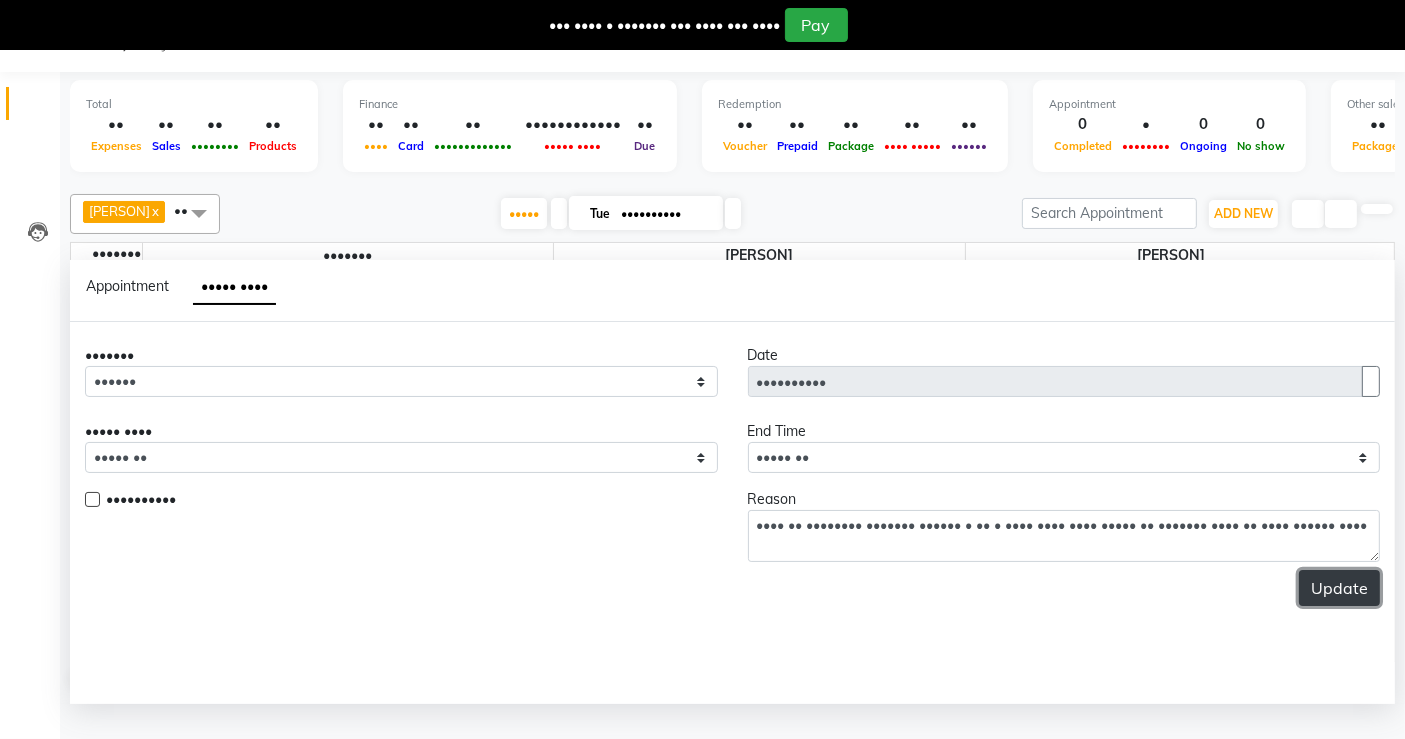 click on "Update" at bounding box center [1339, 588] 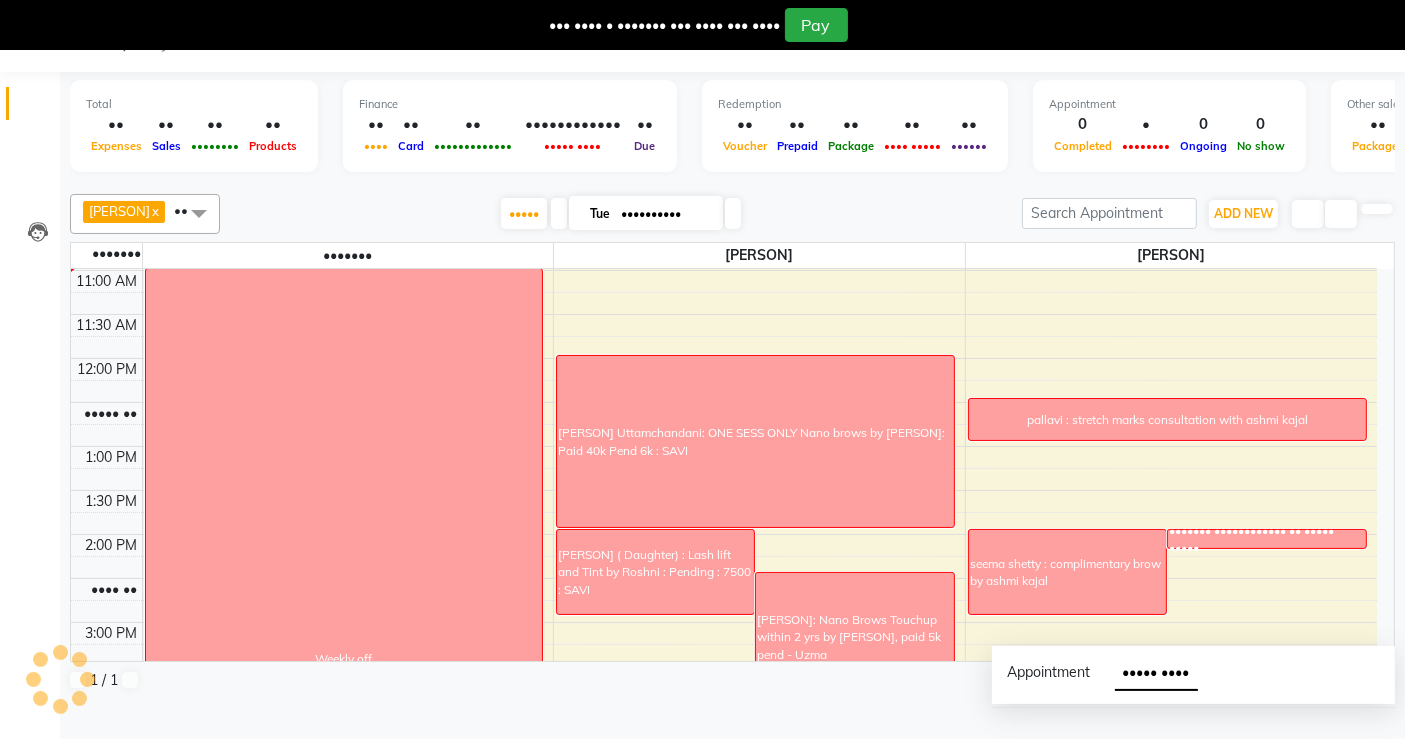 scroll, scrollTop: 2, scrollLeft: 0, axis: vertical 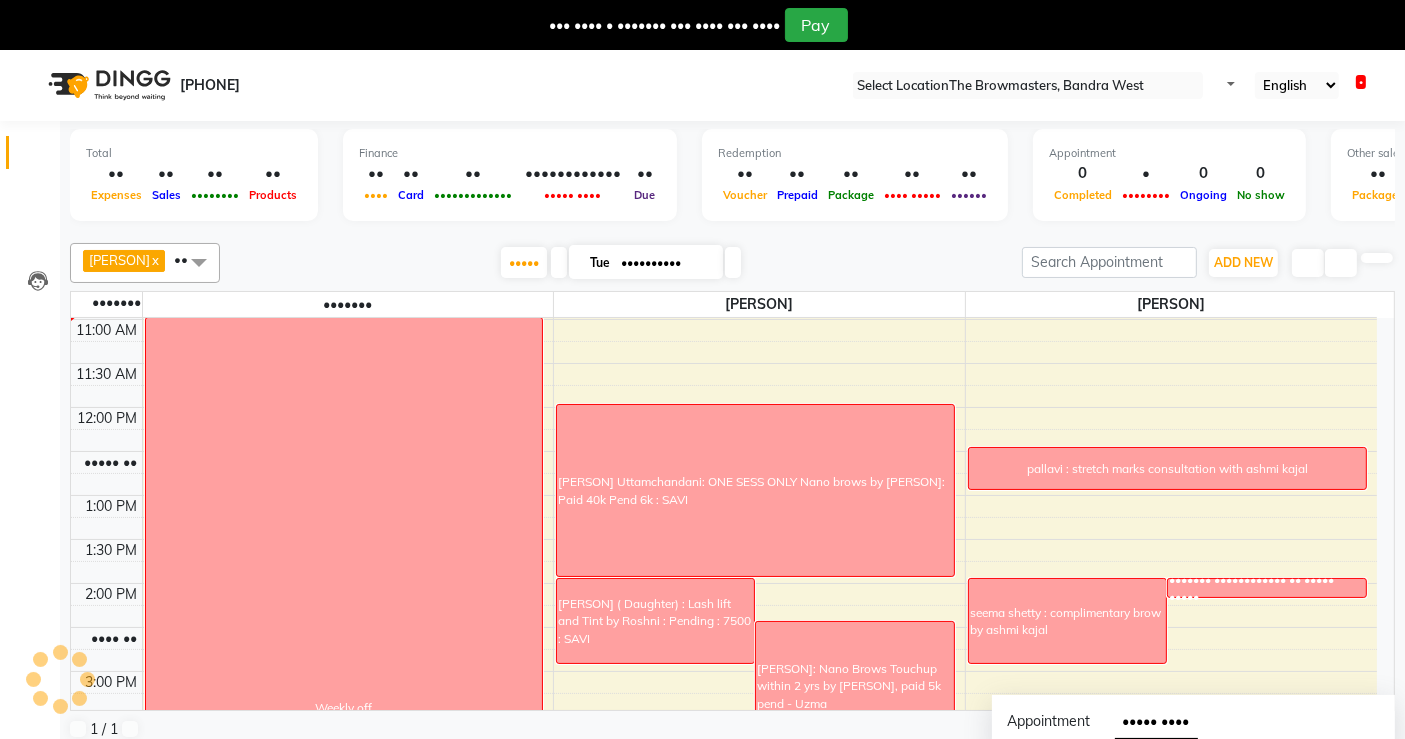 click on "Weekly off" at bounding box center (344, 708) 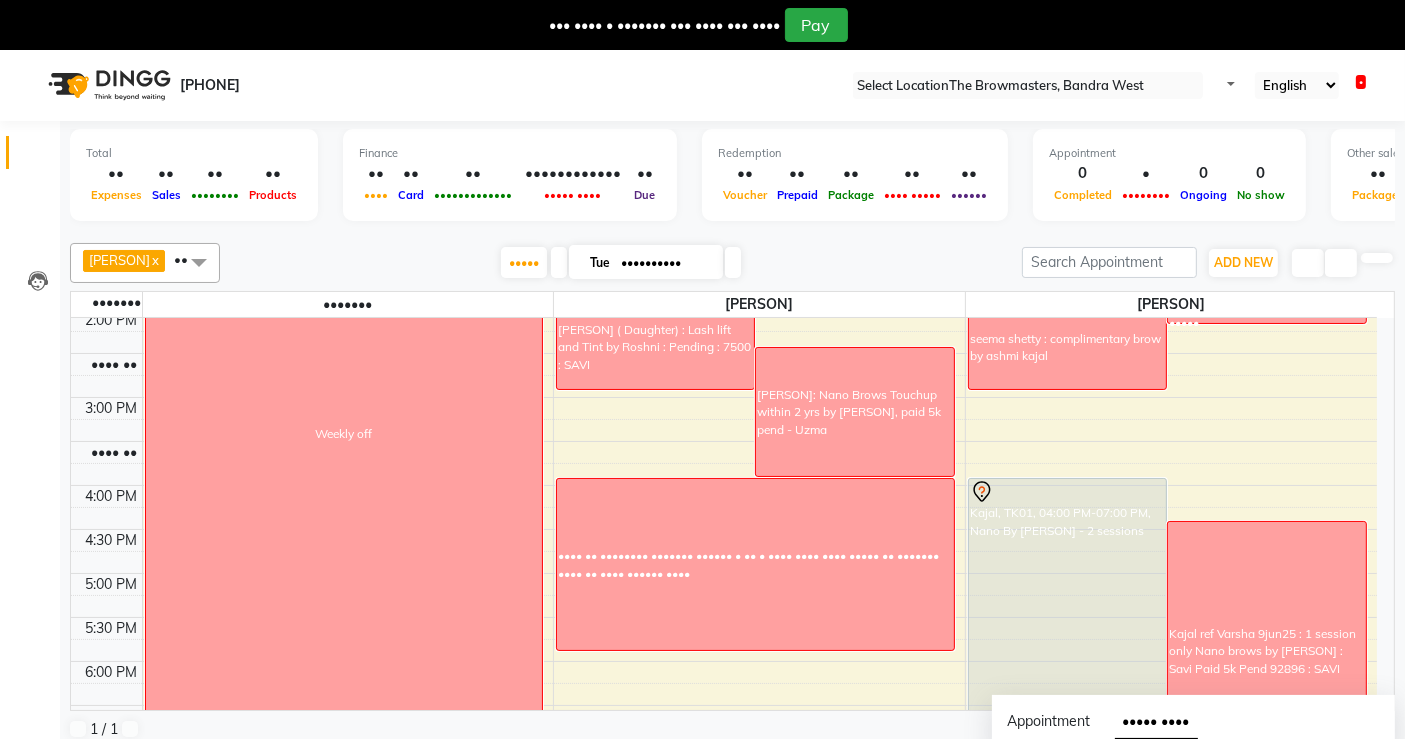 scroll, scrollTop: 531, scrollLeft: 0, axis: vertical 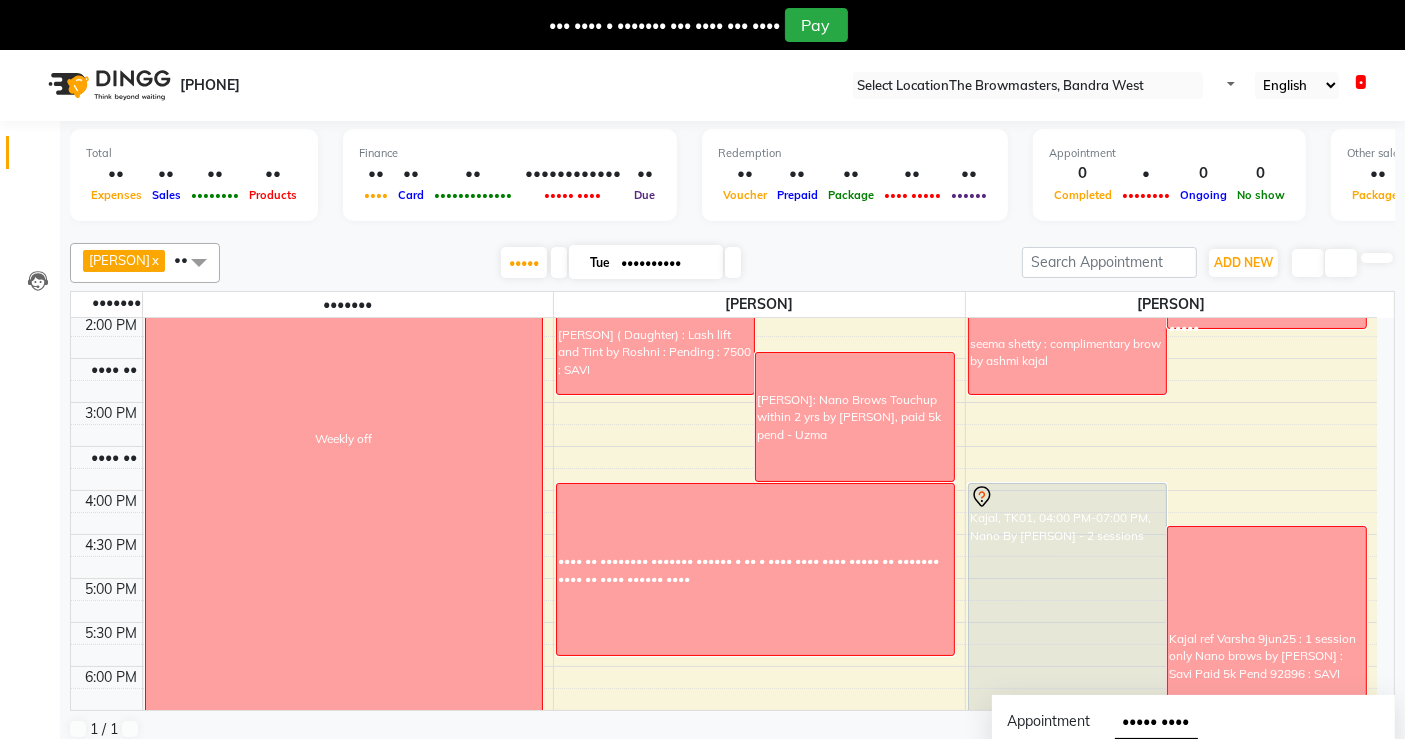 click on "[PERSON]: Nano Brows Touchup within 2 yrs by [PERSON], paid 5k pend  - Uzma" at bounding box center (655, 353) 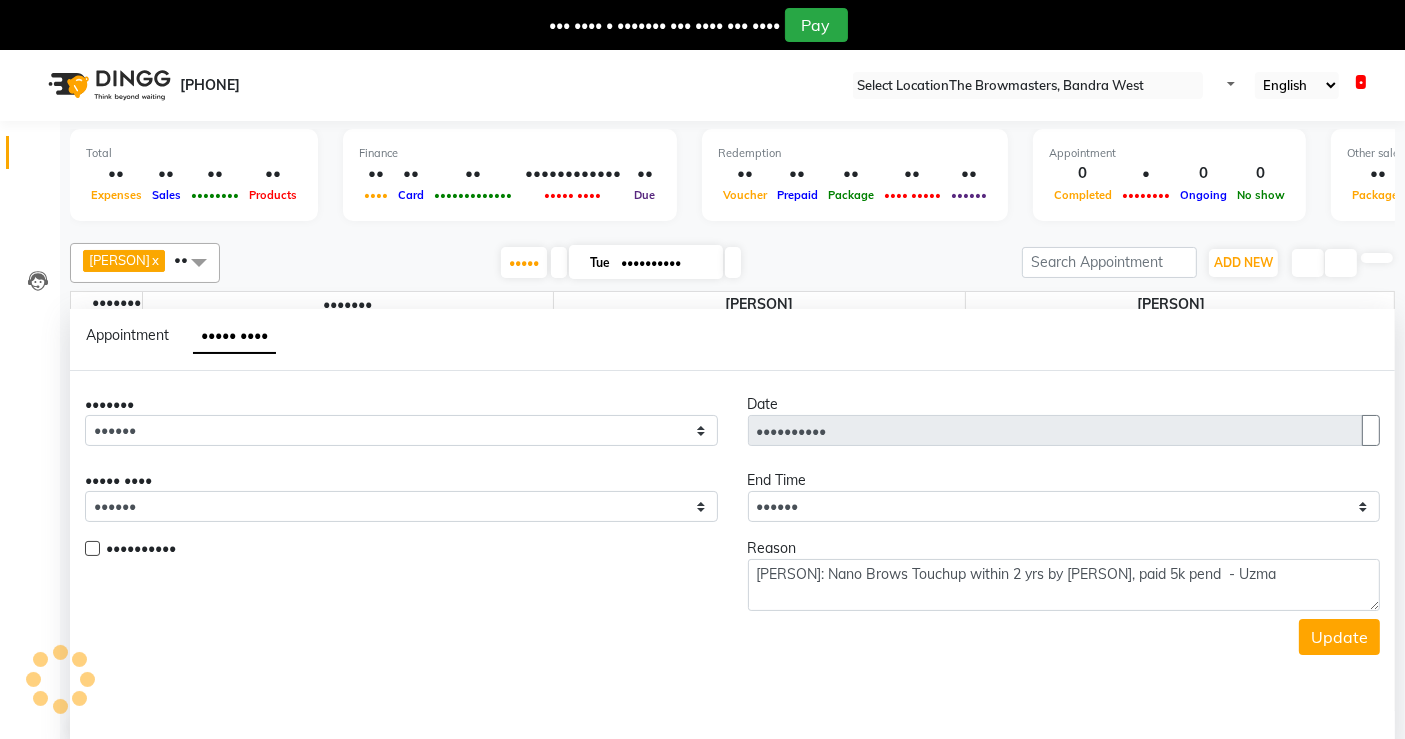 scroll, scrollTop: 262, scrollLeft: 0, axis: vertical 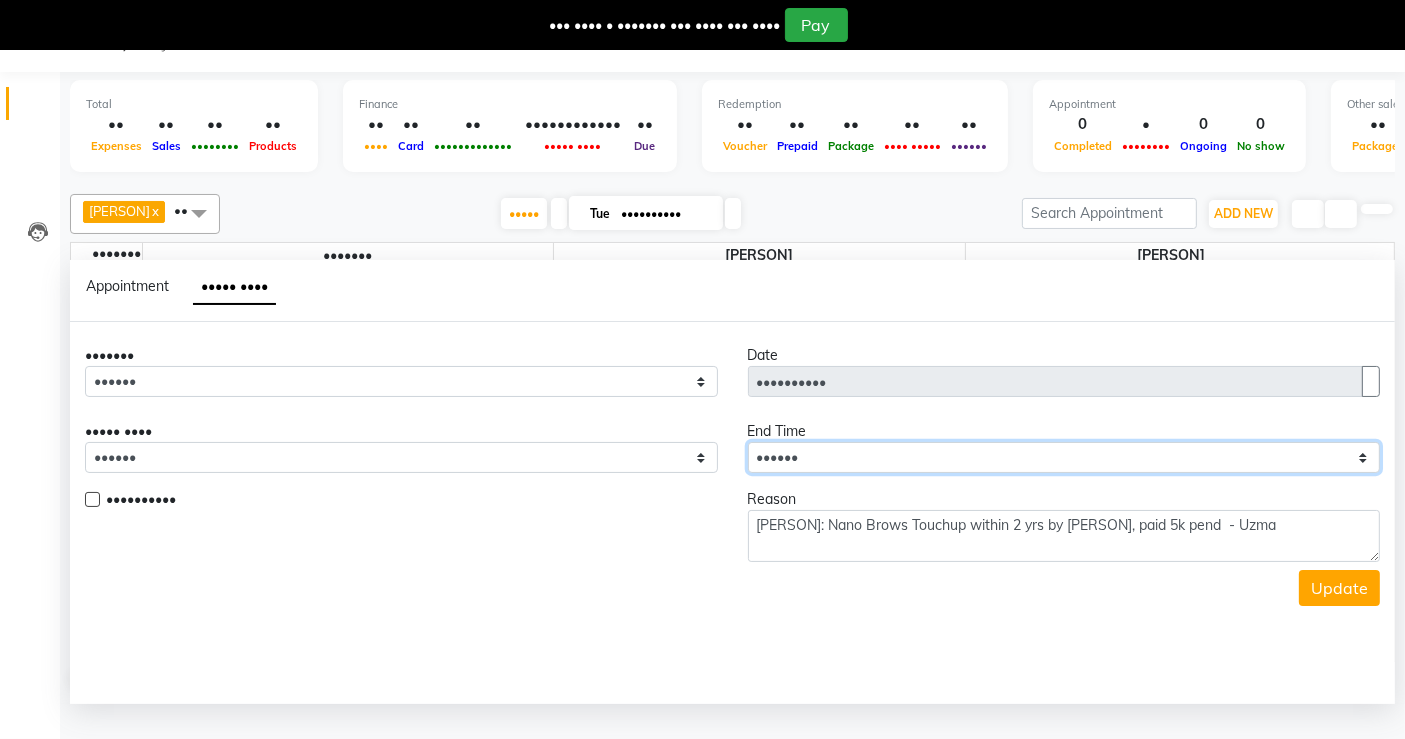click on "Select 09:00 AM 09:15 AM 09:30 AM 09:45 AM 10:00 AM 10:15 AM 10:30 AM 10:45 AM 11:00 AM 11:15 AM 11:30 AM 11:45 AM 12:00 PM 12:15 PM 12:30 PM 12:45 PM 01:00 PM 01:15 PM 01:30 PM 01:45 PM 02:00 PM 02:15 PM 02:30 PM 02:45 PM 03:00 PM 03:15 PM 03:30 PM 03:45 PM 04:00 PM 04:15 PM 04:30 PM 04:45 PM 05:00 PM 05:15 PM 05:30 PM 05:45 PM 06:00 PM 06:15 PM 06:30 PM 06:45 PM 07:00 PM 07:15 PM 07:30 PM 07:45 PM 08:00 PM" at bounding box center (401, 381) 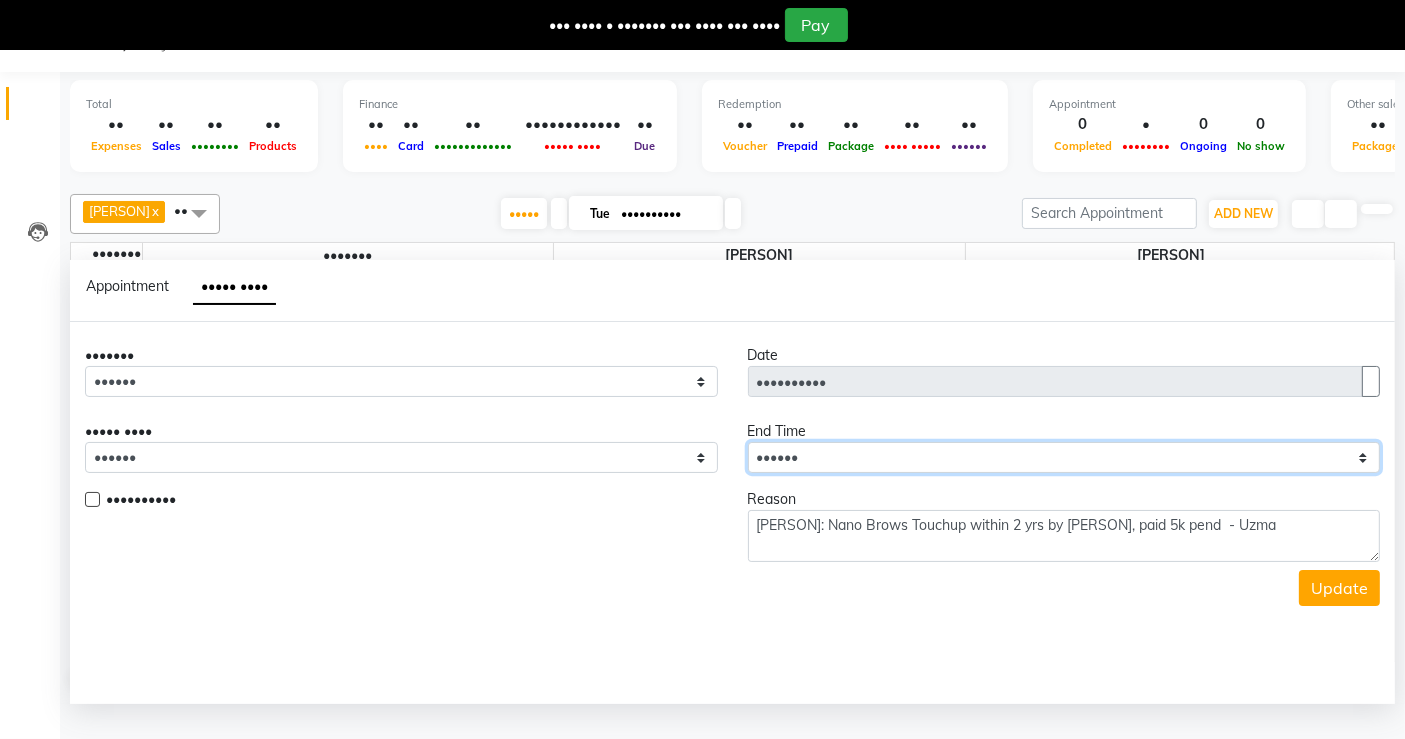 select on "•••" 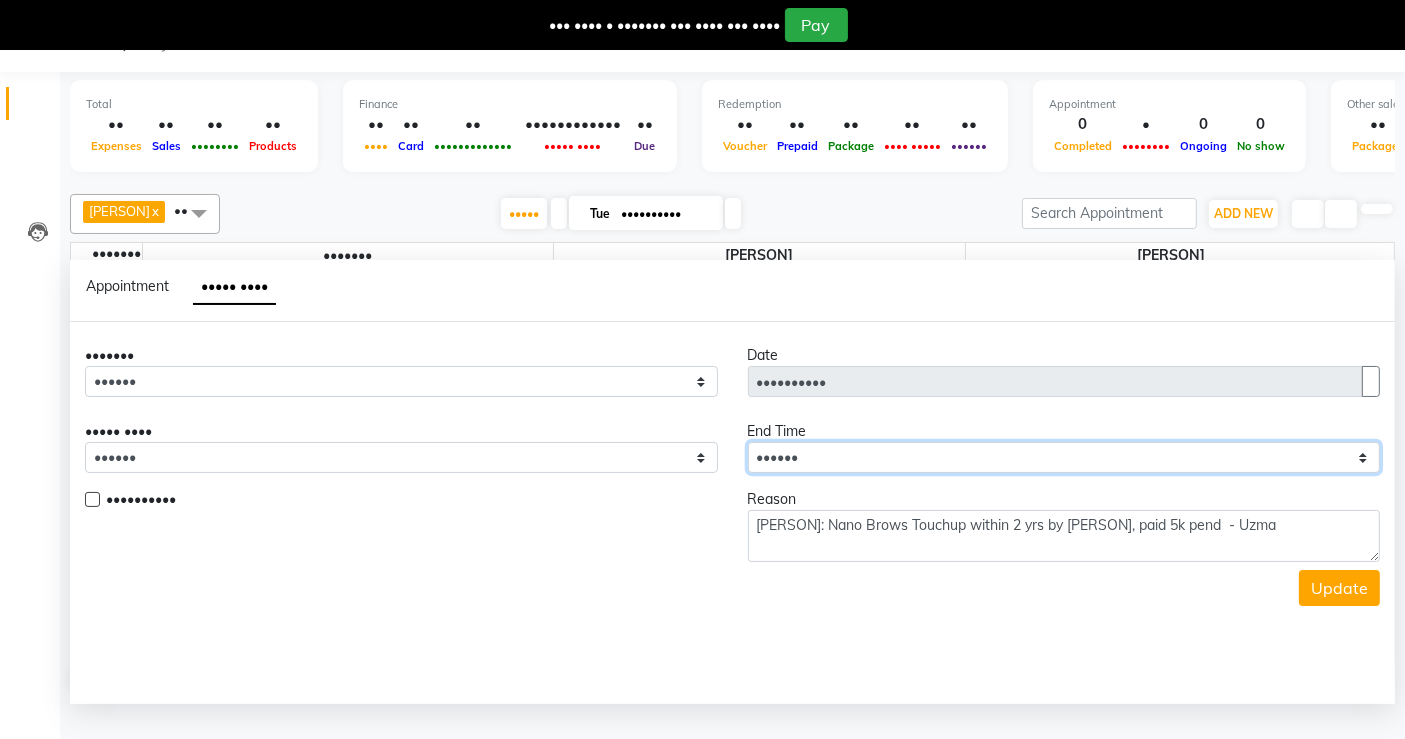 click on "Select 09:00 AM 09:15 AM 09:30 AM 09:45 AM 10:00 AM 10:15 AM 10:30 AM 10:45 AM 11:00 AM 11:15 AM 11:30 AM 11:45 AM 12:00 PM 12:15 PM 12:30 PM 12:45 PM 01:00 PM 01:15 PM 01:30 PM 01:45 PM 02:00 PM 02:15 PM 02:30 PM 02:45 PM 03:00 PM 03:15 PM 03:30 PM 03:45 PM 04:00 PM 04:15 PM 04:30 PM 04:45 PM 05:00 PM 05:15 PM 05:30 PM 05:45 PM 06:00 PM 06:15 PM 06:30 PM 06:45 PM 07:00 PM 07:15 PM 07:30 PM 07:45 PM 08:00 PM" at bounding box center [401, 381] 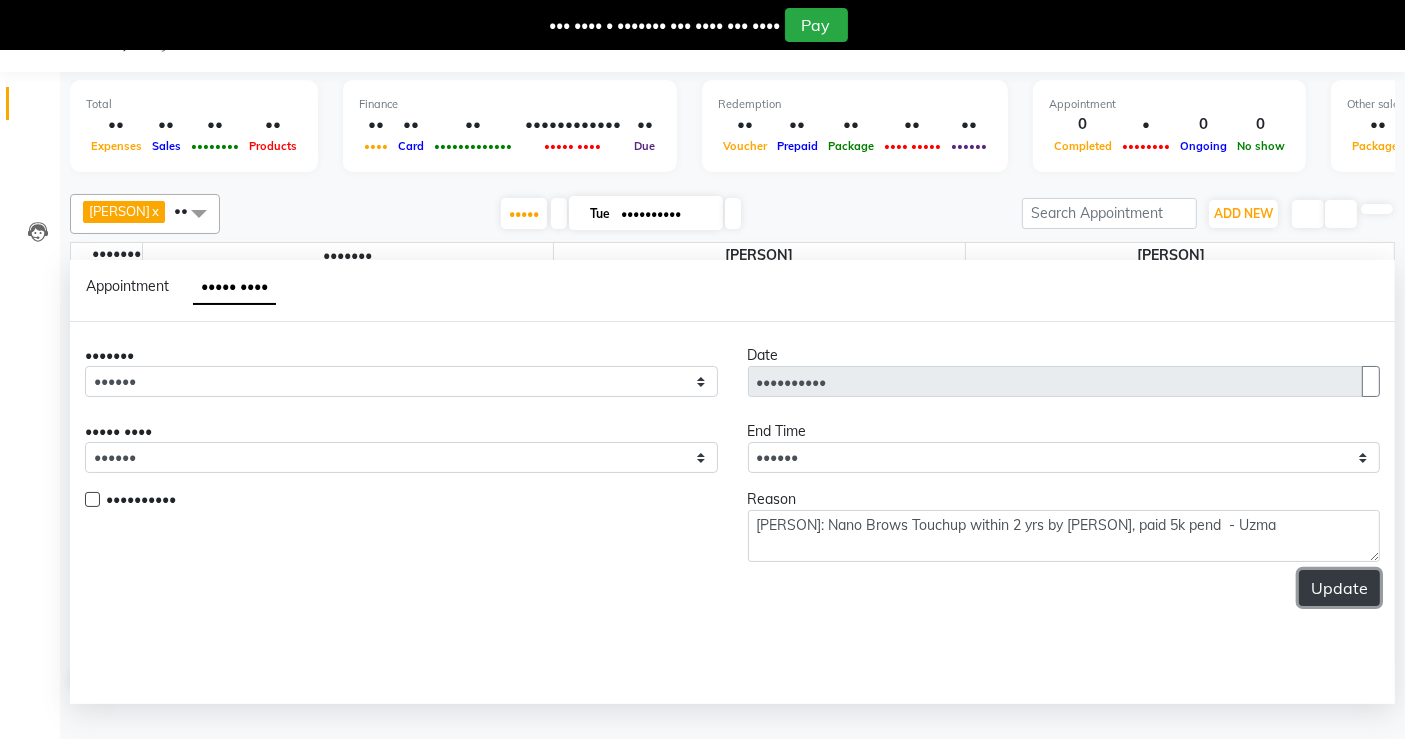 click on "Update" at bounding box center [1339, 588] 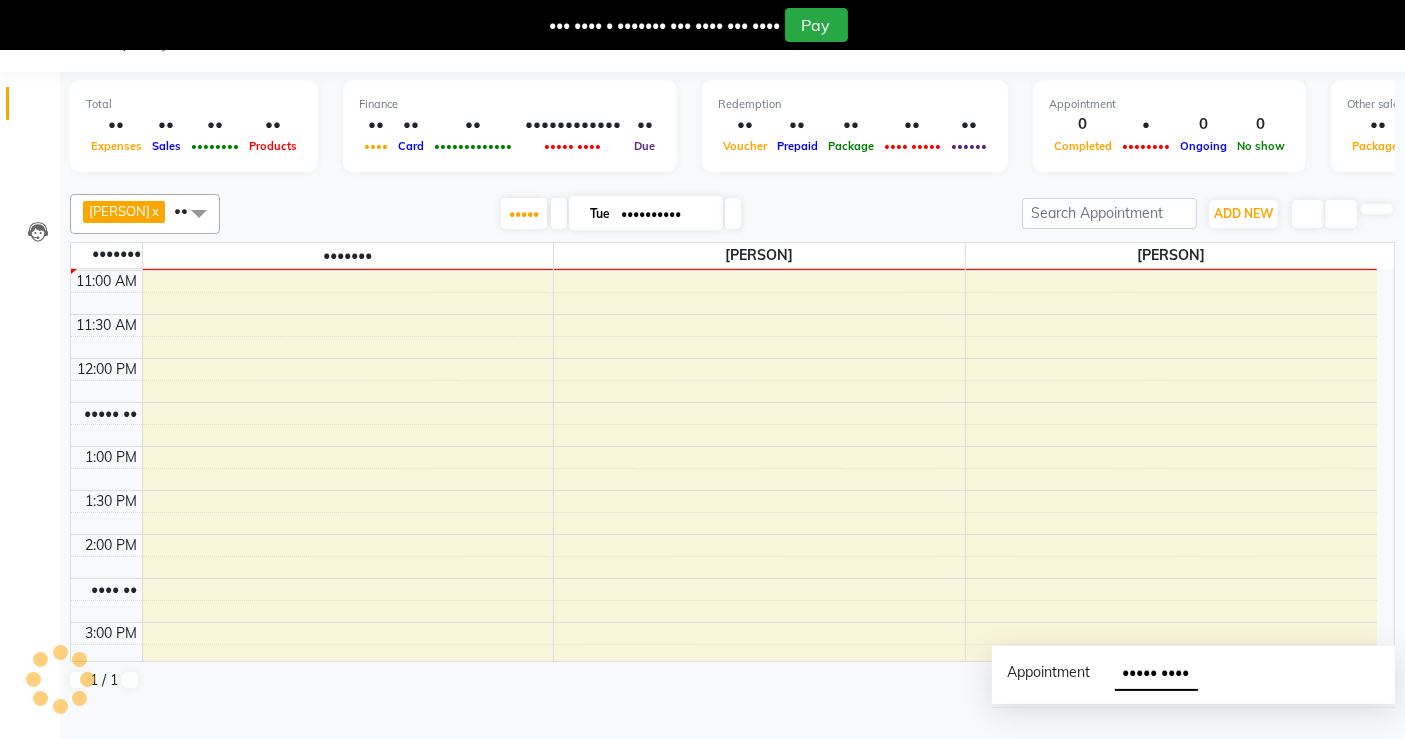 scroll, scrollTop: 0, scrollLeft: 0, axis: both 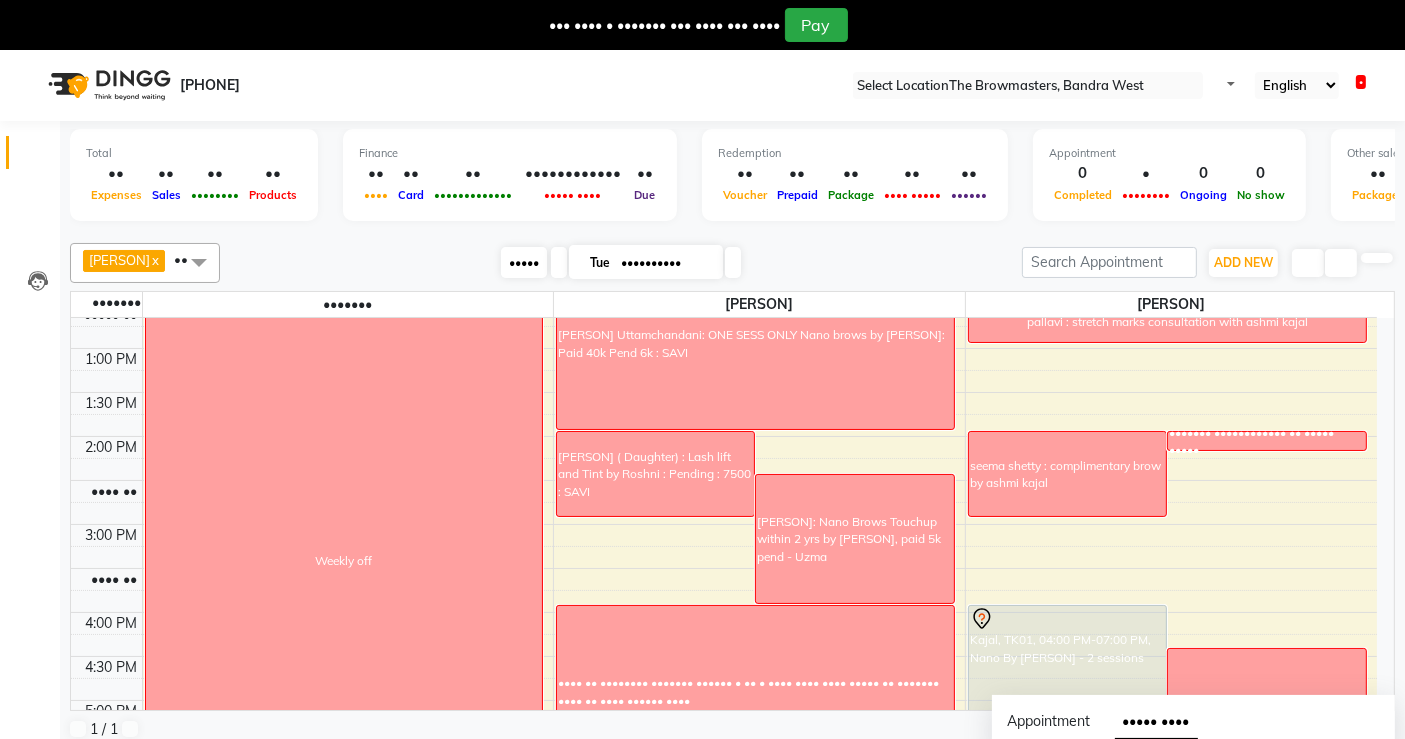 click on "•••••" at bounding box center (524, 262) 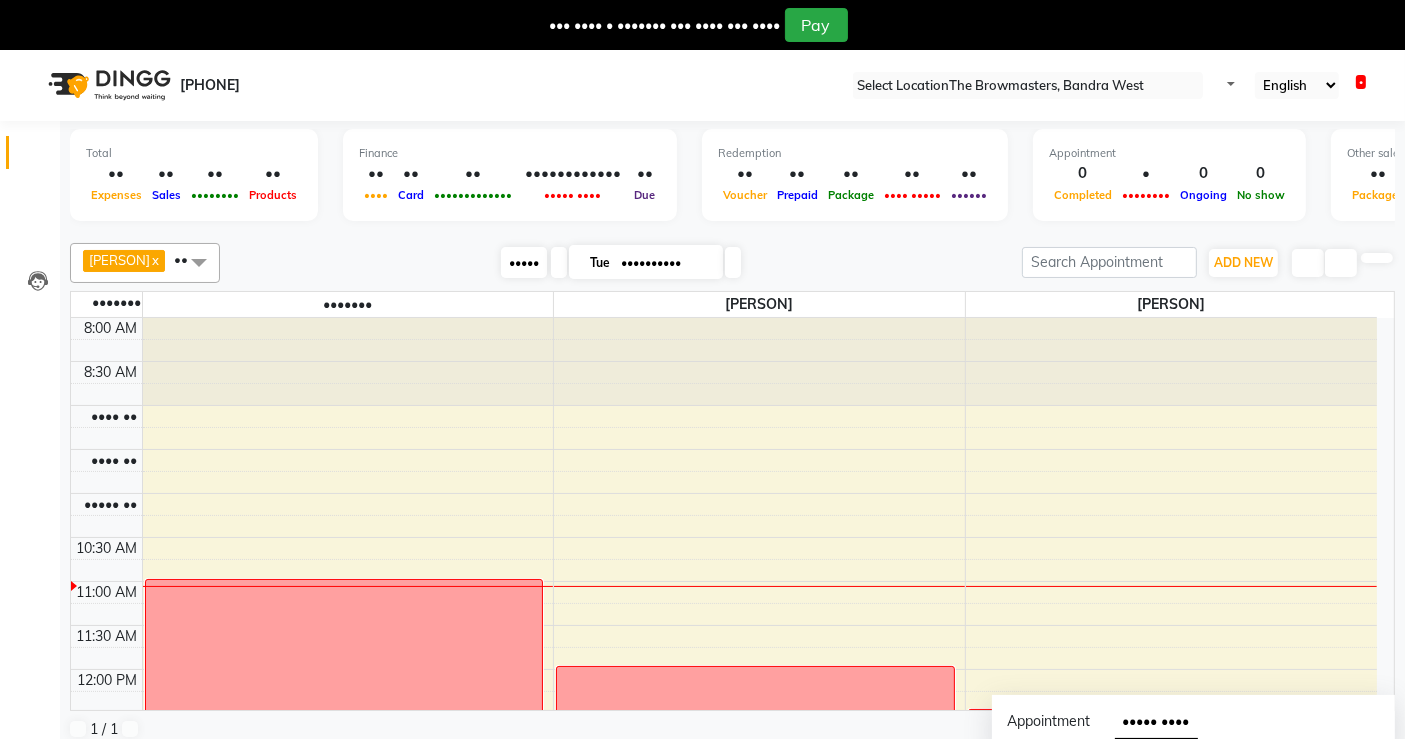 scroll, scrollTop: 262, scrollLeft: 0, axis: vertical 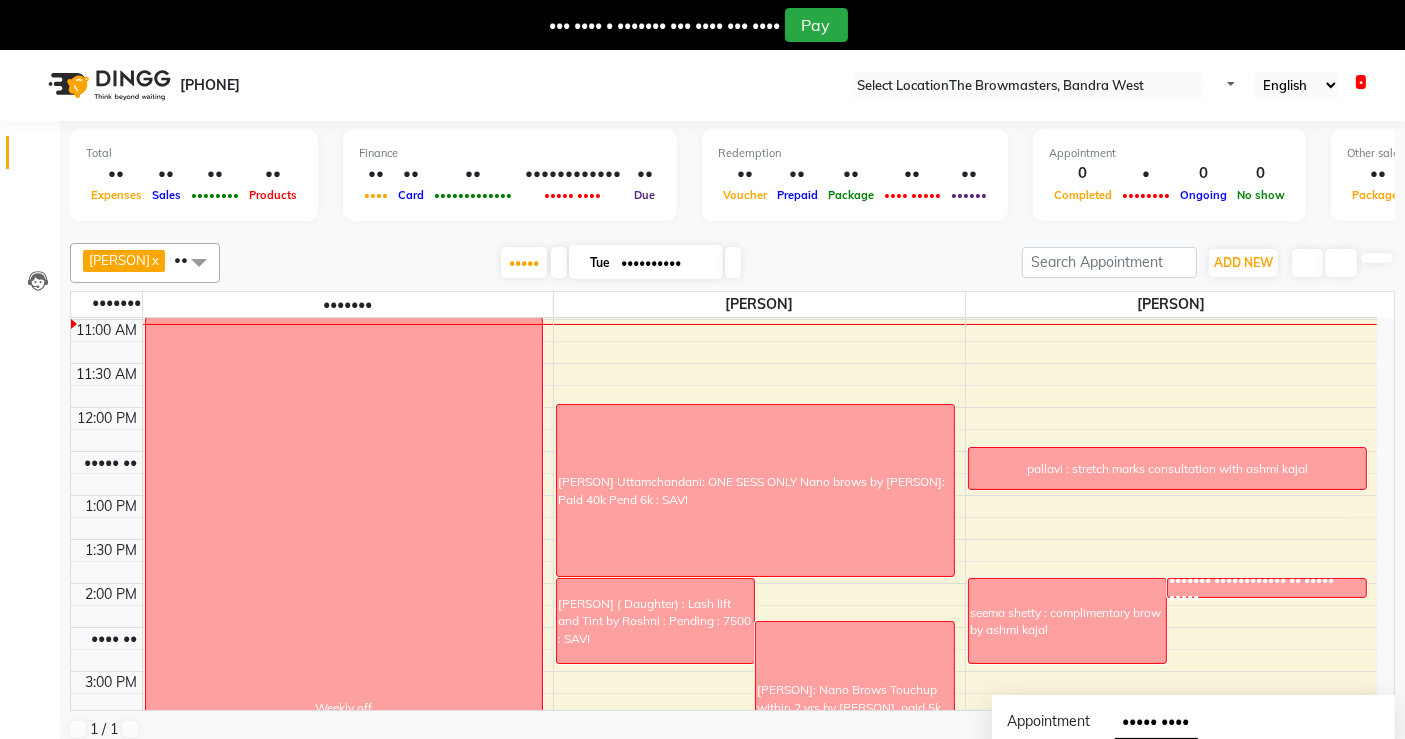 click at bounding box center (733, 262) 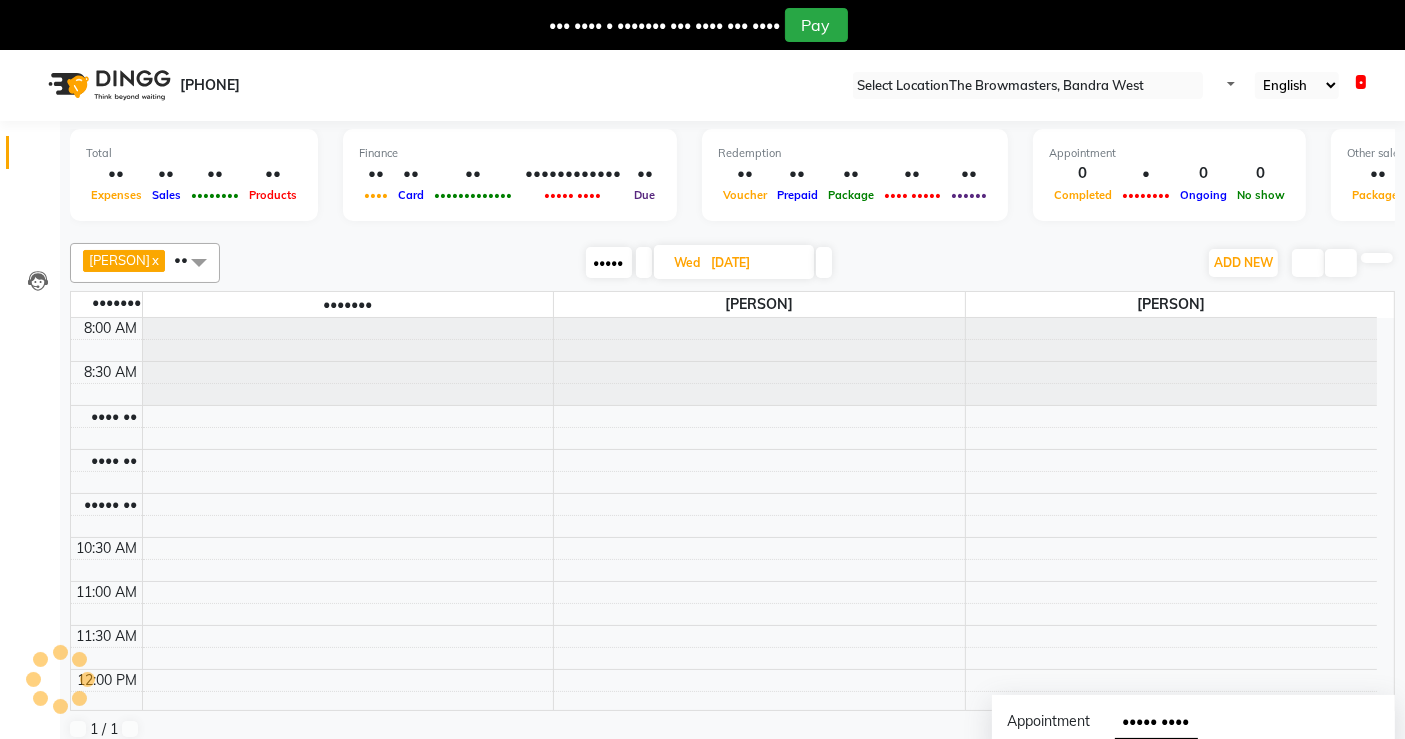 scroll, scrollTop: 262, scrollLeft: 0, axis: vertical 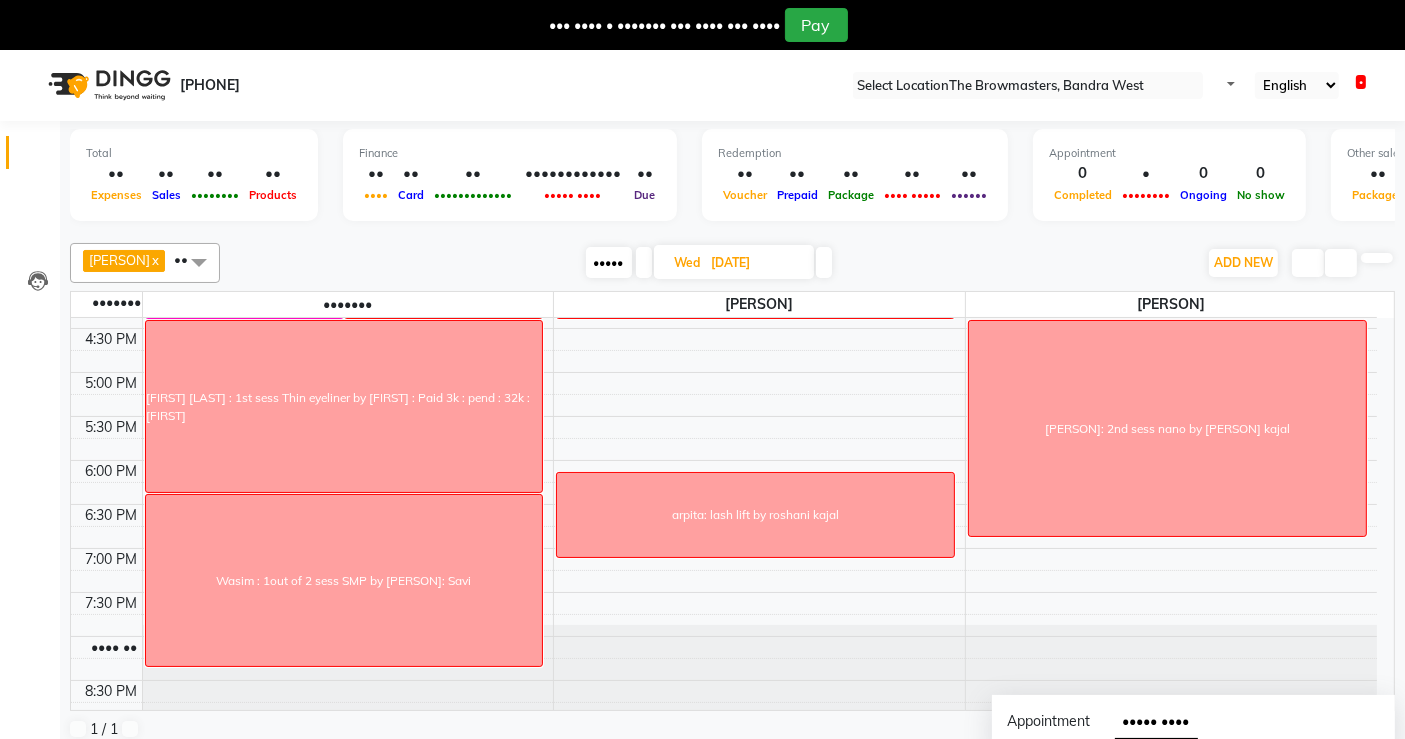 click at bounding box center (824, 262) 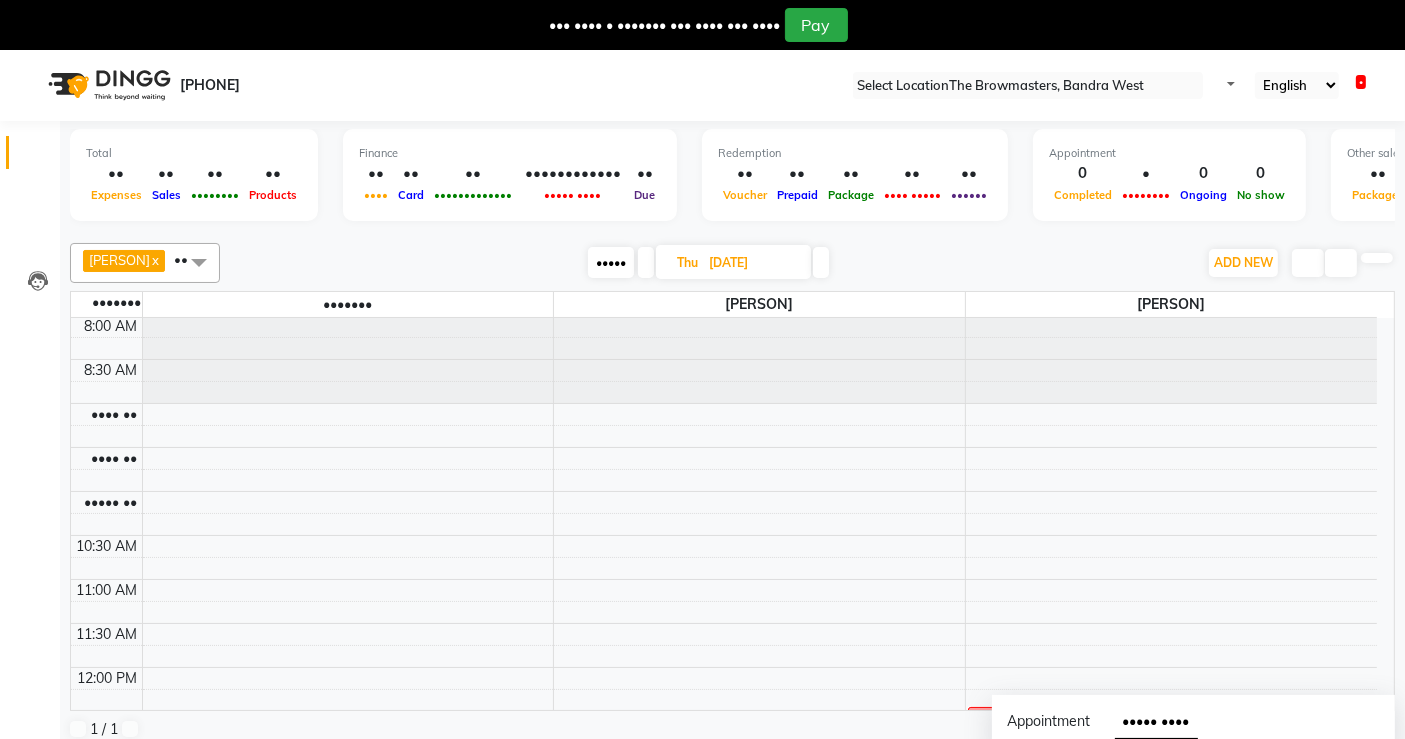 scroll, scrollTop: 0, scrollLeft: 0, axis: both 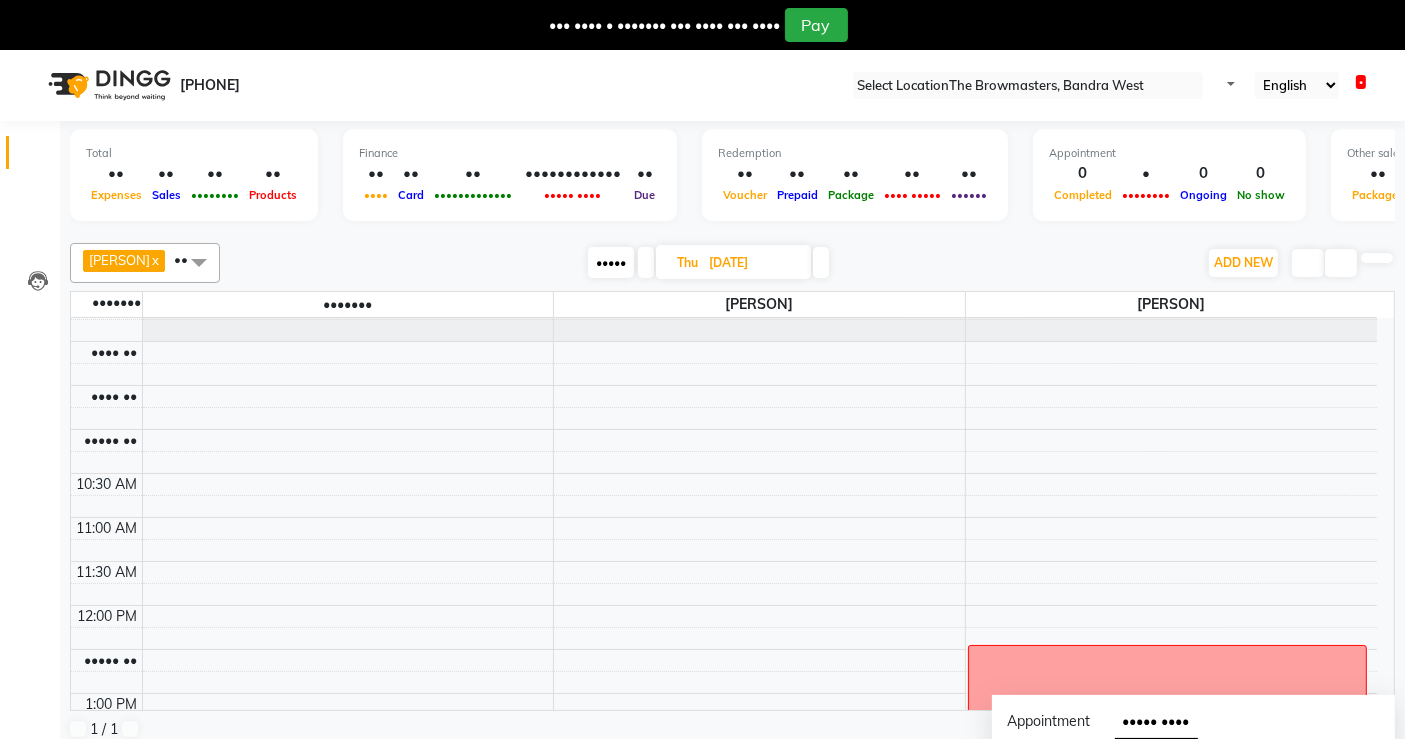click on "•••••" at bounding box center [611, 262] 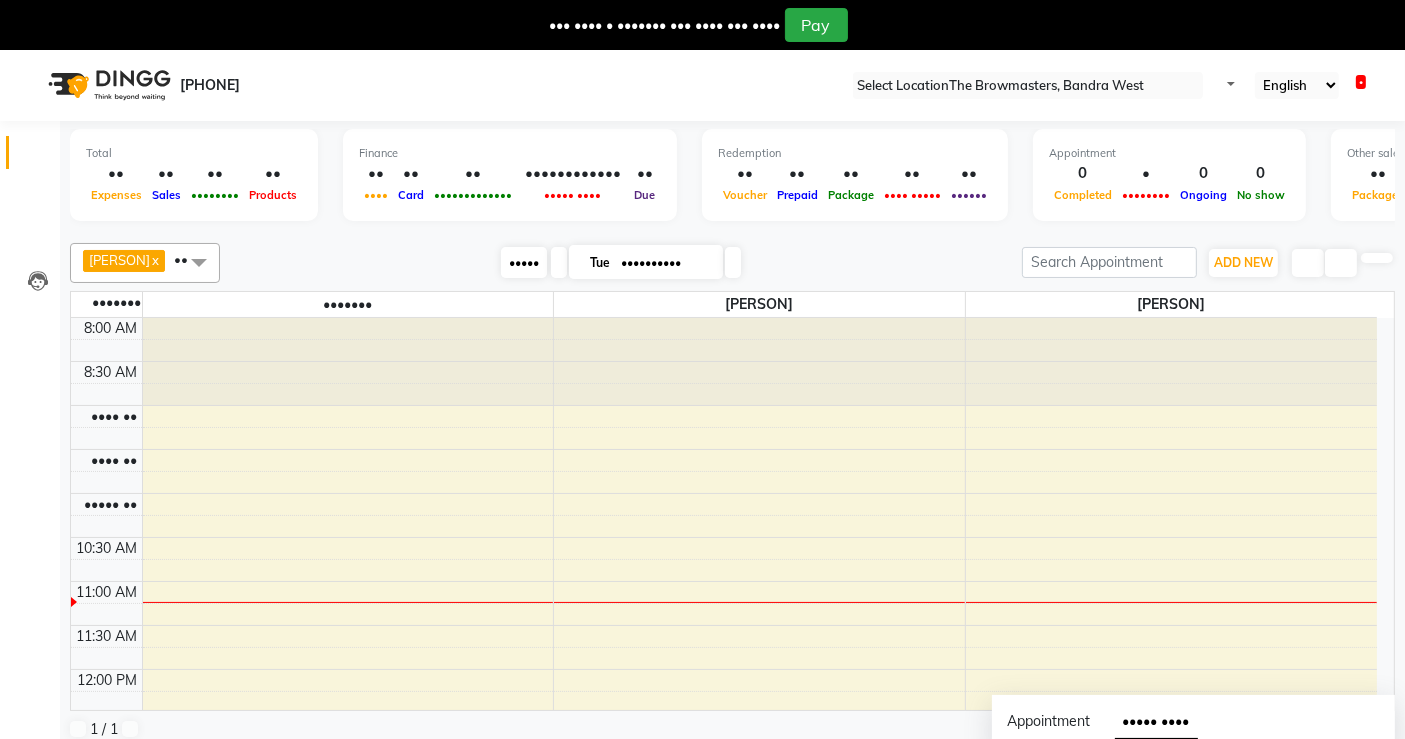 scroll, scrollTop: 262, scrollLeft: 0, axis: vertical 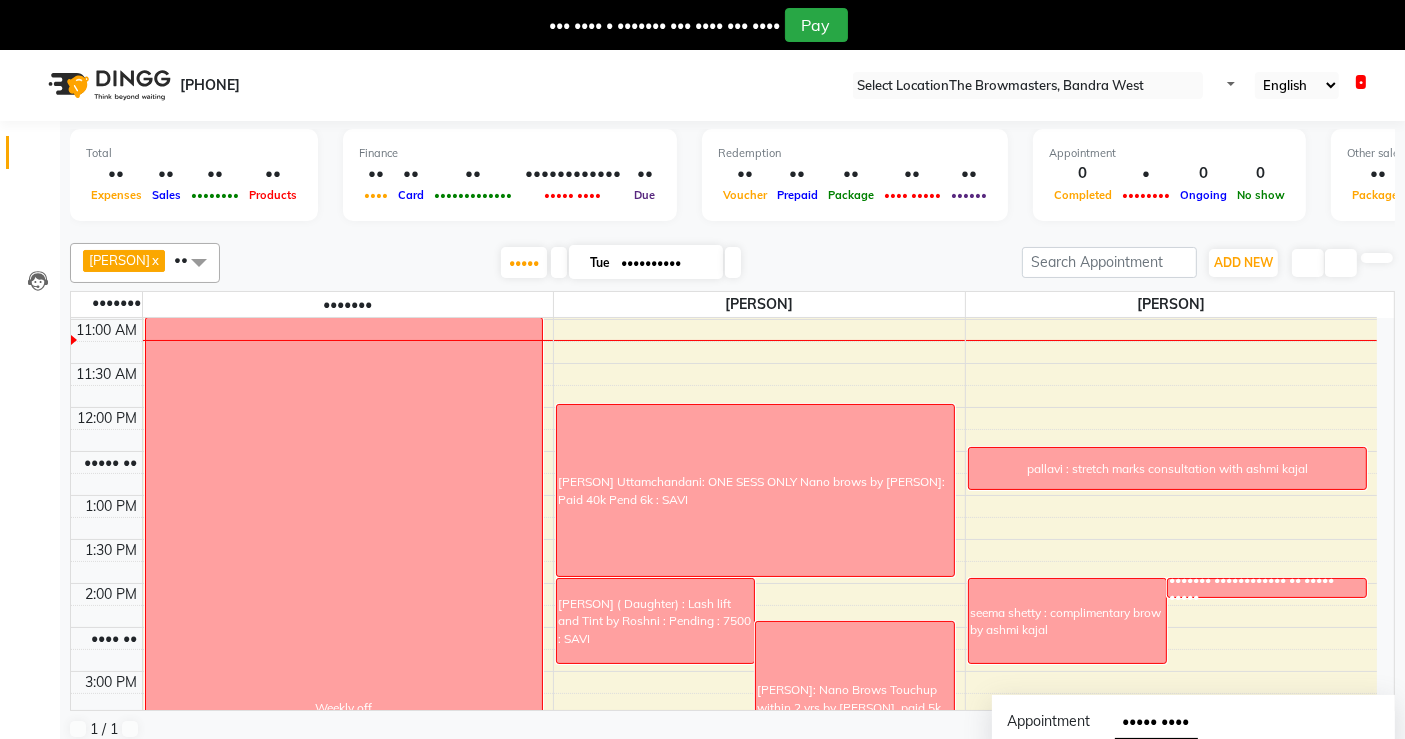 click on "••••••••••" at bounding box center [665, 263] 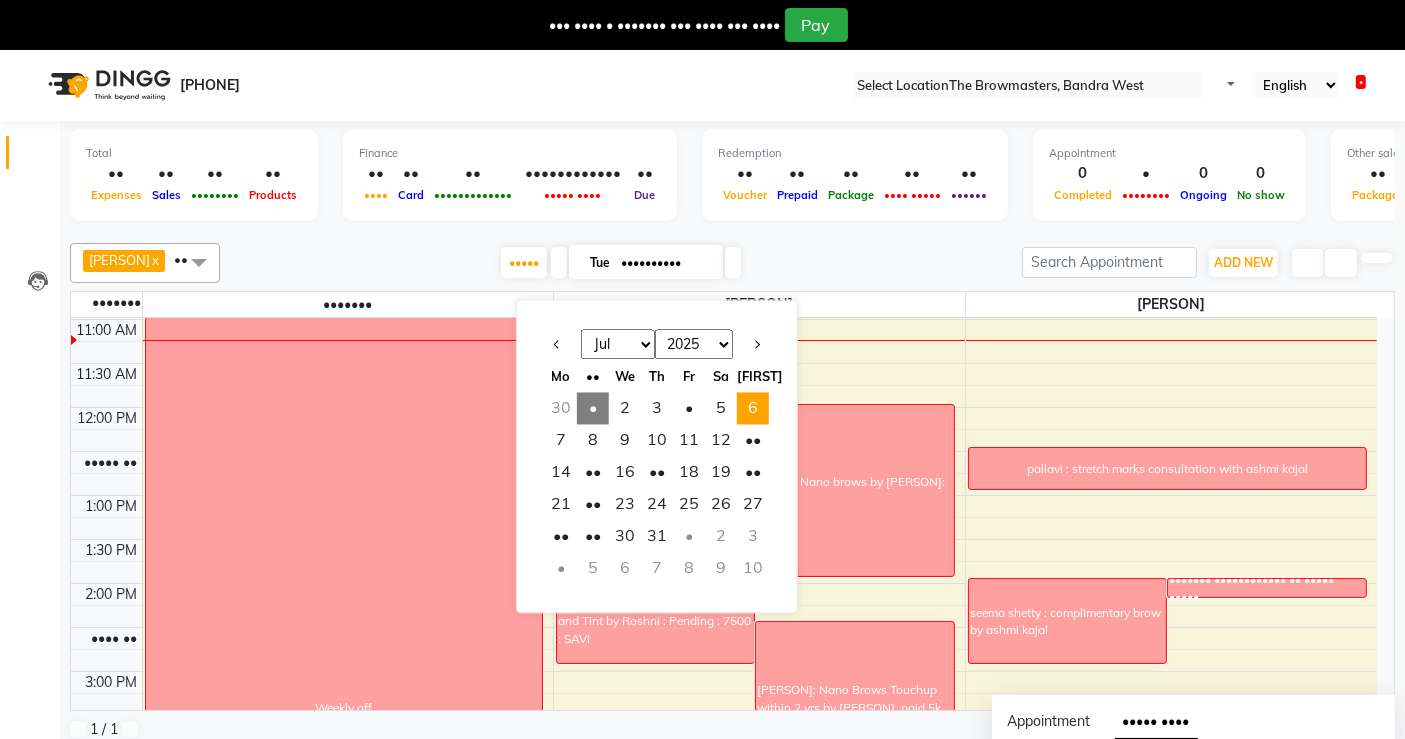 click on "6" at bounding box center [753, 409] 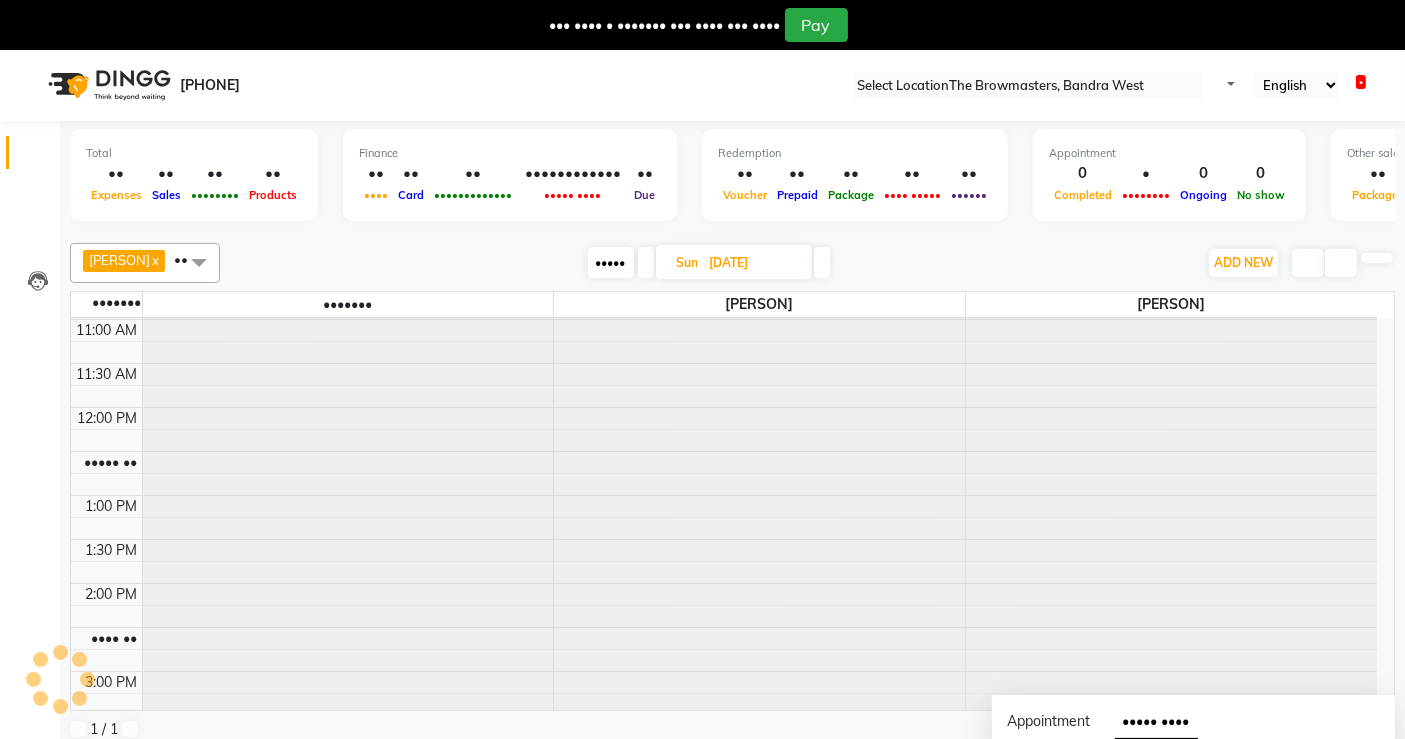 scroll, scrollTop: 262, scrollLeft: 0, axis: vertical 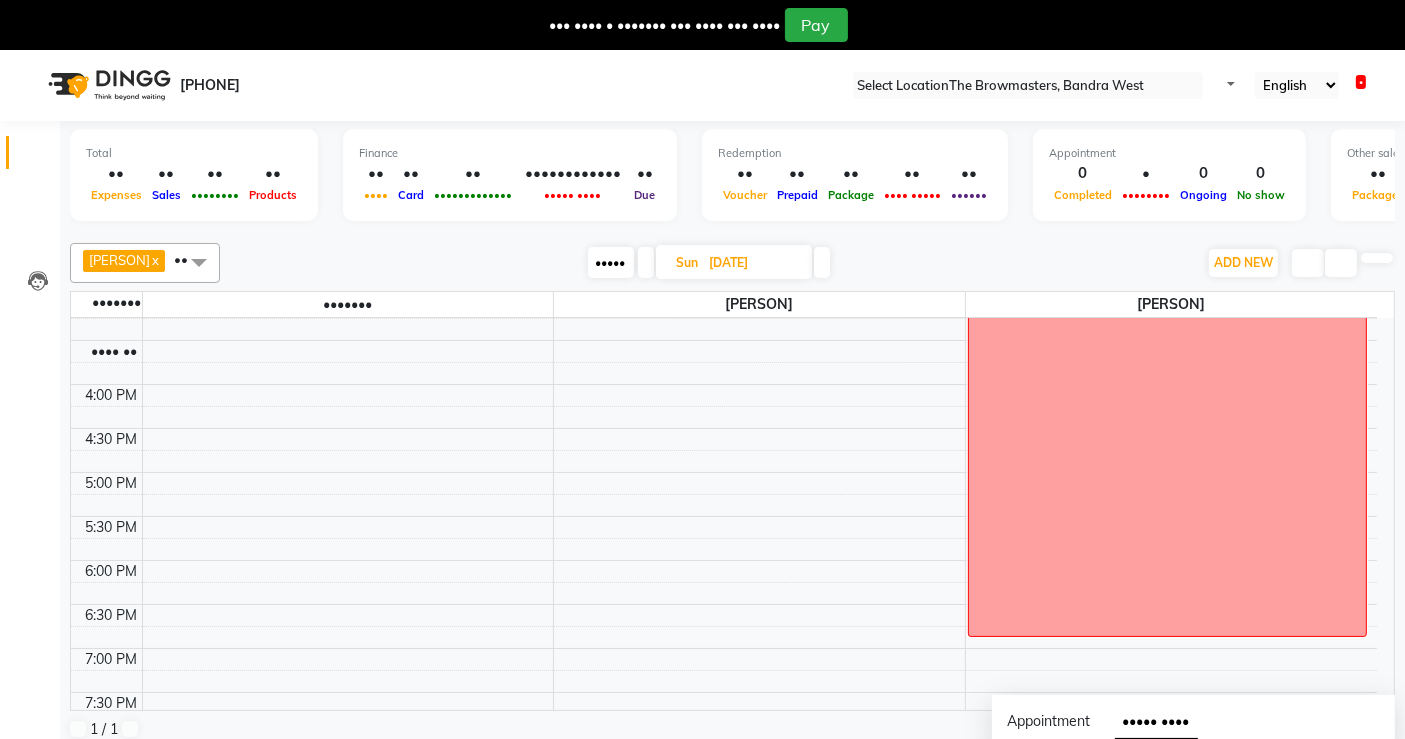 click on "•••••" at bounding box center (611, 262) 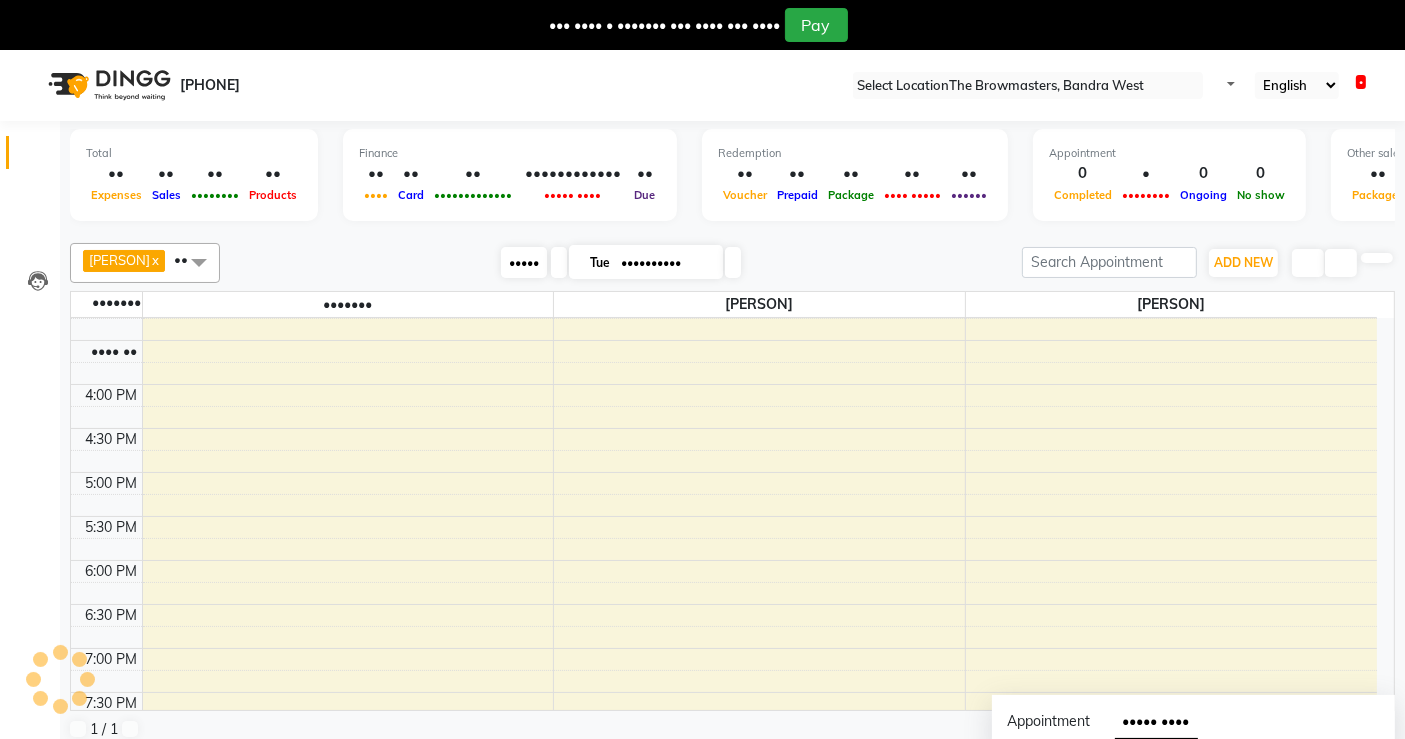 scroll, scrollTop: 262, scrollLeft: 0, axis: vertical 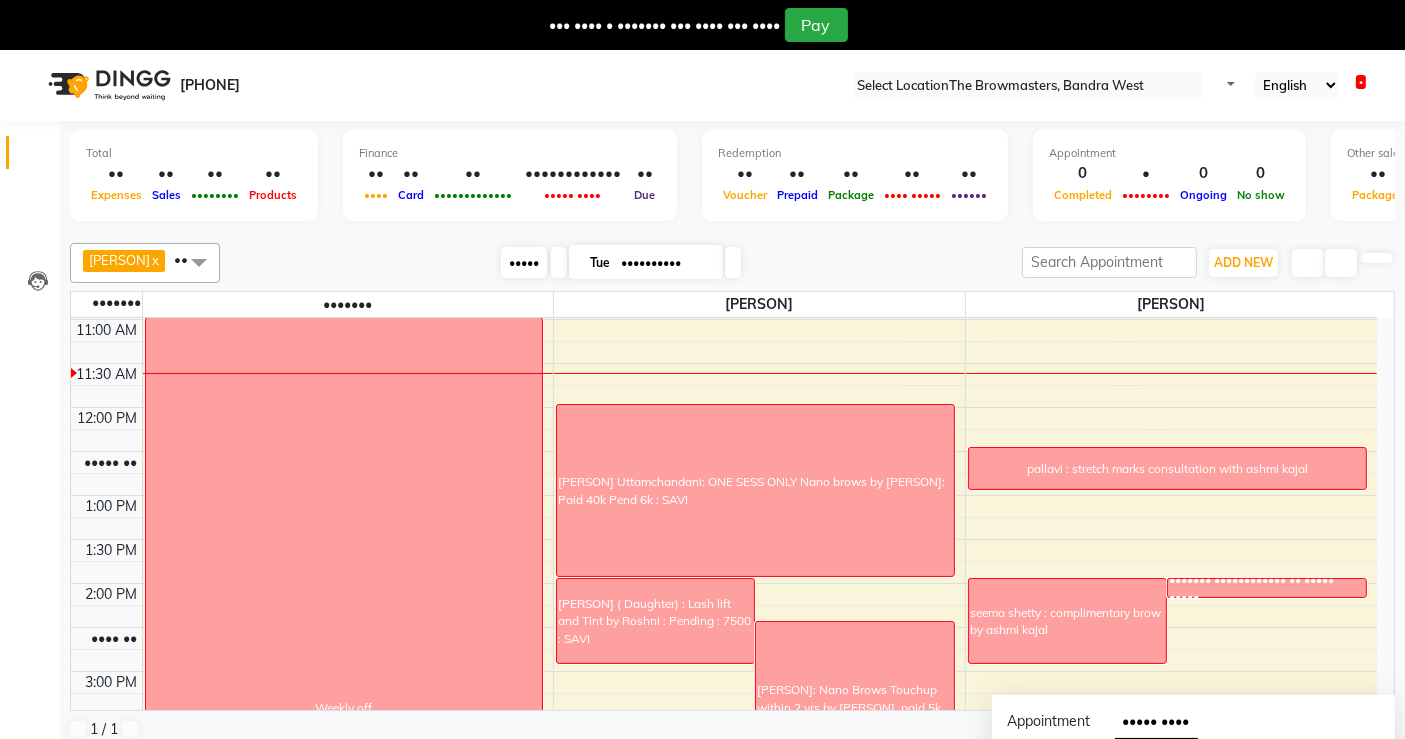 click on "Tue" at bounding box center (600, 262) 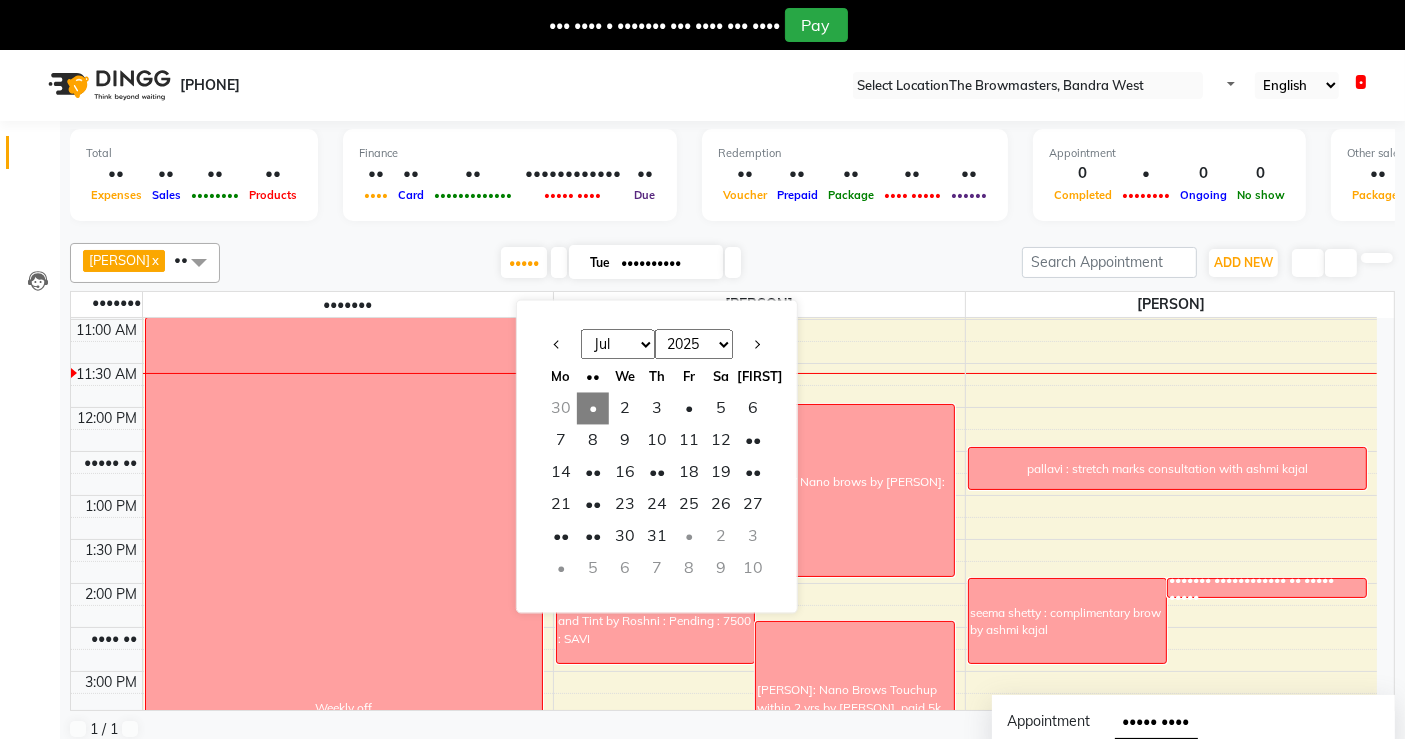 click on "••••••• ••••••••  • •••••••  • •••••••  • •• •••••• ••• ••••••• •••••••• ••••••• •••••• ••••• ••••••• ••••••• •••••••• ••••• ••••• •••••• •••••••• ••••••• ••••••• ••••••• •••••• ••••••••  •••• •••••  ••• •••••••••• ••• ••• ••• ••• ••• ••• ••• ••• ••• ••• ••• ••• •••• •••• •••• •••• •••• •••• •••• •••• •••• •••• •••• •••• •••• •••• •••• •••• •••• •••• •••• •••• •••• •• •• •• •• •• •• ••  ••   •   •   •   •   •   •   •   •   •   ••   ••   ••   ••   ••   ••   ••   ••   ••   ••   ••   ••   ••   ••   ••   ••   ••   ••   ••   ••   ••   ••   •   •   •   •   •   •   •   •   •   ••  •••••• •••••••• ••• ••••••••••• ••• ••••••• ••• •••••• ••• ••••••••••• •••••• •••••••• ••• ••••••••••• ••• ••••••• ••• •••••• ••• ••• •••••• •••••••• ••• ••••••••••• ••• ••••••• ••• •••••• ••• ••••••••••• ••••••• ••••••••  • •••••••  • •••••••  • •• •••••• ••• ••••••• •••••••• ••••••• •••••• ••••• ••••••• ••••••• •••••••• ••••• ••••• •••••• •••••••• ••••••• ••••••• ••••••• •••••• ••••••••  •••• ••••• ••  ••••• ••••   •••• ••••  ••••" at bounding box center (732, 263) 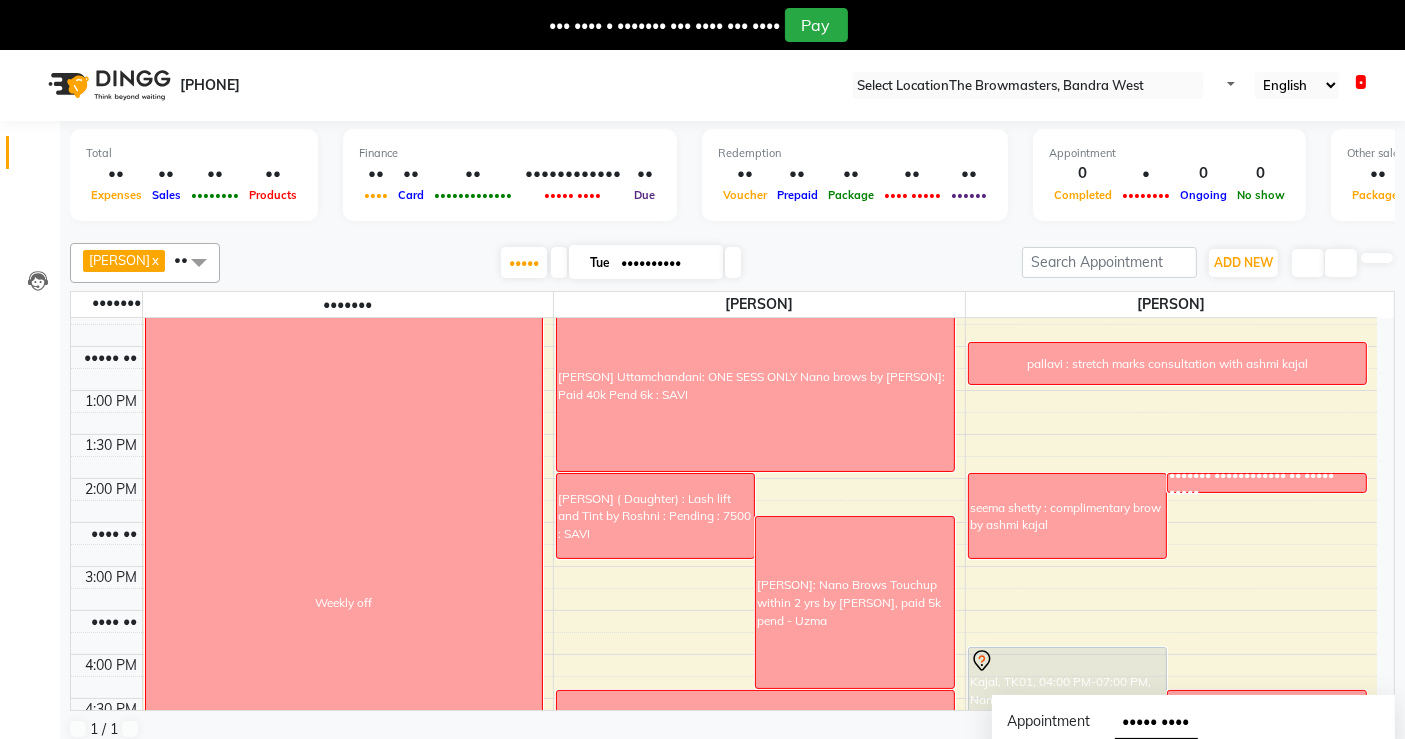 scroll, scrollTop: 242, scrollLeft: 0, axis: vertical 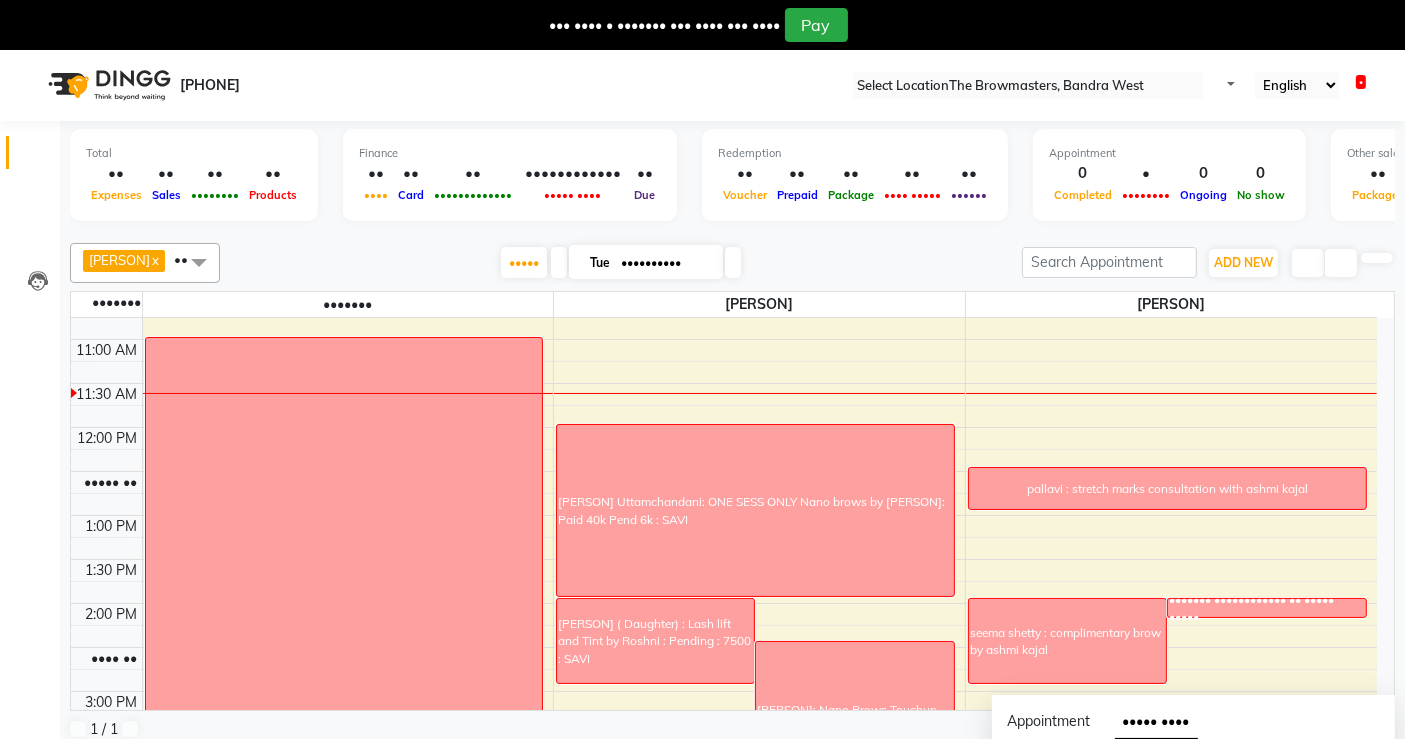 click on "••••••••••" at bounding box center (665, 263) 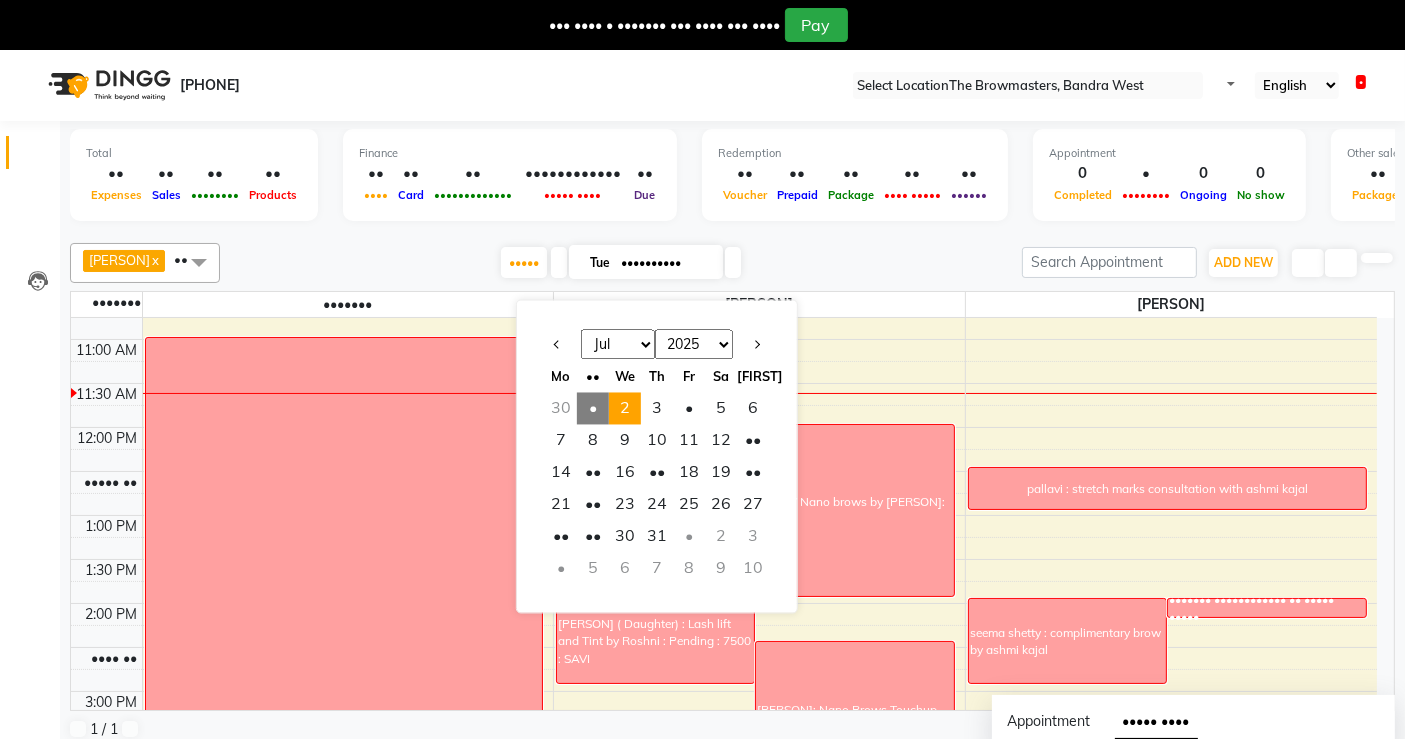 click on "2" at bounding box center [625, 409] 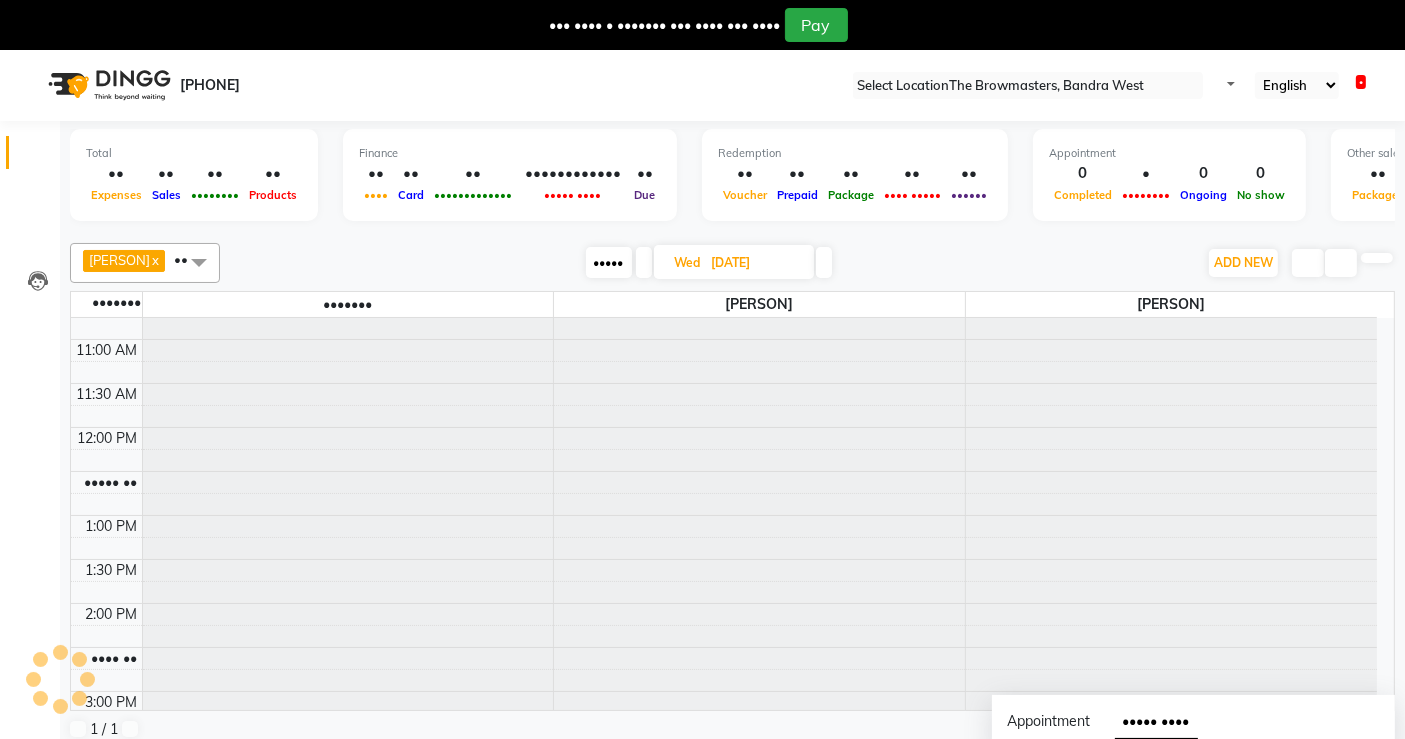 scroll, scrollTop: 262, scrollLeft: 0, axis: vertical 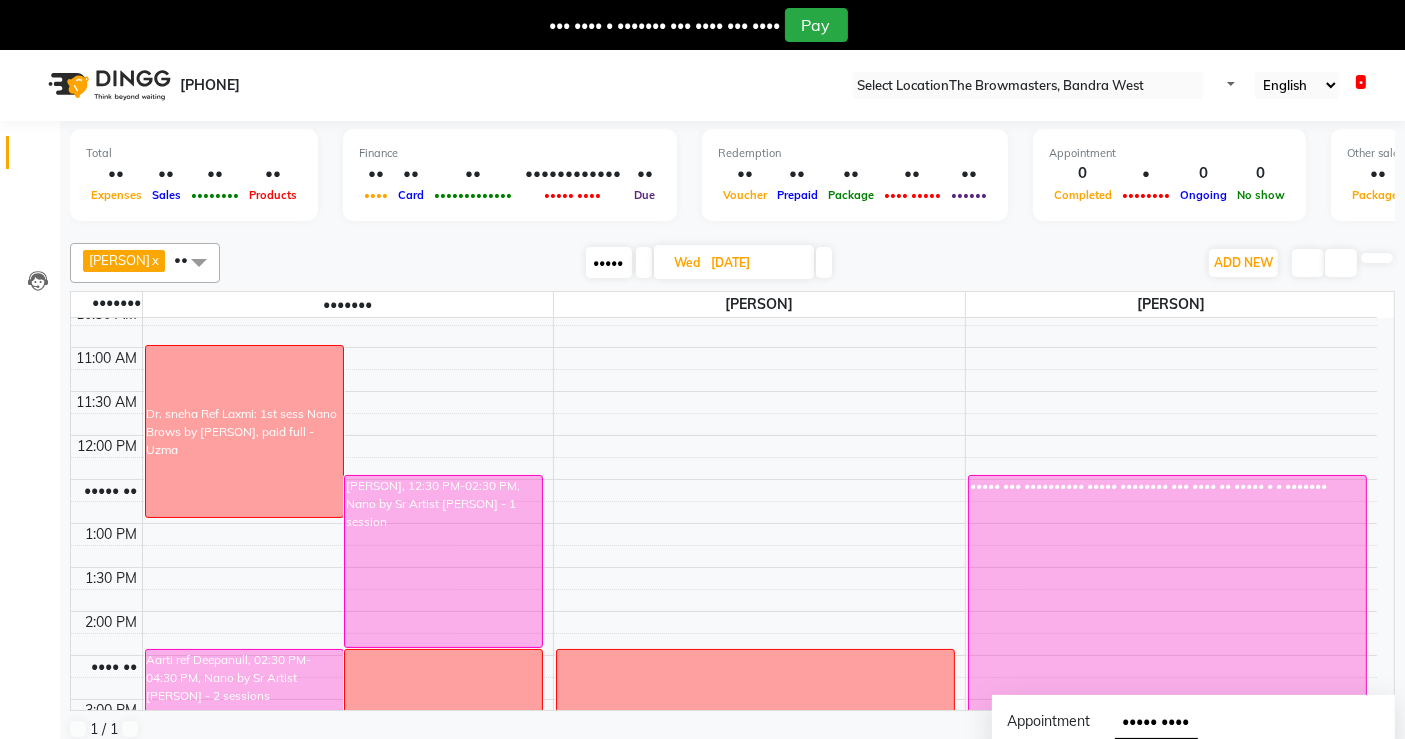 click at bounding box center [644, 262] 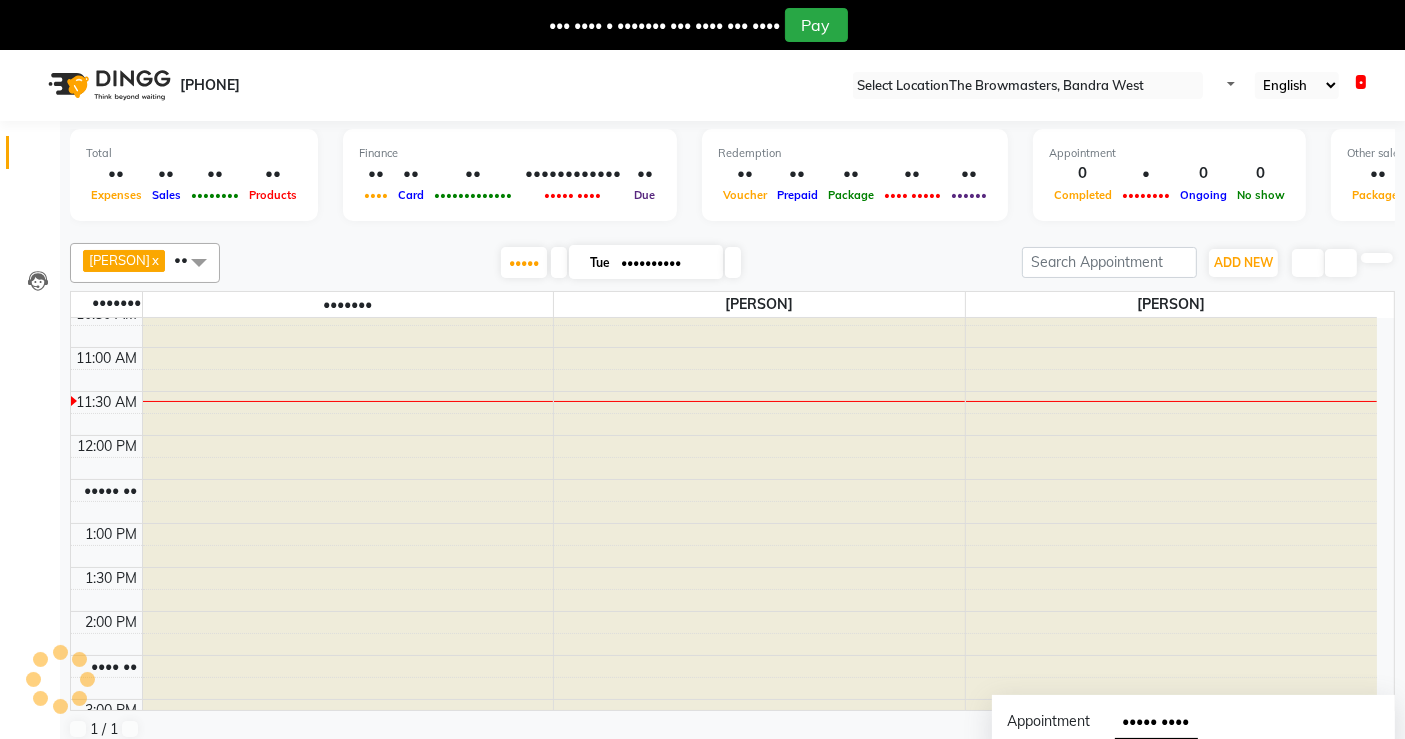 scroll, scrollTop: 262, scrollLeft: 0, axis: vertical 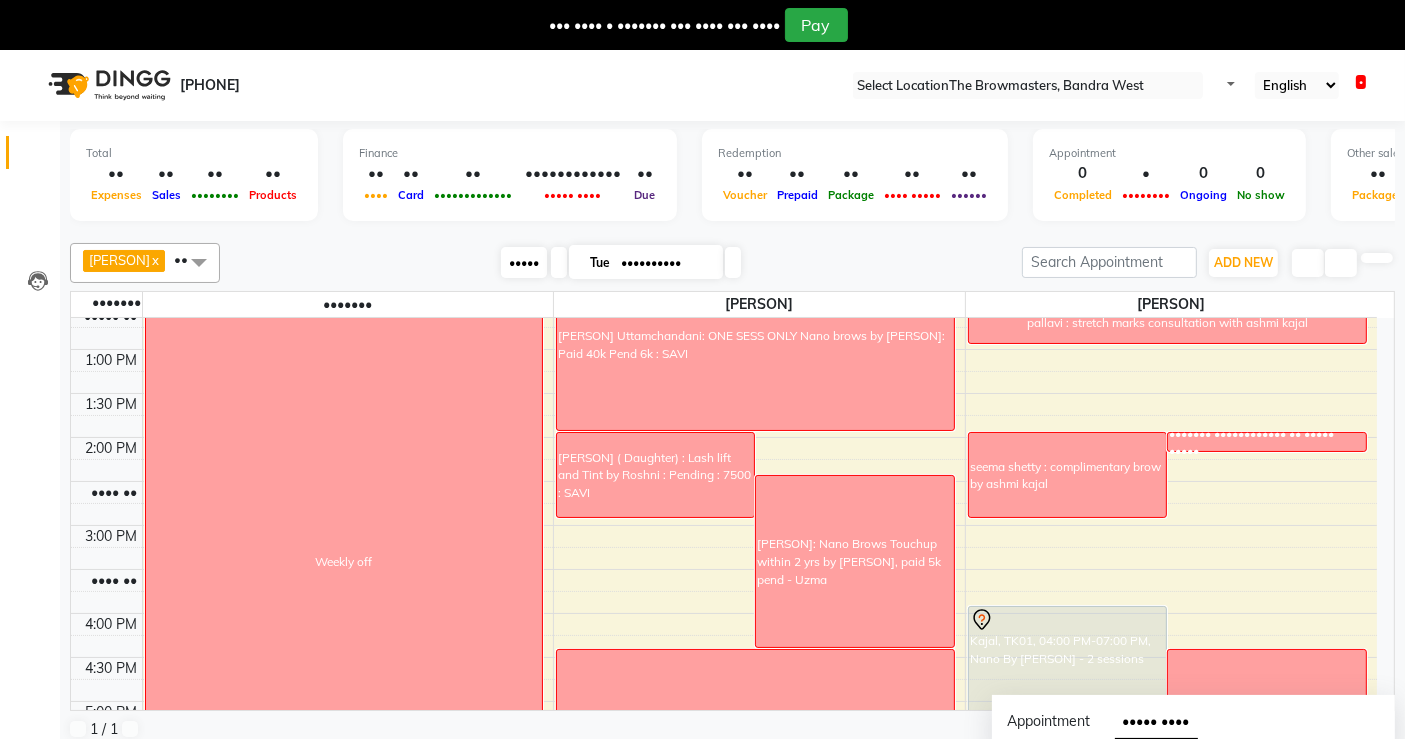 click on "•••••" at bounding box center (524, 262) 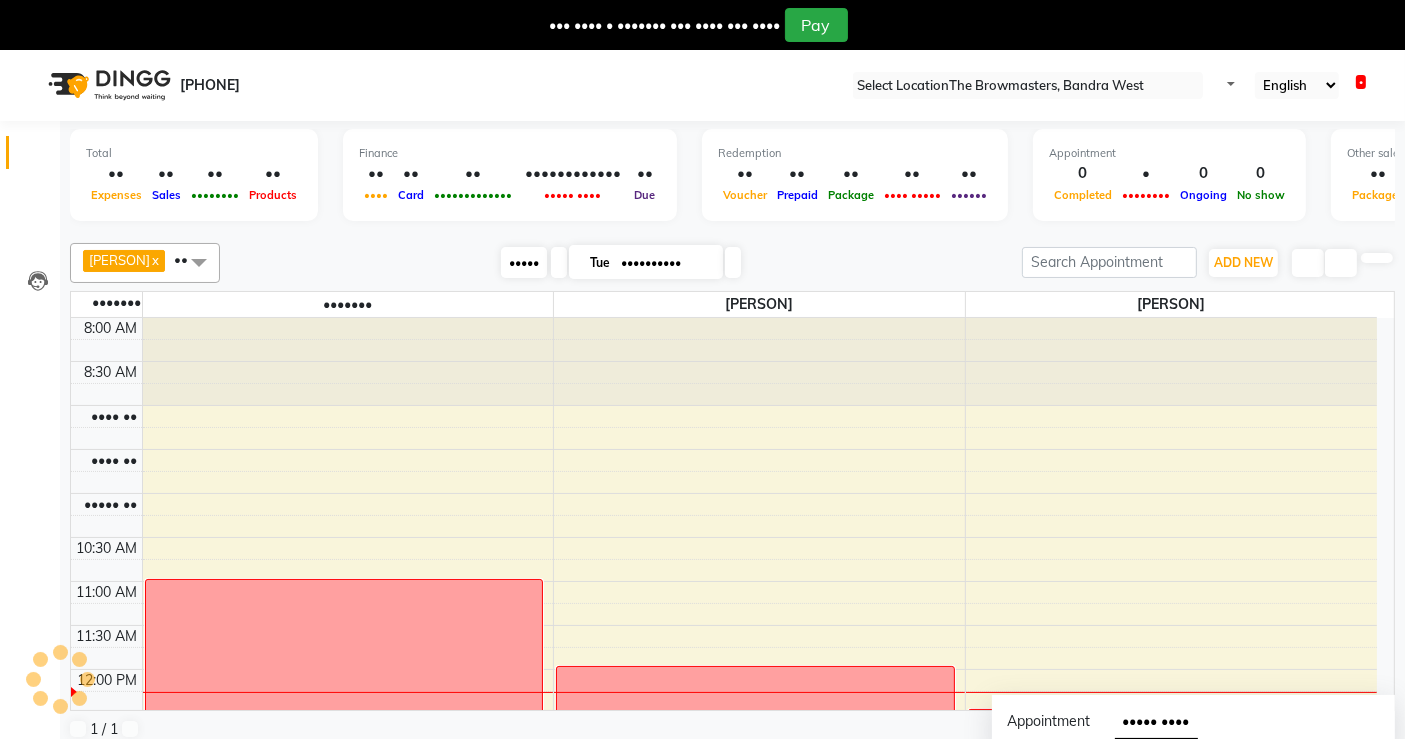 scroll, scrollTop: 348, scrollLeft: 0, axis: vertical 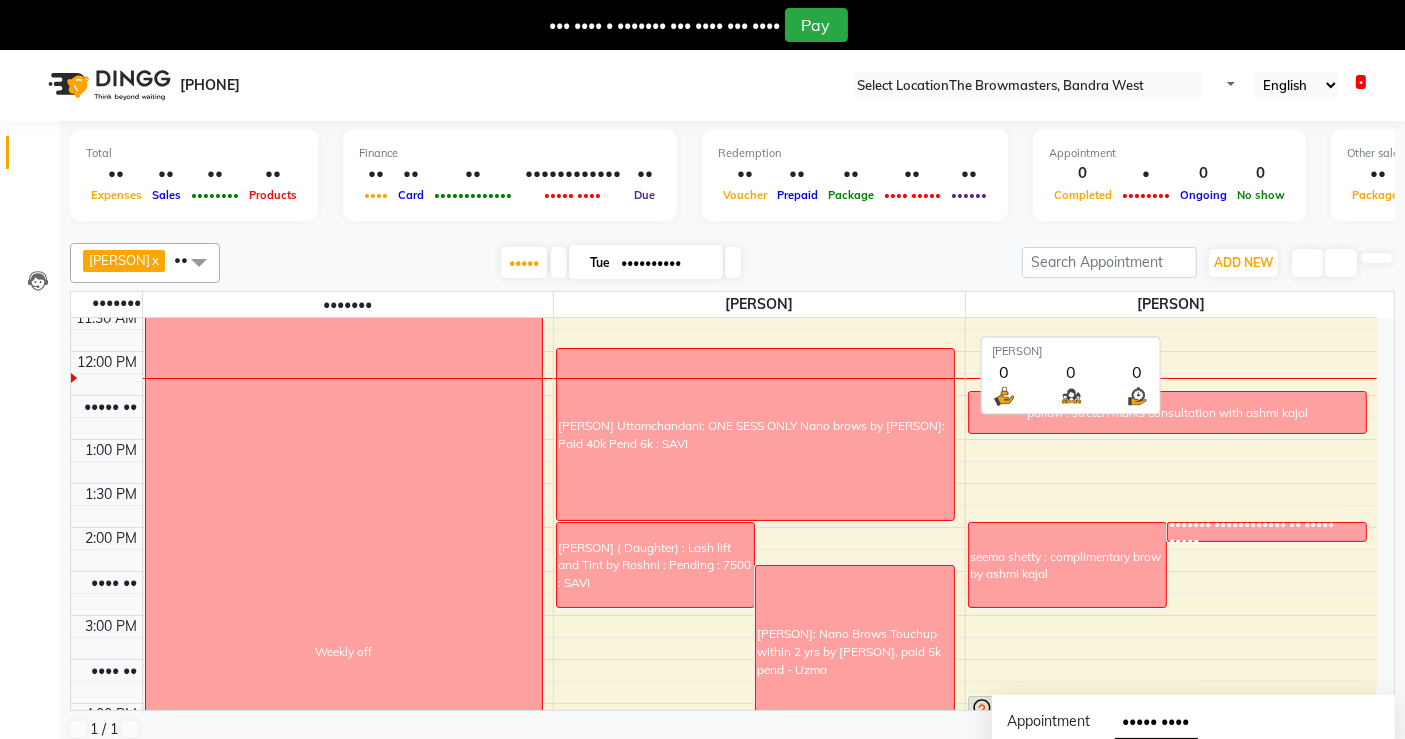 click on "[PERSON]" at bounding box center (347, 304) 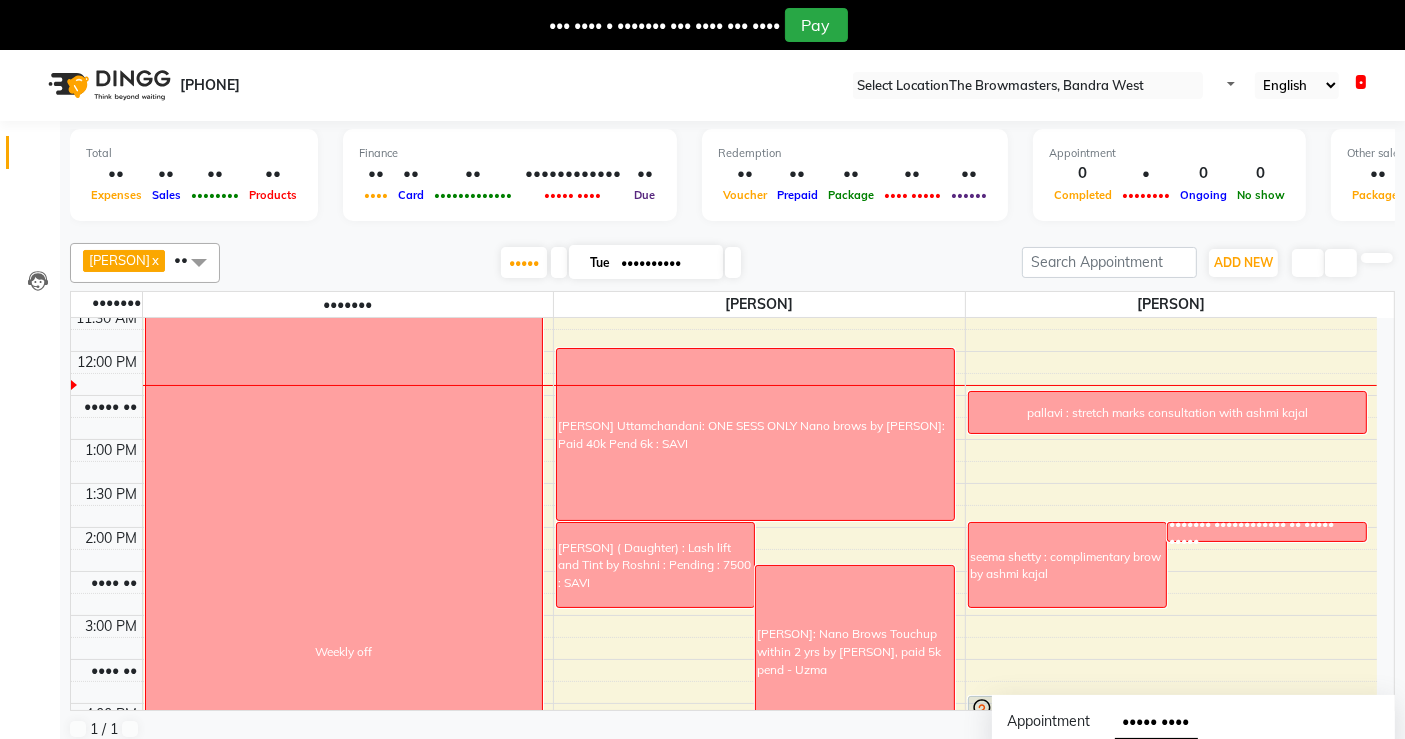 click on "[FIRST] [LAST] x [FIRST] x [FIRST] x +2 Select All [FIRST] [LAST] [FIRST] [FIRST] [FIRST] [FIRST] [BRAND] [BRAND] [CITY] [FIRST] [FIRST] [FIRST] [FIRST] [FIRST] trainees [UZMA] [TODAY] Tue 01-07-2025 Toggle Dropdown Add Appointment Add Invoice Add Client Add Transaction Toggle Dropdown Add Appointment Add Invoice Add Client ADD NEW Toggle Dropdown Add Appointment Add Invoice Add Client Add Transaction [FIRST] [LAST] x [FIRST] x [FIRST] x +2 Select All [FIRST] [LAST] [FIRST] [FIRST] [FIRST] [FIRST] [BRAND] [BRAND] [CITY] [FIRST] [FIRST] [FIRST] [FIRST] [FIRST] trainees [UZMA] Group By Staff View Room View View as Vertical Vertical - Week View Horizontal Horizontal - Week View List Toggle Dropdown Calendar Settings Manage Tags Arrange Stylists Reset Stylists Full Screen Appointment Form Zoom 100% Staff/Room Display Count 12" at bounding box center (732, 263) 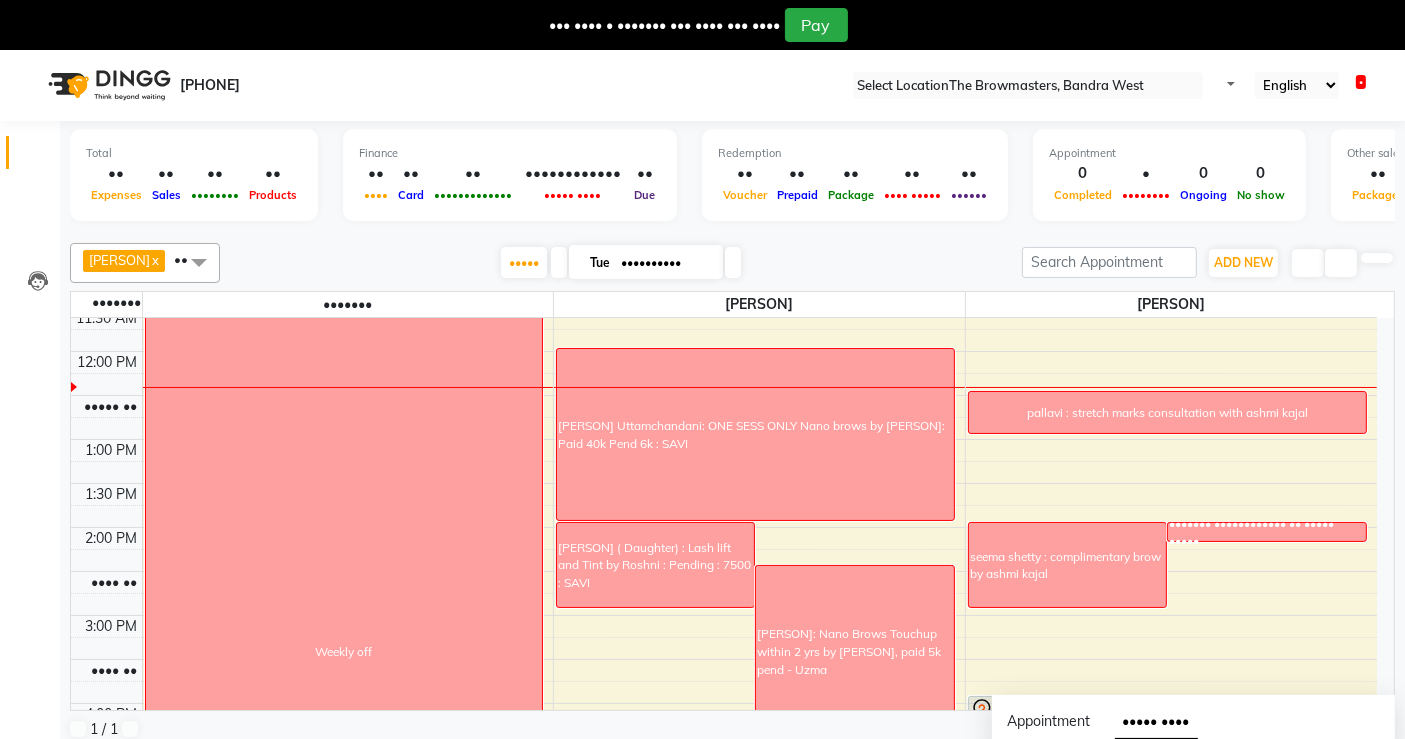 click on "[FIRST] [LAST] x [FIRST] x [FIRST] x +2 Select All [FIRST] [LAST] [FIRST] [FIRST] [FIRST] [FIRST] [BRAND] [BRAND] [CITY] [FIRST] [FIRST] [FIRST] [FIRST] [FIRST] trainees [UZMA] [TODAY] Tue 01-07-2025 Toggle Dropdown Add Appointment Add Invoice Add Client Add Transaction Toggle Dropdown Add Appointment Add Invoice Add Client ADD NEW Toggle Dropdown Add Appointment Add Invoice Add Client Add Transaction [FIRST] [LAST] x [FIRST] x [FIRST] x +2 Select All [FIRST] [LAST] [FIRST] [FIRST] [FIRST] [FIRST] [BRAND] [BRAND] [CITY] [FIRST] [FIRST] [FIRST] [FIRST] [FIRST] trainees [UZMA] Group By Staff View Room View View as Vertical Vertical - Week View Horizontal Horizontal - Week View List Toggle Dropdown Calendar Settings Manage Tags Arrange Stylists Reset Stylists Full Screen Appointment Form Zoom 100% Staff/Room Display Count 12" at bounding box center (732, 263) 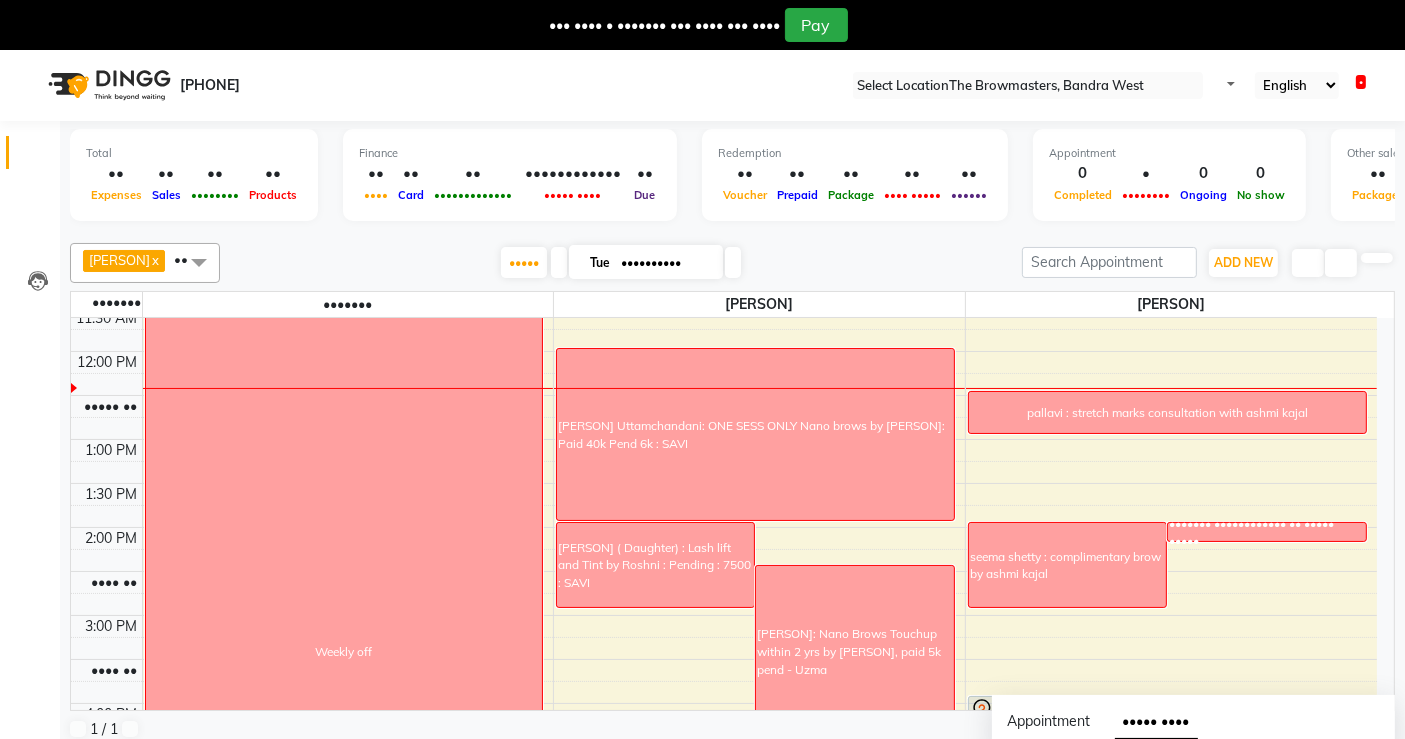 click on "••••••••••" at bounding box center (665, 263) 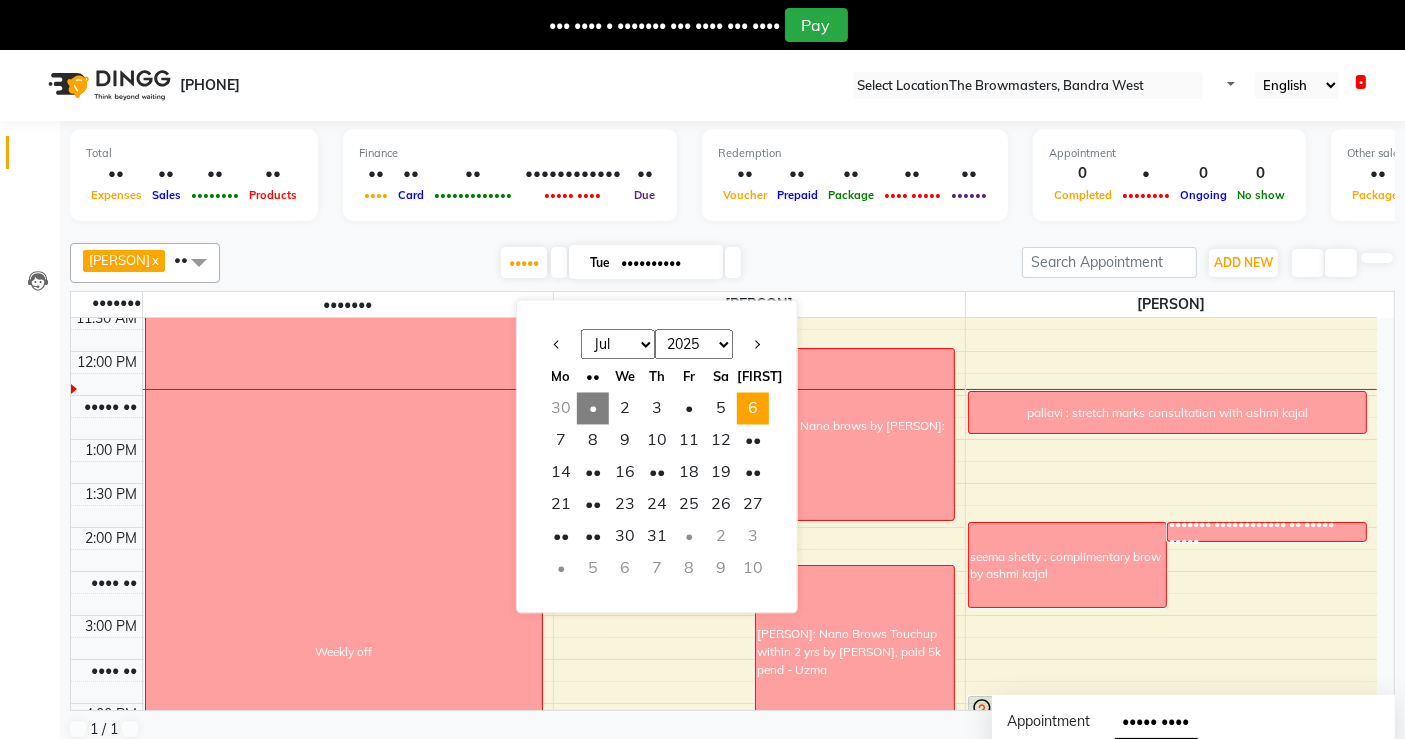 click on "6" at bounding box center [753, 409] 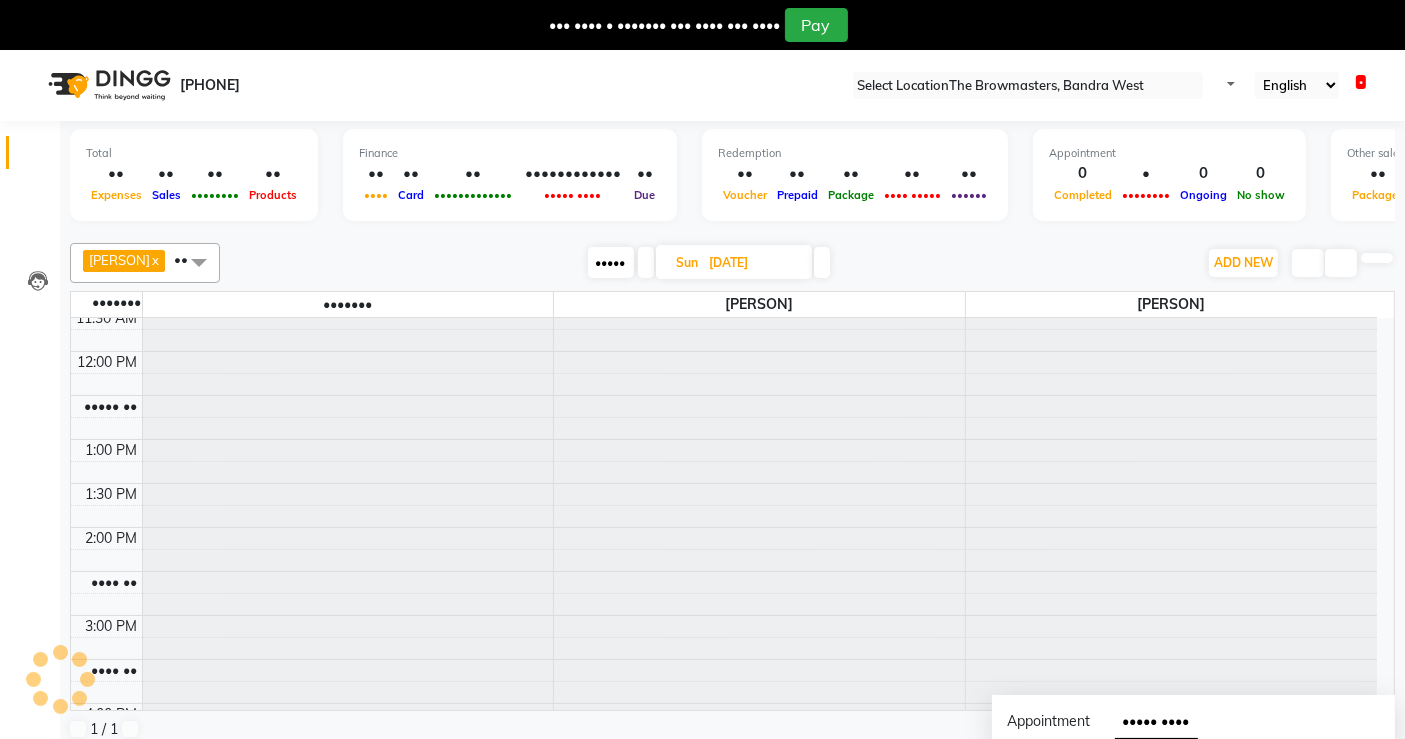 scroll, scrollTop: 348, scrollLeft: 0, axis: vertical 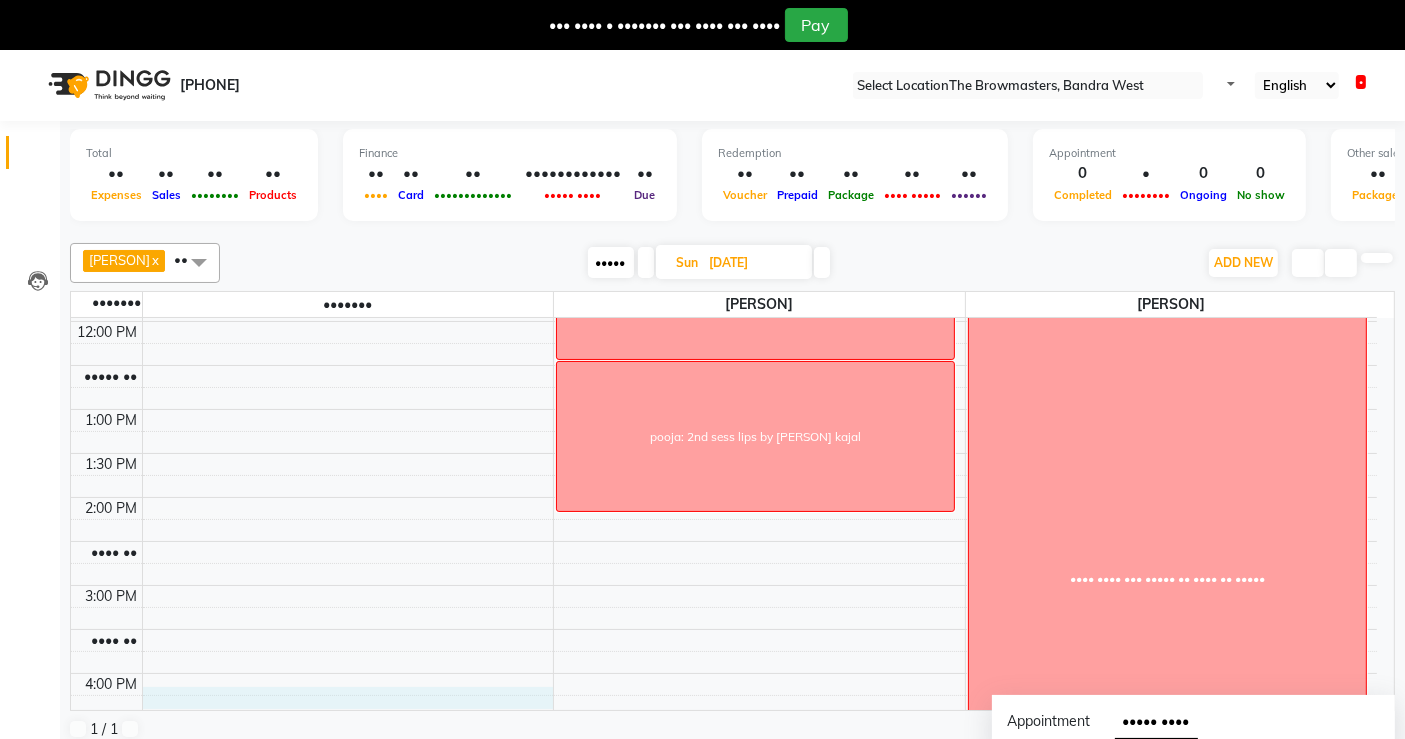 click on "8:00 AM 8:30 AM 9:00 AM 9:30 AM 10:00 AM 10:30 AM 11:00 AM 11:30 AM 12:00 PM 12:30 PM 1:00 PM 1:30 PM 2:00 PM 2:30 PM 3:00 PM 3:30 PM 4:00 PM 4:30 PM 5:00 PM 5:30 PM 6:00 PM 6:30 PM 7:00 PM 7:30 PM 8:00 PM 8:30 PM pooja :2nd session nano by roshni kajal pooja: 2nd sess lips by roshni kajal dont book for ashmi as shes on Leave" at bounding box center (724, 541) 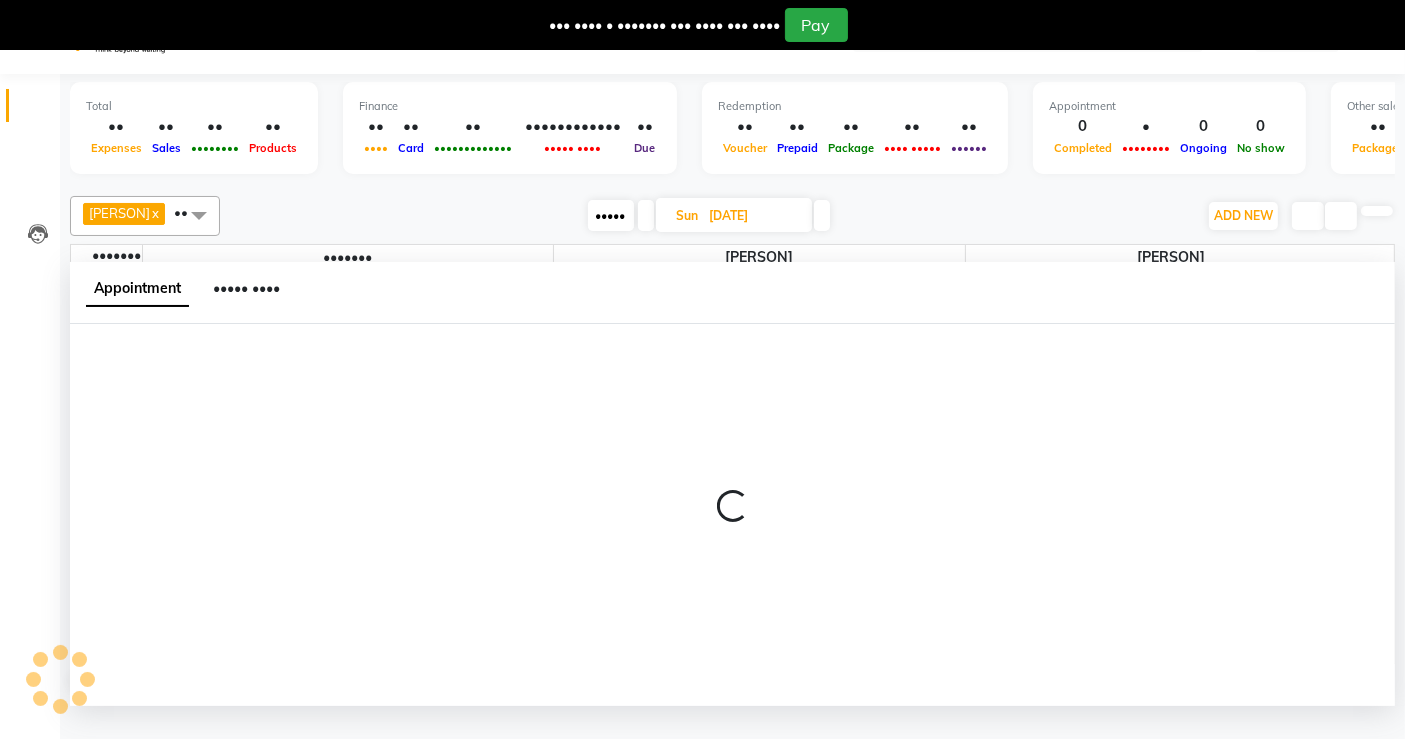 scroll, scrollTop: 49, scrollLeft: 0, axis: vertical 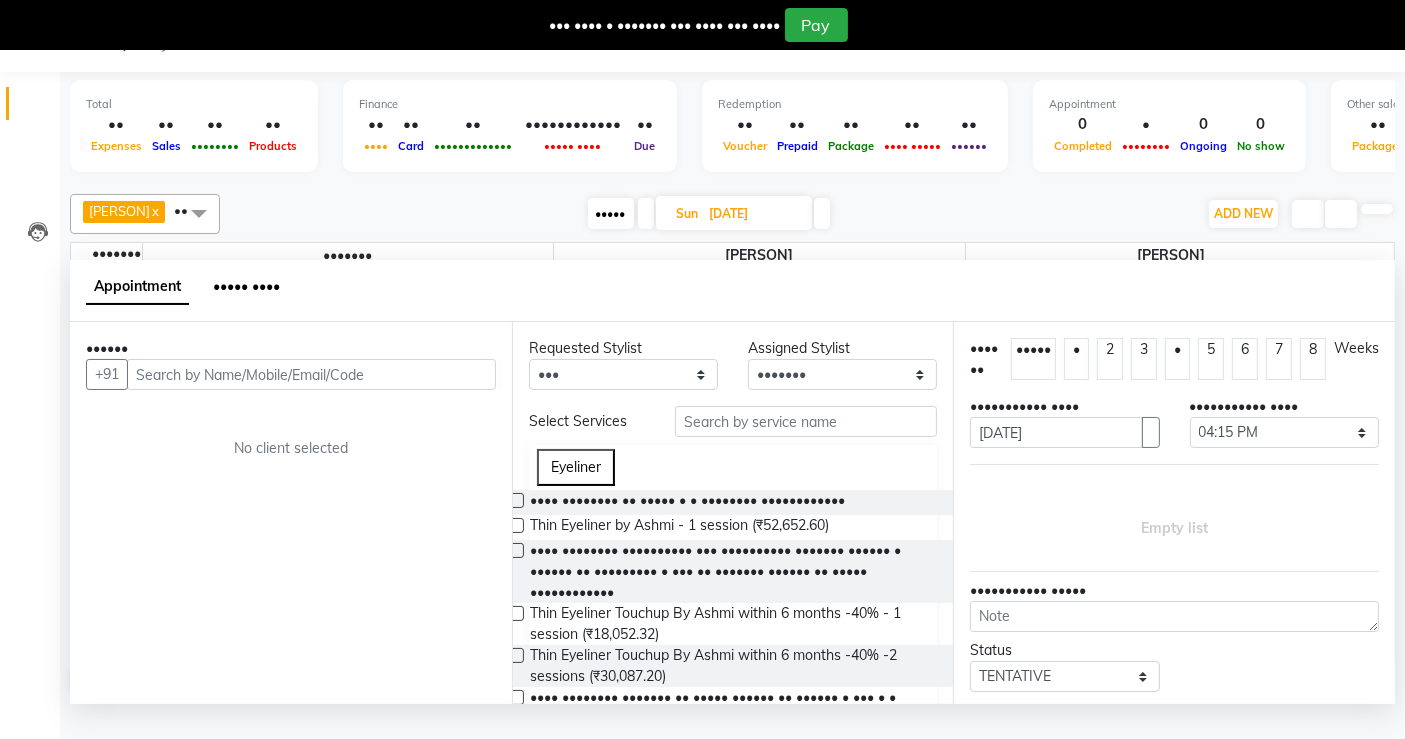 click on "••••• ••••" at bounding box center (246, 286) 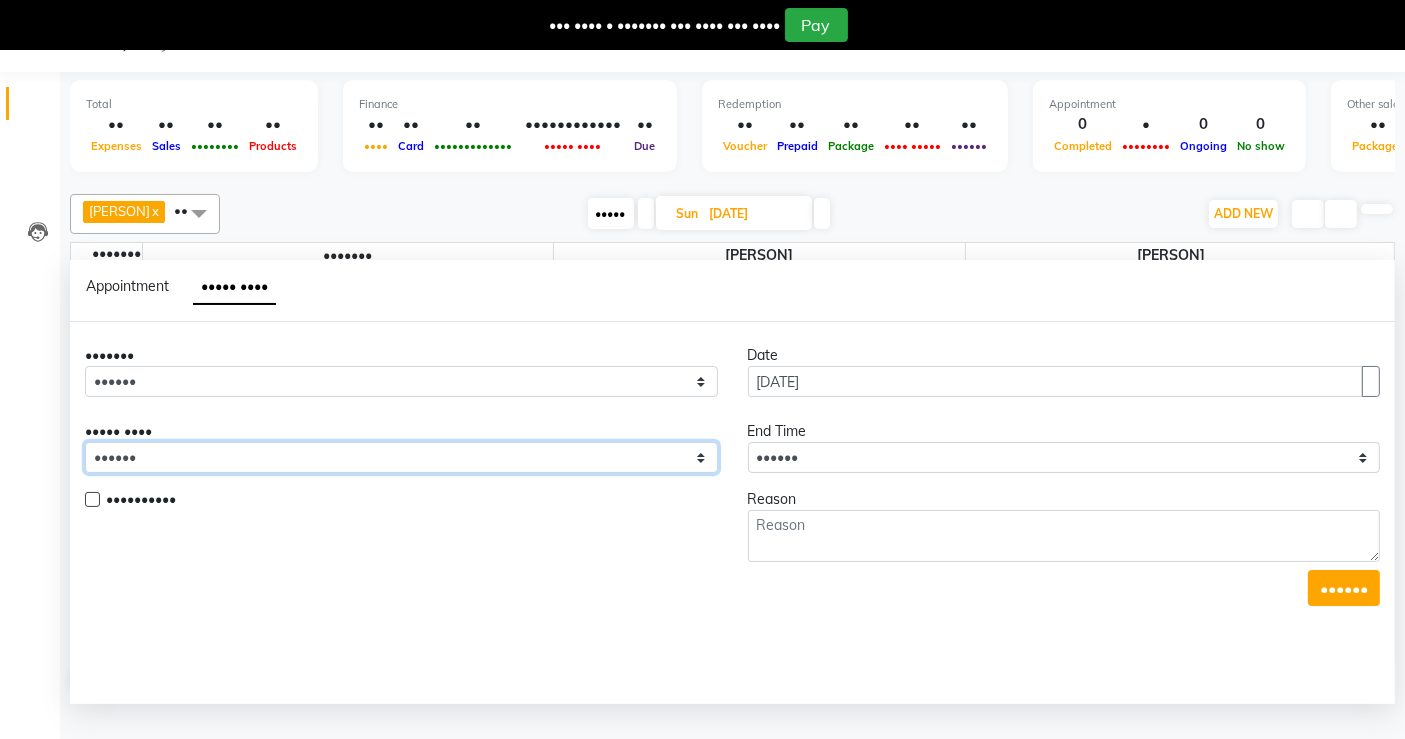 click on "••••••" at bounding box center (401, 457) 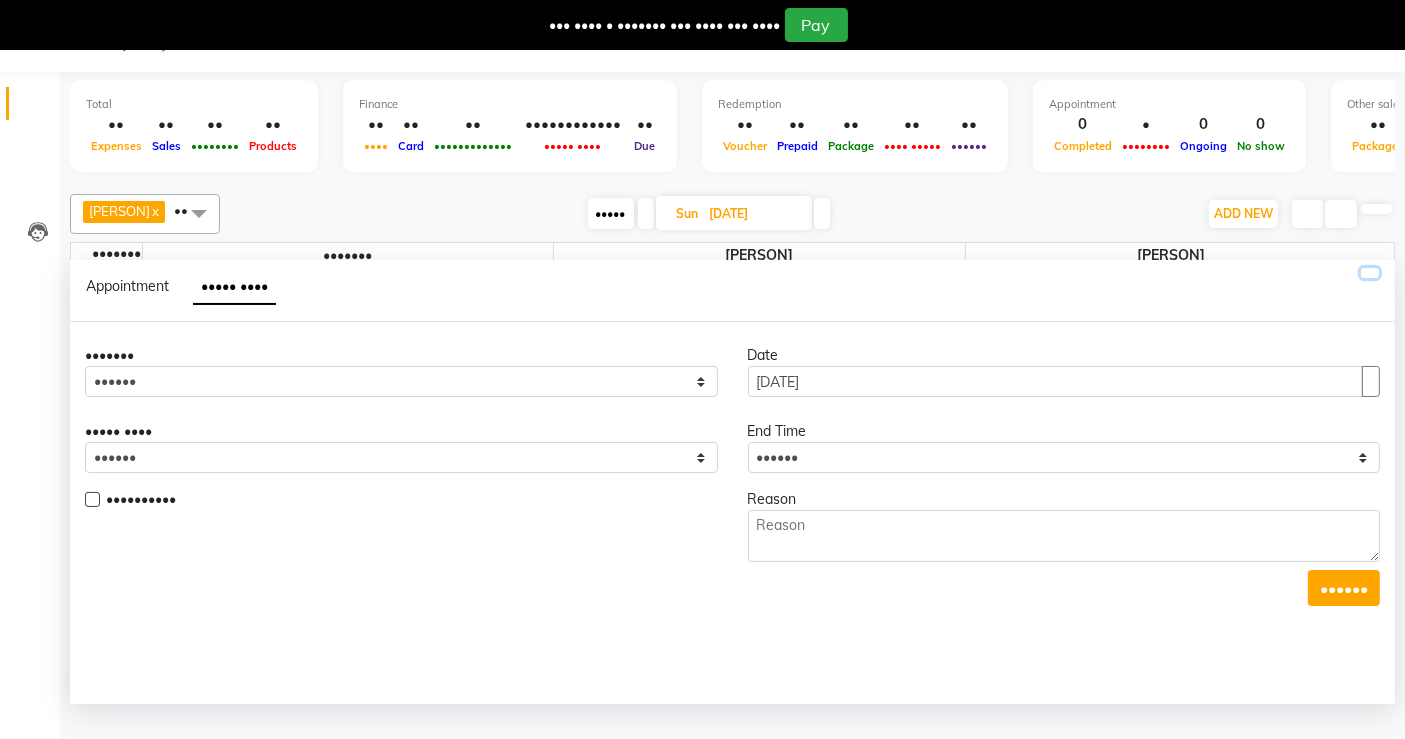 click at bounding box center (1370, 273) 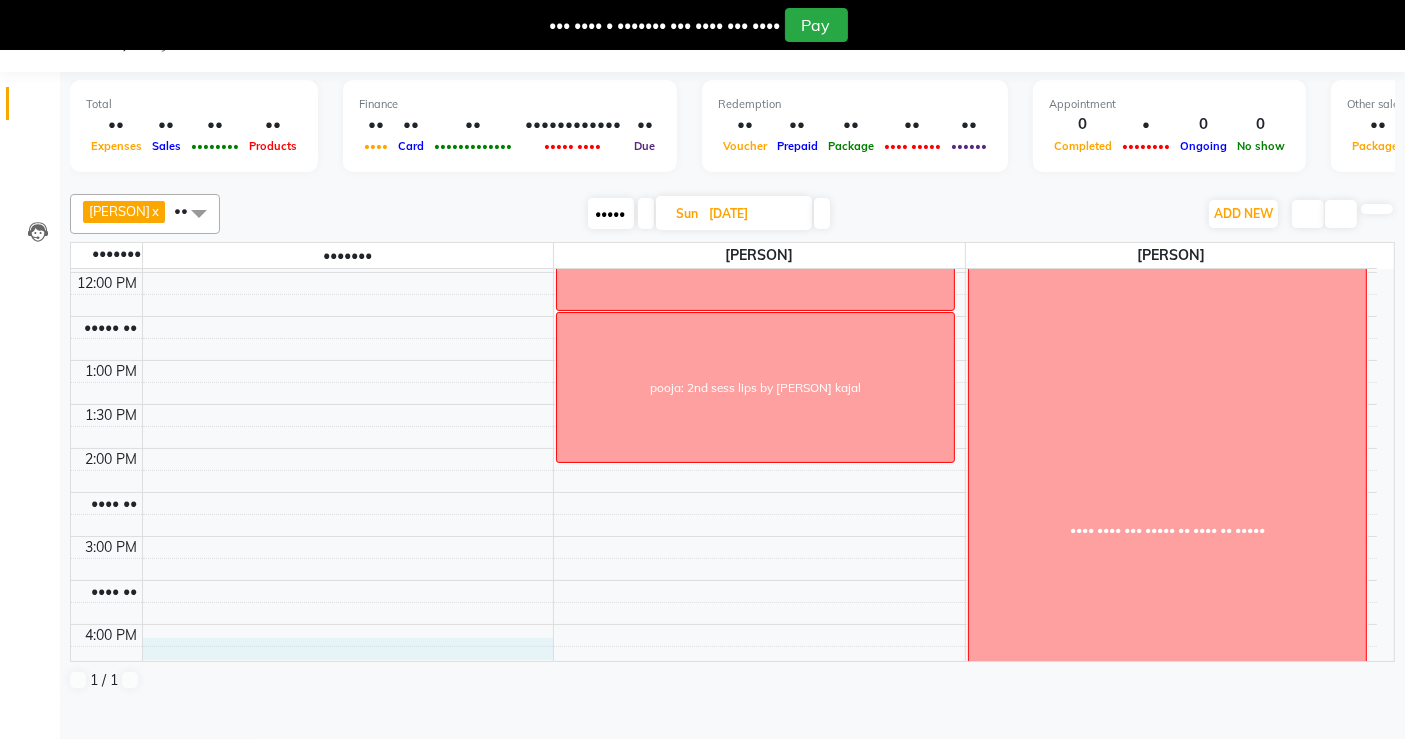 click on "8:00 AM 8:30 AM 9:00 AM 9:30 AM 10:00 AM 10:30 AM 11:00 AM 11:30 AM 12:00 PM 12:30 PM 1:00 PM 1:30 PM 2:00 PM 2:30 PM 3:00 PM 3:30 PM 4:00 PM 4:30 PM 5:00 PM 5:30 PM 6:00 PM 6:30 PM 7:00 PM 7:30 PM 8:00 PM 8:30 PM pooja :2nd session nano by roshni kajal pooja: 2nd sess lips by roshni kajal dont book for ashmi as shes on Leave" at bounding box center (724, 492) 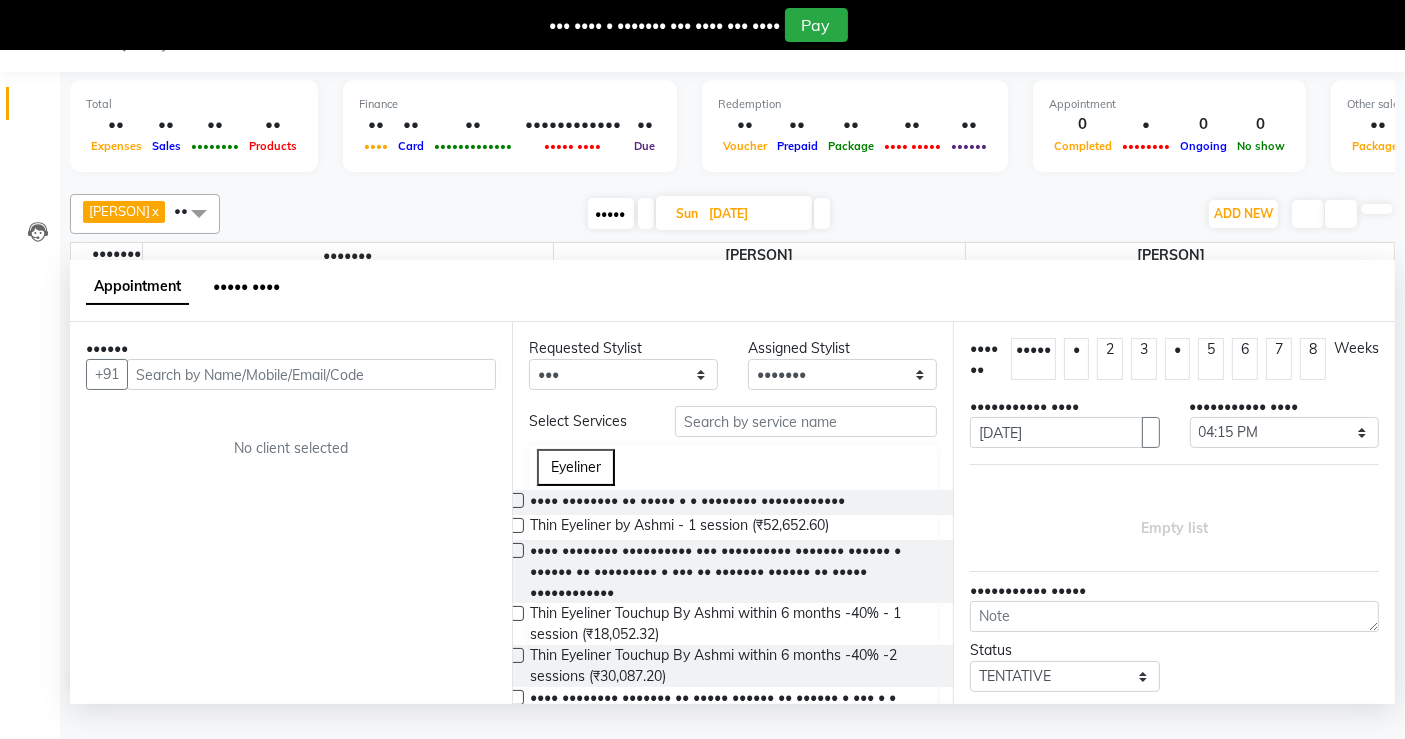 click on "••••• ••••" at bounding box center [246, 286] 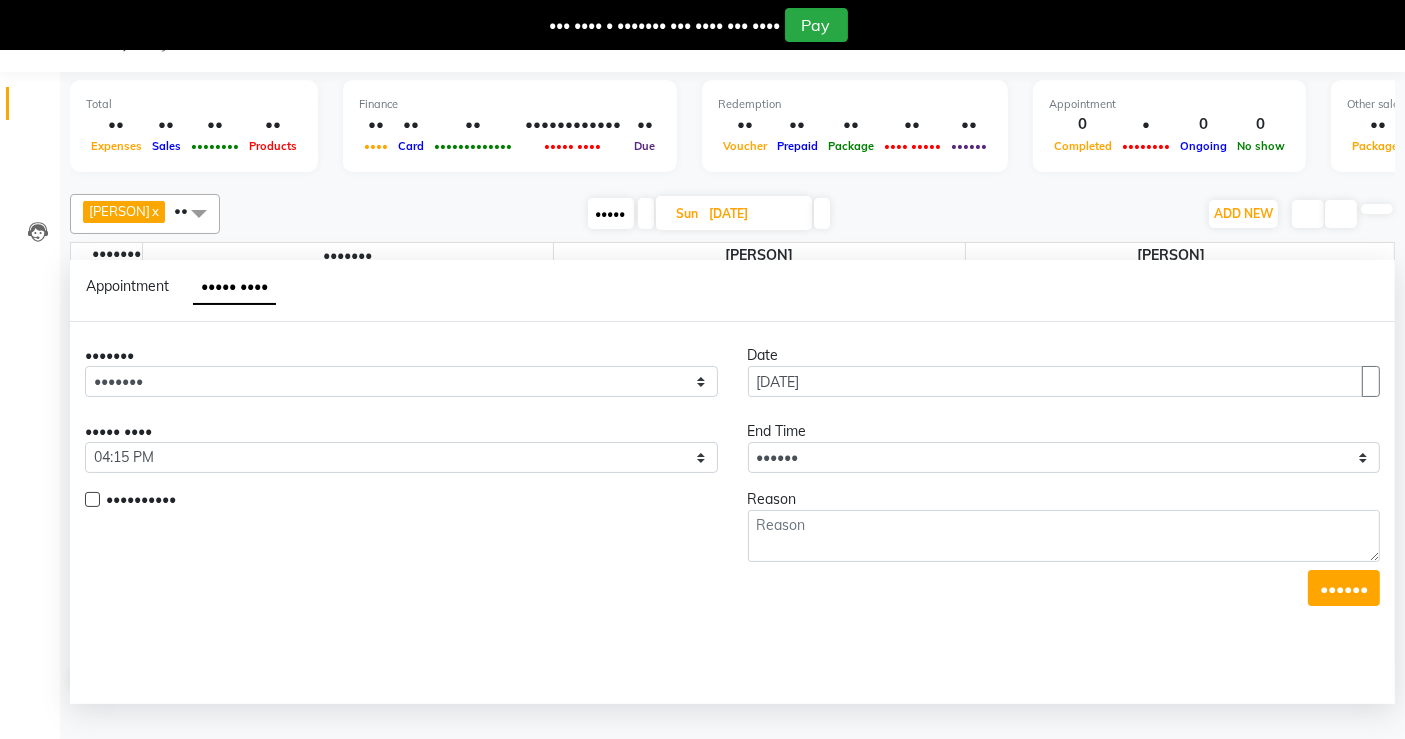 scroll, scrollTop: 348, scrollLeft: 0, axis: vertical 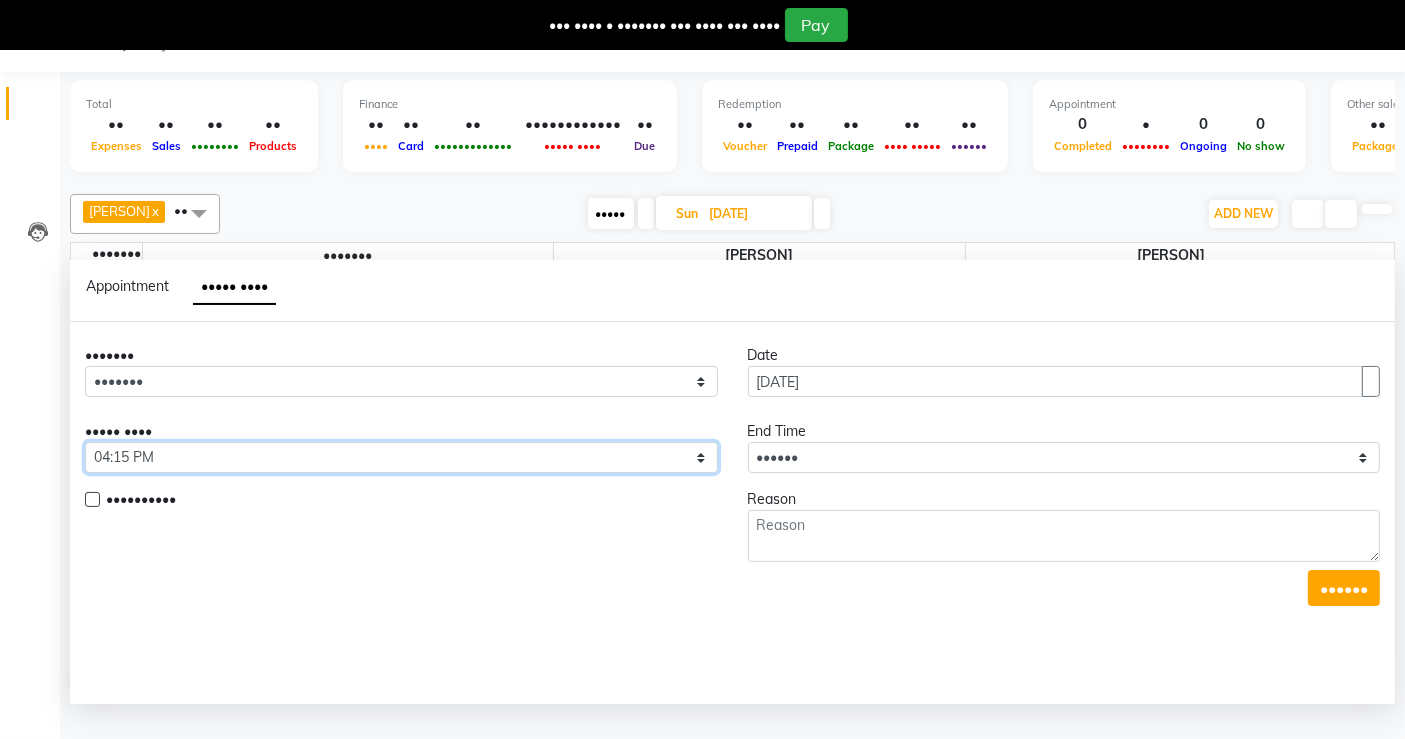 click on "Select 09:00 AM 09:15 AM 09:30 AM 09:45 AM 10:00 AM 10:15 AM 10:30 AM 10:45 AM 11:00 AM 11:15 AM 11:30 AM 11:45 AM 12:00 PM 12:15 PM 12:30 PM 12:45 PM 01:00 PM 01:15 PM 01:30 PM 01:45 PM 02:00 PM 02:15 PM 02:30 PM 02:45 PM 03:00 PM 03:15 PM 03:30 PM 03:45 PM 04:00 PM 04:15 PM 04:30 PM 04:45 PM 05:00 PM 05:15 PM 05:30 PM 05:45 PM 06:00 PM 06:15 PM 06:30 PM 06:45 PM 07:00 PM 07:15 PM 07:30 PM 07:45 PM 08:00 PM" at bounding box center [401, 381] 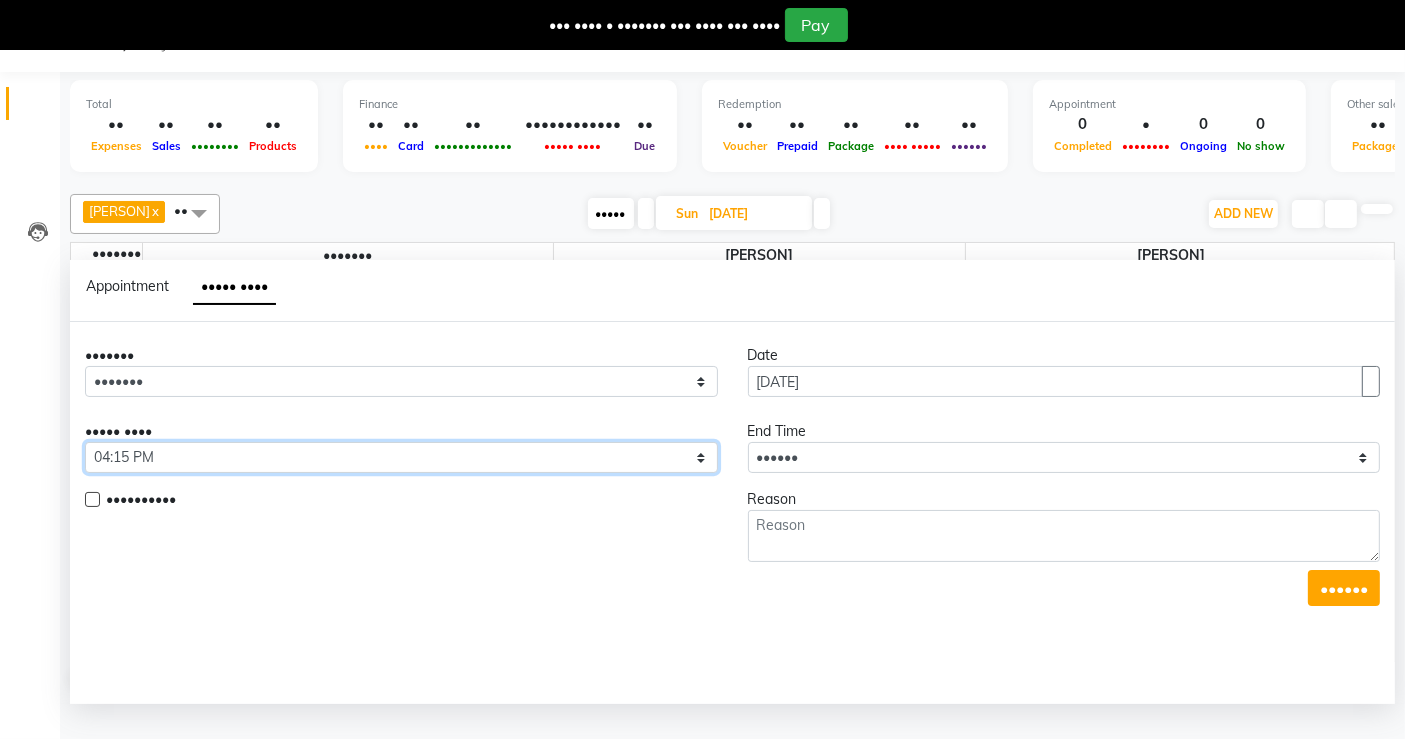 select on "1020" 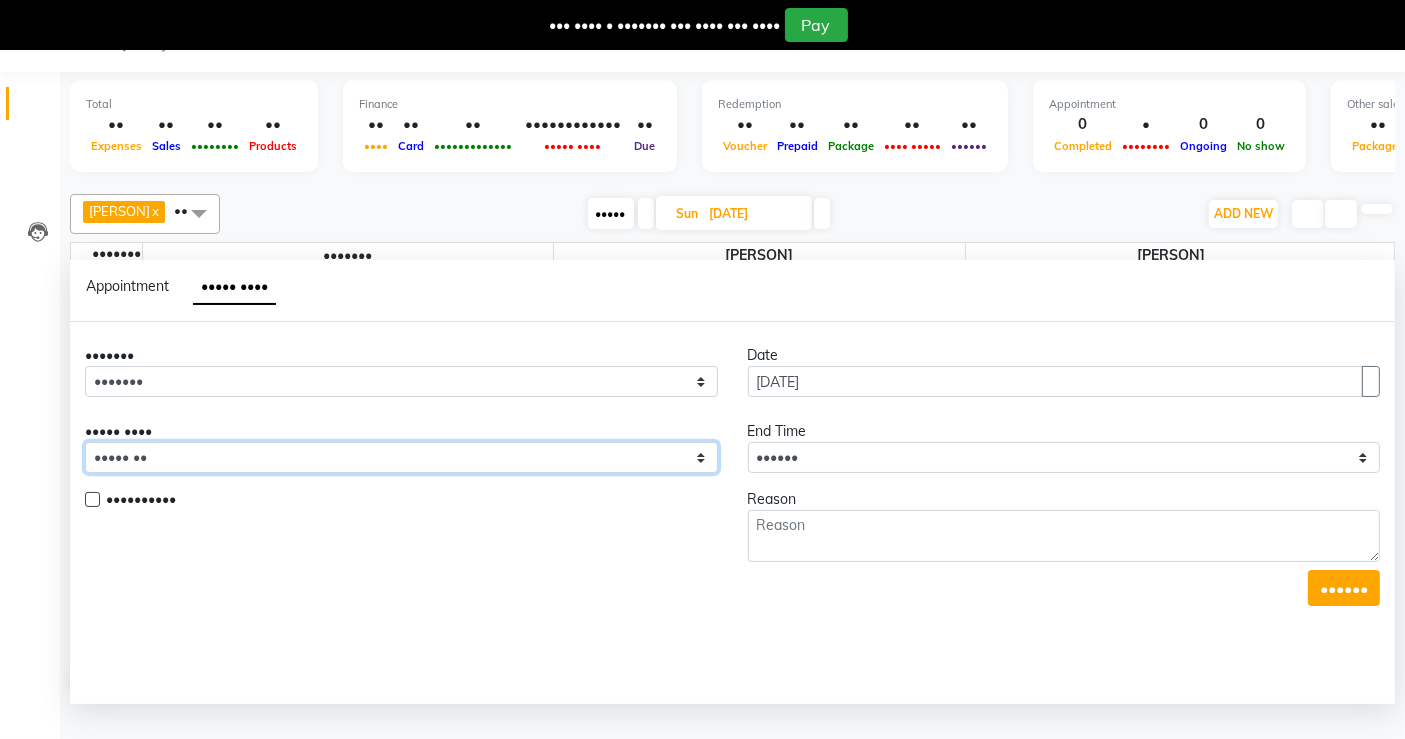 click on "Select 09:00 AM 09:15 AM 09:30 AM 09:45 AM 10:00 AM 10:15 AM 10:30 AM 10:45 AM 11:00 AM 11:15 AM 11:30 AM 11:45 AM 12:00 PM 12:15 PM 12:30 PM 12:45 PM 01:00 PM 01:15 PM 01:30 PM 01:45 PM 02:00 PM 02:15 PM 02:30 PM 02:45 PM 03:00 PM 03:15 PM 03:30 PM 03:45 PM 04:00 PM 04:15 PM 04:30 PM 04:45 PM 05:00 PM 05:15 PM 05:30 PM 05:45 PM 06:00 PM 06:15 PM 06:30 PM 06:45 PM 07:00 PM 07:15 PM 07:30 PM 07:45 PM 08:00 PM" at bounding box center [401, 381] 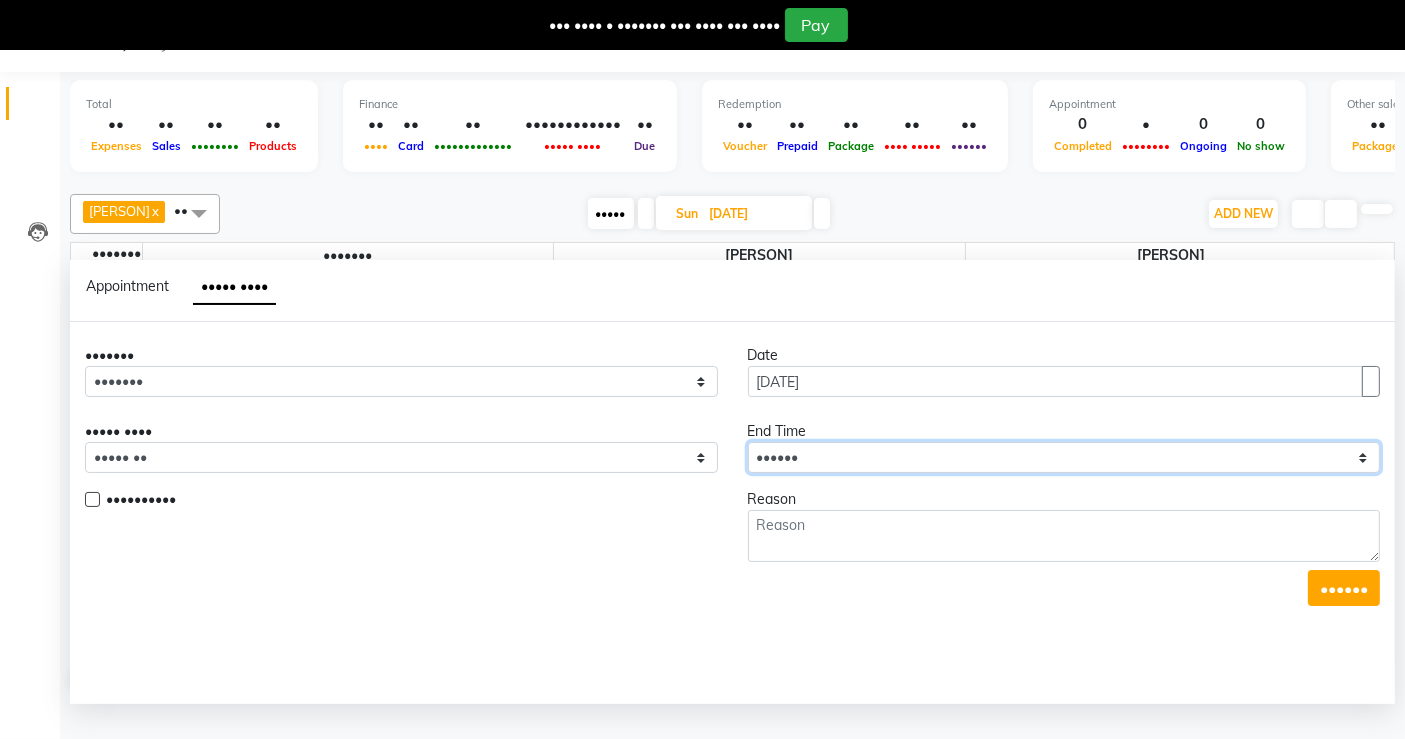 click on "Select 09:00 AM 09:15 AM 09:30 AM 09:45 AM 10:00 AM 10:15 AM 10:30 AM 10:45 AM 11:00 AM 11:15 AM 11:30 AM 11:45 AM 12:00 PM 12:15 PM 12:30 PM 12:45 PM 01:00 PM 01:15 PM 01:30 PM 01:45 PM 02:00 PM 02:15 PM 02:30 PM 02:45 PM 03:00 PM 03:15 PM 03:30 PM 03:45 PM 04:00 PM 04:15 PM 04:30 PM 04:45 PM 05:00 PM 05:15 PM 05:30 PM 05:45 PM 06:00 PM 06:15 PM 06:30 PM 06:45 PM 07:00 PM 07:15 PM 07:30 PM 07:45 PM 08:00 PM" at bounding box center [401, 381] 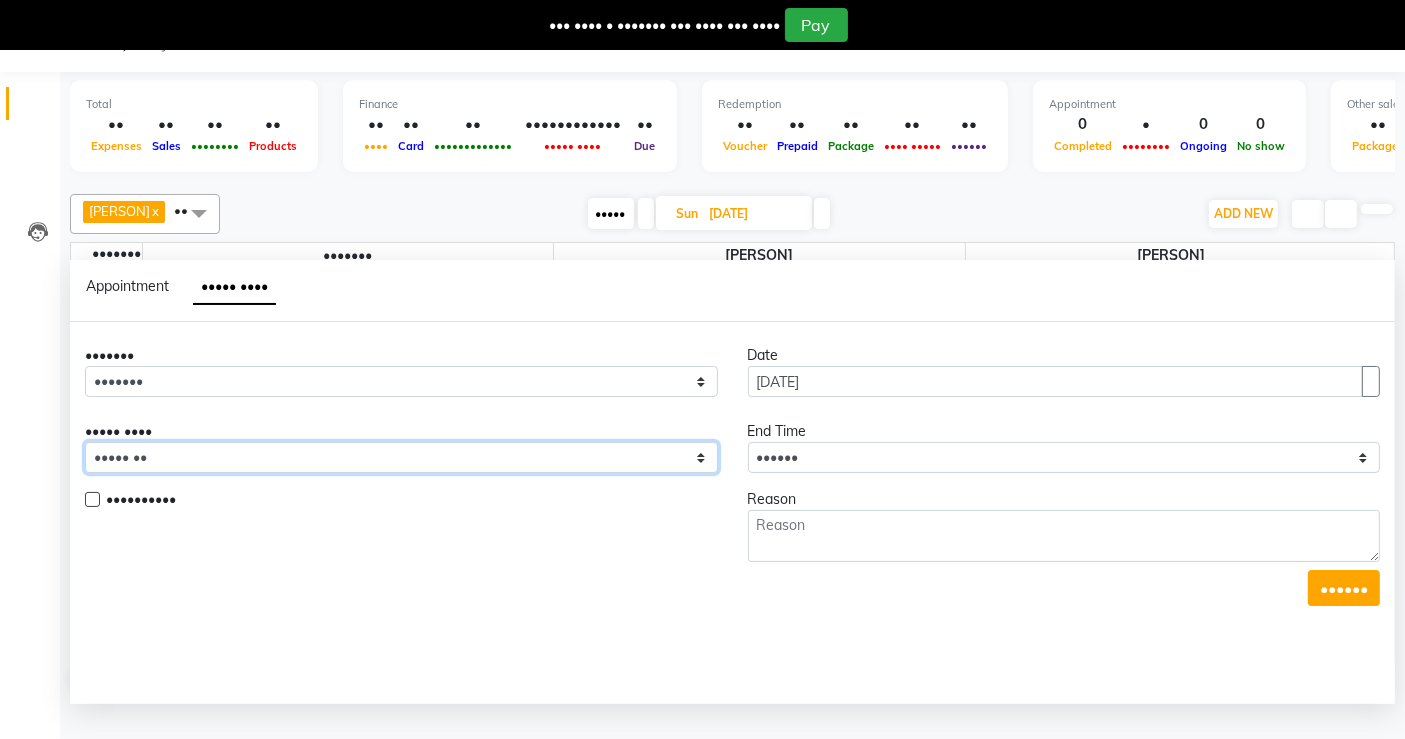 click on "Select 09:00 AM 09:15 AM 09:30 AM 09:45 AM 10:00 AM 10:15 AM 10:30 AM 10:45 AM 11:00 AM 11:15 AM 11:30 AM 11:45 AM 12:00 PM 12:15 PM 12:30 PM 12:45 PM 01:00 PM 01:15 PM 01:30 PM 01:45 PM 02:00 PM 02:15 PM 02:30 PM 02:45 PM 03:00 PM 03:15 PM 03:30 PM 03:45 PM 04:00 PM 04:15 PM 04:30 PM 04:45 PM 05:00 PM 05:15 PM 05:30 PM 05:45 PM 06:00 PM 06:15 PM 06:30 PM 06:45 PM 07:00 PM 07:15 PM 07:30 PM 07:45 PM 08:00 PM" at bounding box center [401, 457] 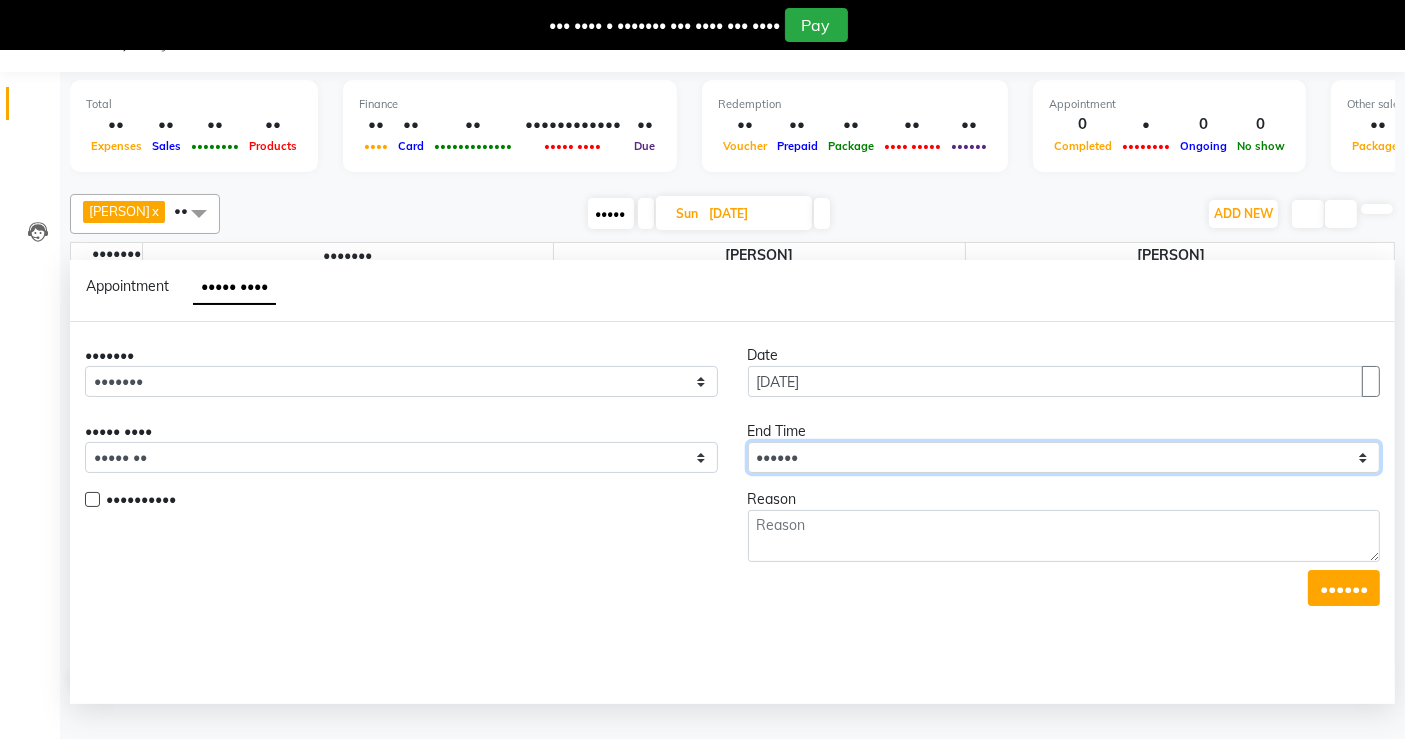 click on "Select 09:00 AM 09:15 AM 09:30 AM 09:45 AM 10:00 AM 10:15 AM 10:30 AM 10:45 AM 11:00 AM 11:15 AM 11:30 AM 11:45 AM 12:00 PM 12:15 PM 12:30 PM 12:45 PM 01:00 PM 01:15 PM 01:30 PM 01:45 PM 02:00 PM 02:15 PM 02:30 PM 02:45 PM 03:00 PM 03:15 PM 03:30 PM 03:45 PM 04:00 PM 04:15 PM 04:30 PM 04:45 PM 05:00 PM 05:15 PM 05:30 PM 05:45 PM 06:00 PM 06:15 PM 06:30 PM 06:45 PM 07:00 PM 07:15 PM 07:30 PM 07:45 PM 08:00 PM" at bounding box center (1064, 457) 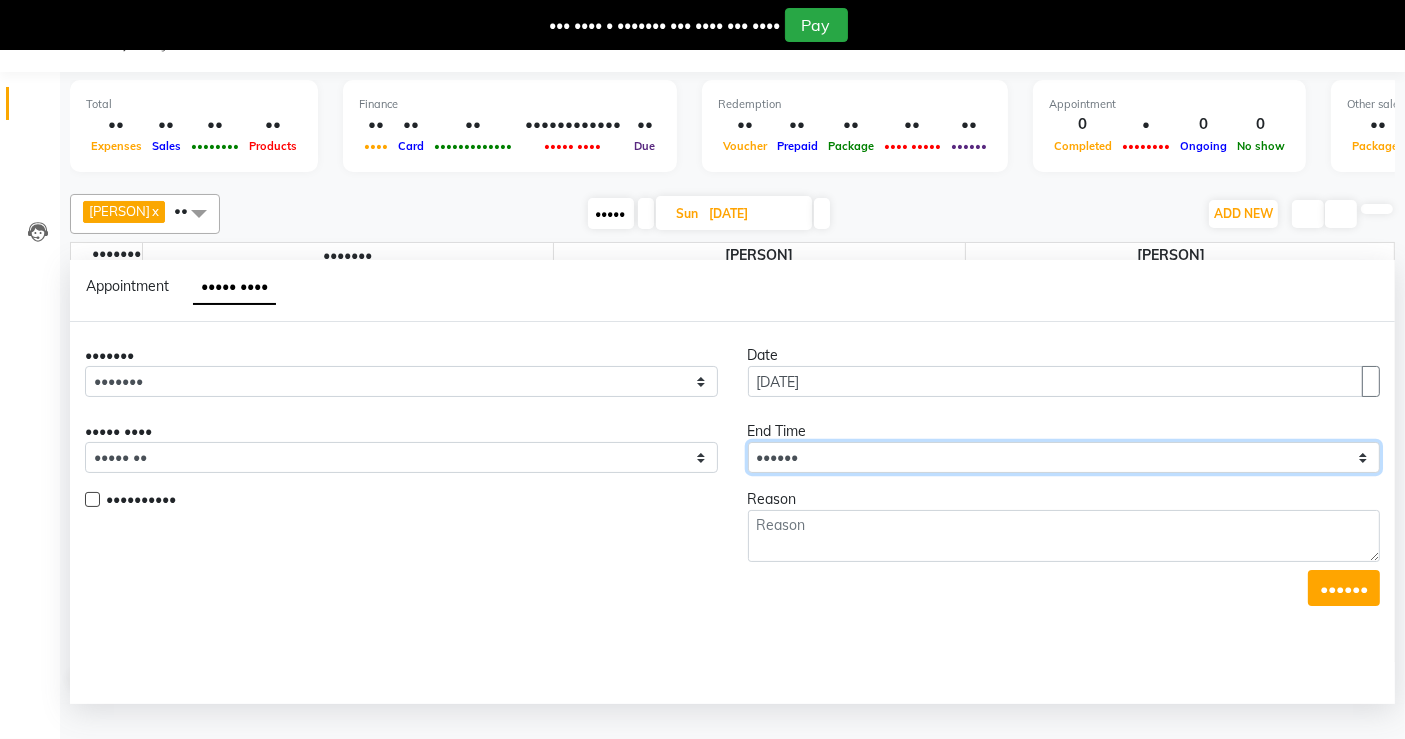 select on "1140" 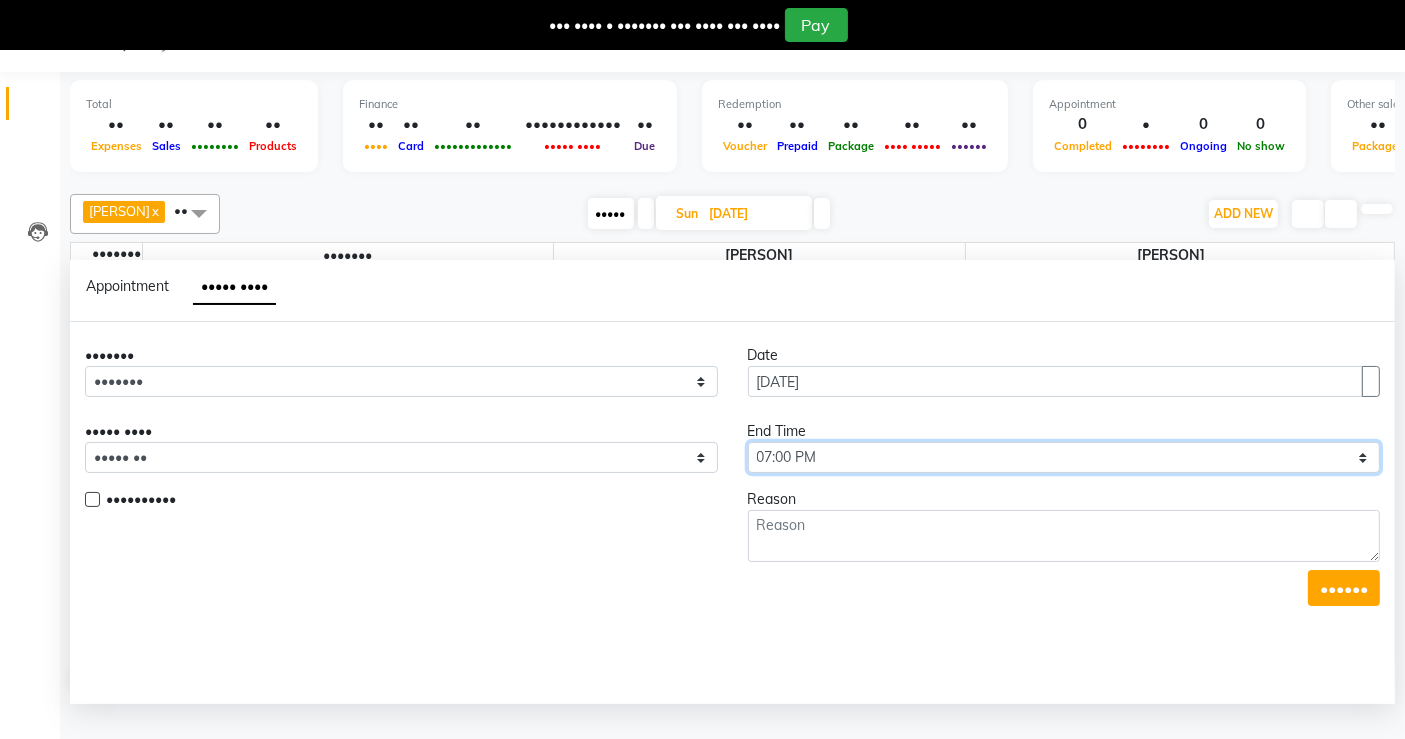 click on "Select 09:00 AM 09:15 AM 09:30 AM 09:45 AM 10:00 AM 10:15 AM 10:30 AM 10:45 AM 11:00 AM 11:15 AM 11:30 AM 11:45 AM 12:00 PM 12:15 PM 12:30 PM 12:45 PM 01:00 PM 01:15 PM 01:30 PM 01:45 PM 02:00 PM 02:15 PM 02:30 PM 02:45 PM 03:00 PM 03:15 PM 03:30 PM 03:45 PM 04:00 PM 04:15 PM 04:30 PM 04:45 PM 05:00 PM 05:15 PM 05:30 PM 05:45 PM 06:00 PM 06:15 PM 06:30 PM 06:45 PM 07:00 PM 07:15 PM 07:30 PM 07:45 PM 08:00 PM" at bounding box center [1064, 457] 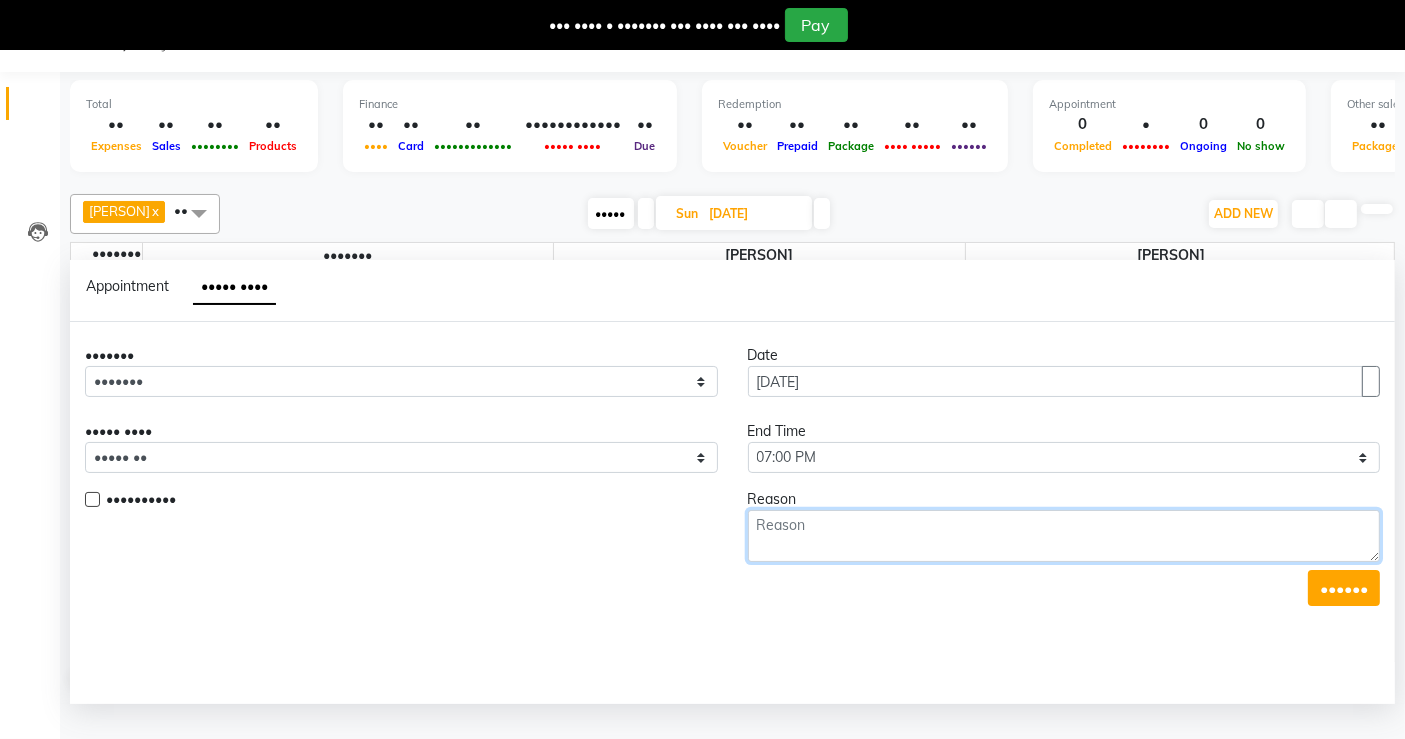 click at bounding box center (1064, 536) 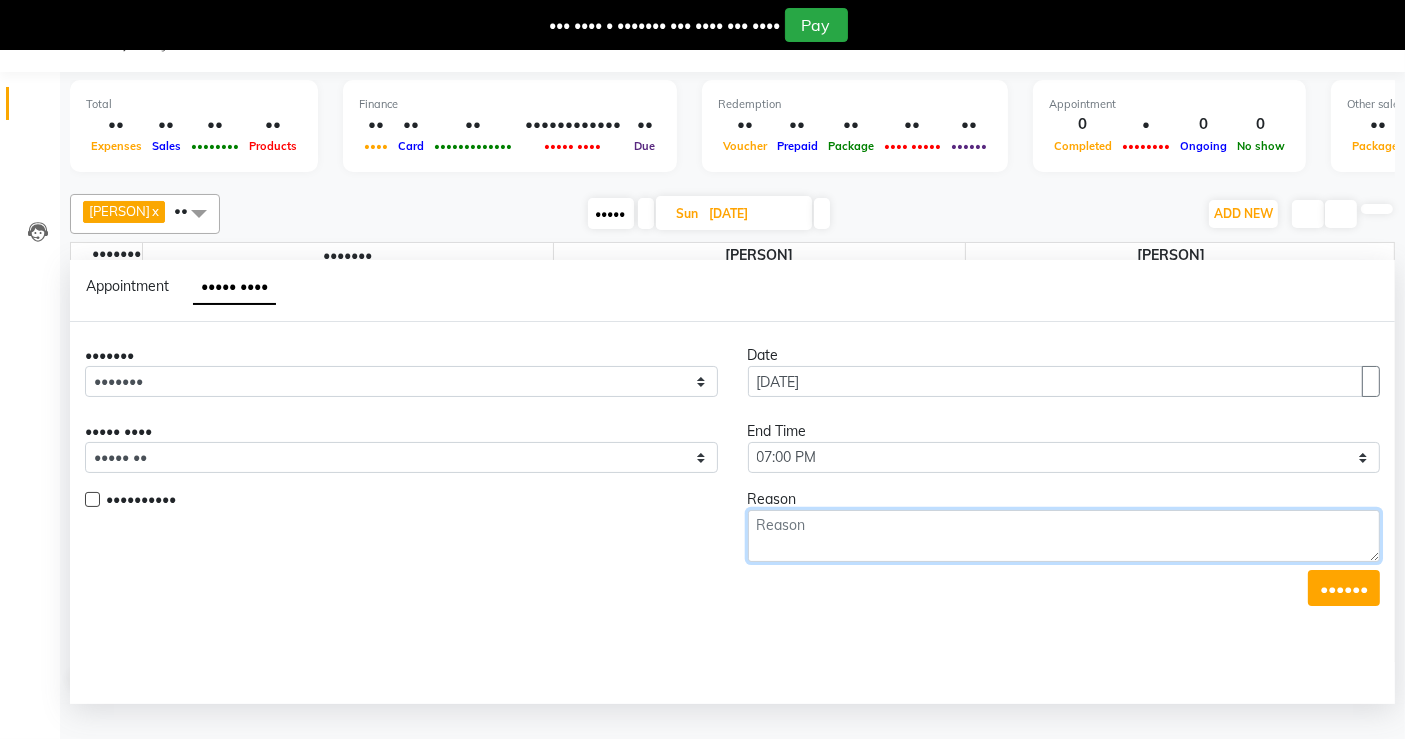 paste on "••••• •• •••••••• • ••• •• • •••• •••• •• ••••••• • •••• ••• • •••• •••••••••••••••••" 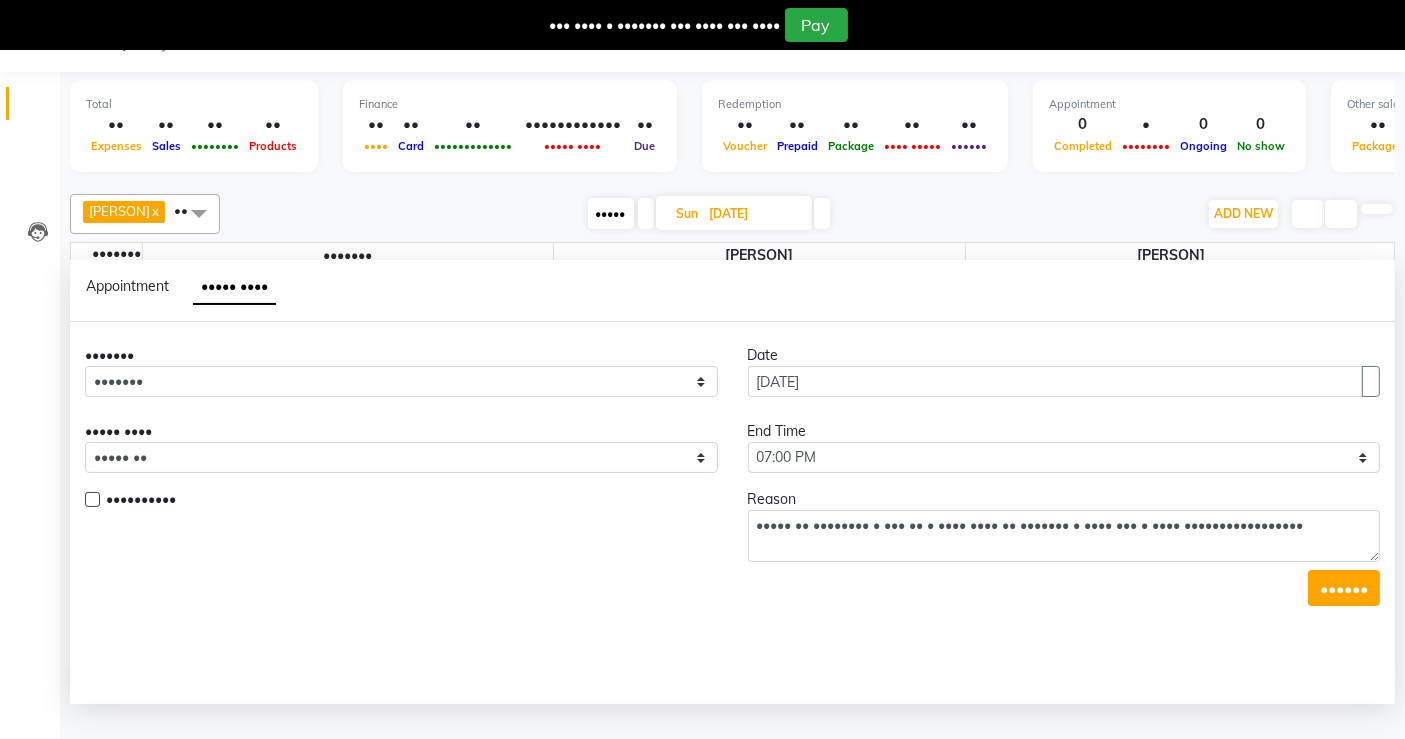 click on "You have a payment due from 152 days   Pay" at bounding box center (698, 25) 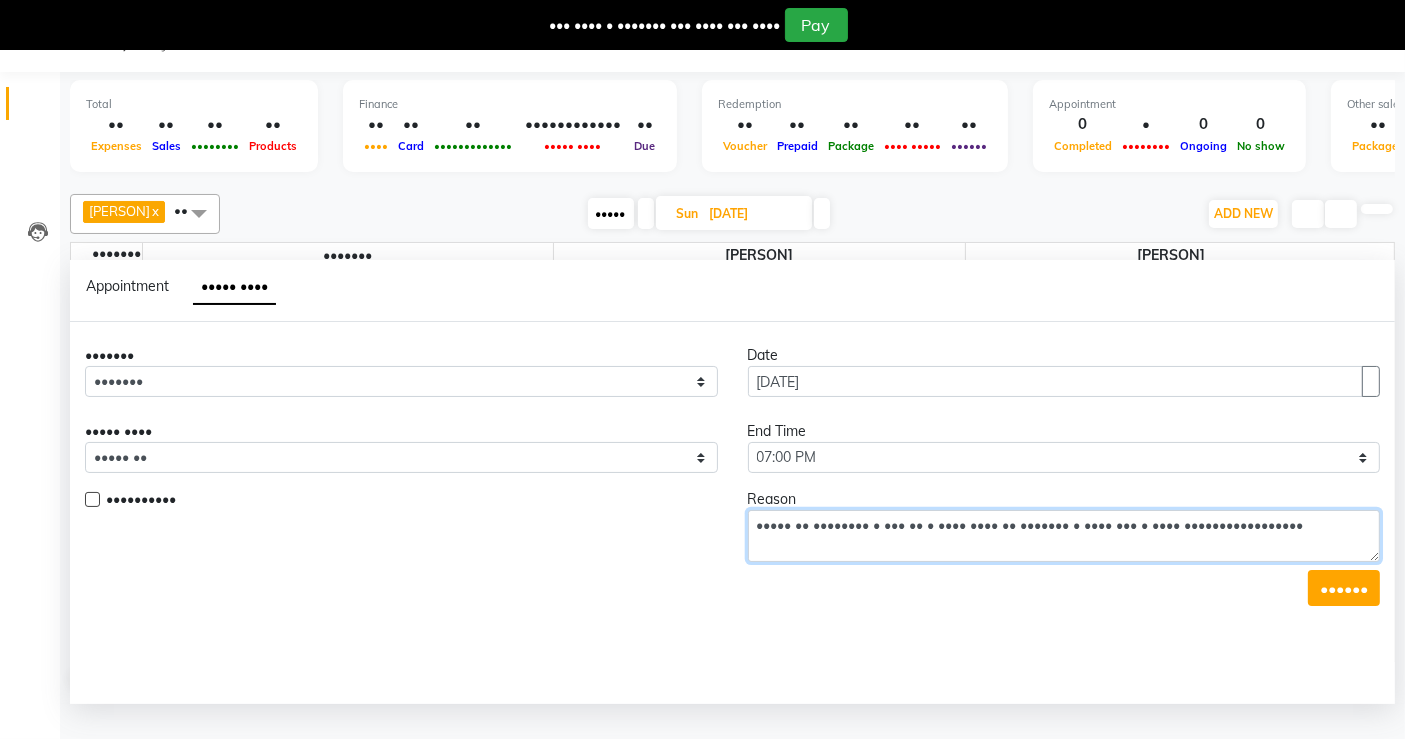 click on "••••• •• •••••••• • ••• •• • •••• •••• •• ••••••• • •••• ••• • •••• •••••••••••••••••" at bounding box center (1064, 536) 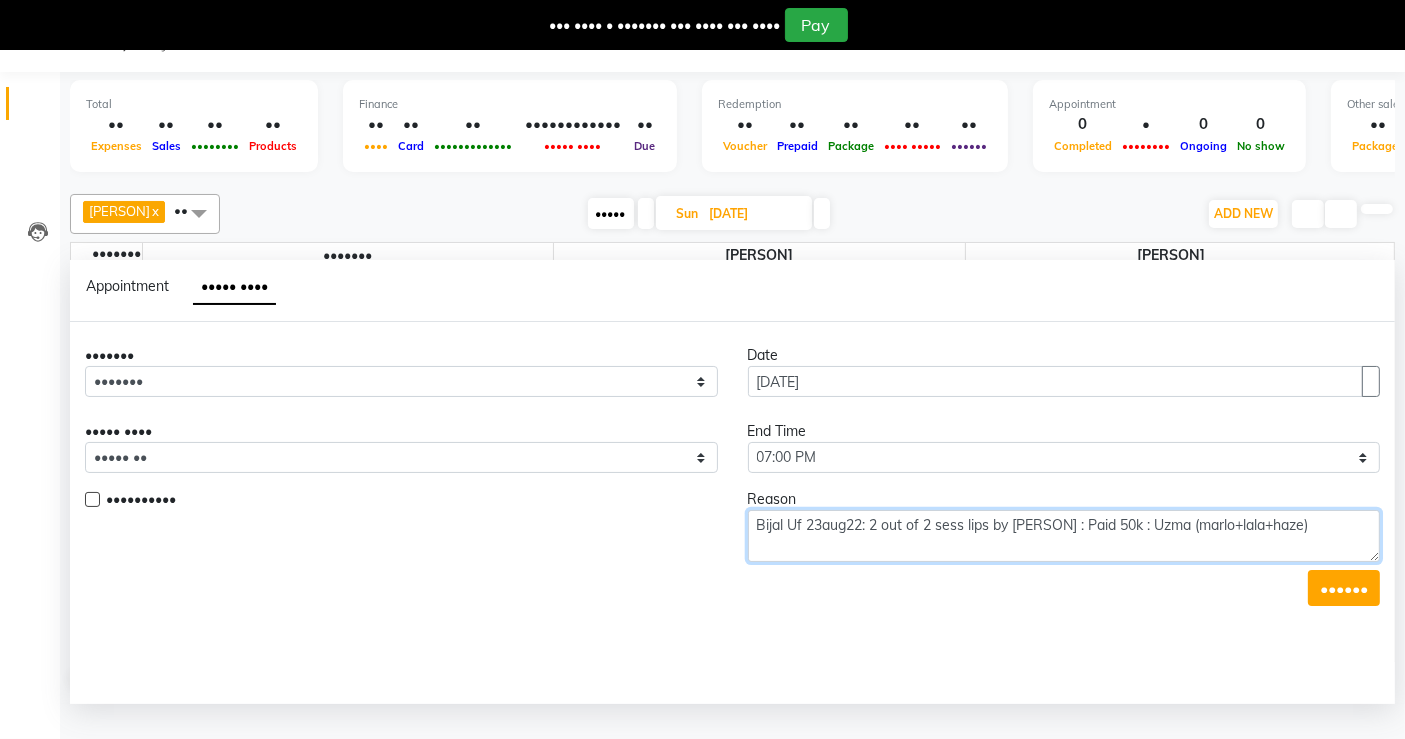 click on "Bijal Uf 23aug22: 2 out of 2 sess lips by [PERSON] : Paid 50k : Uzma (marlo+lala+haze)" at bounding box center [1064, 536] 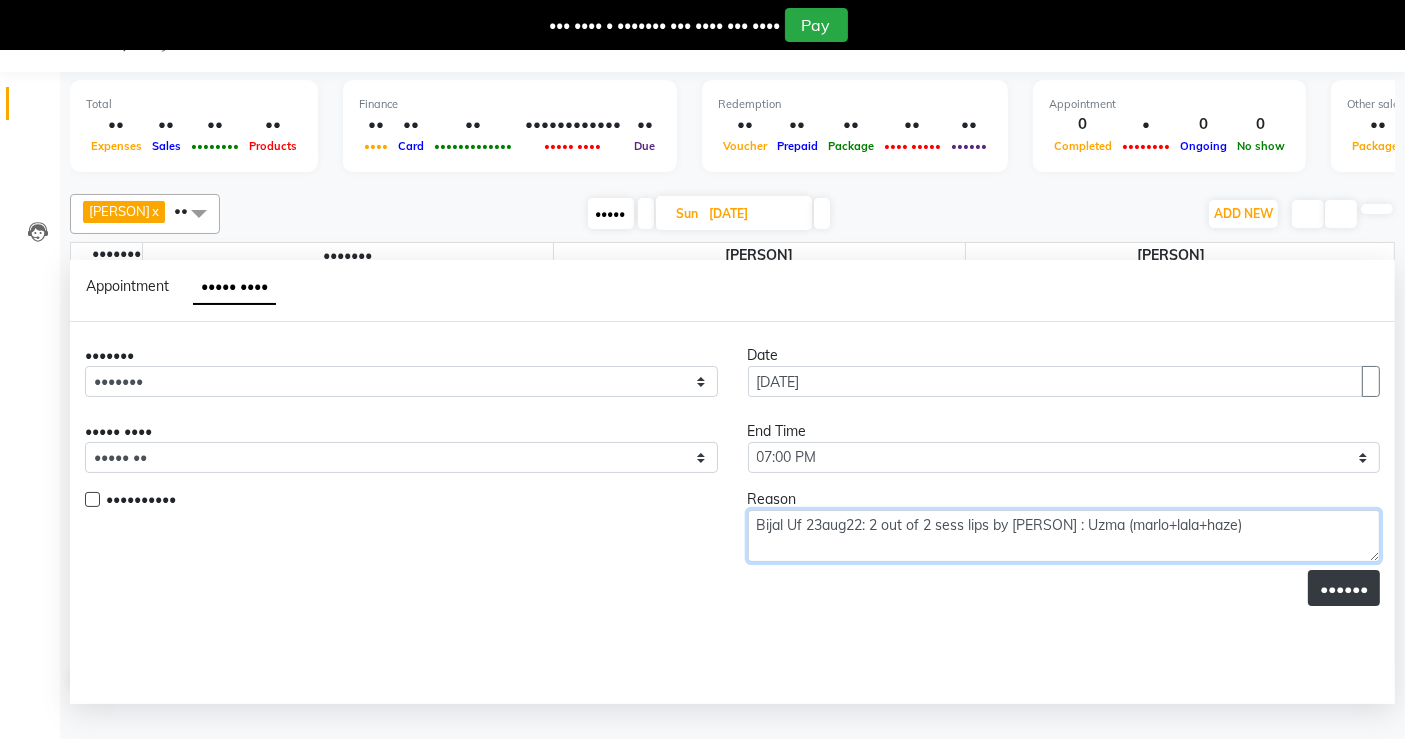 type on "Bijal Uf 23aug22: 2 out of 2 sess lips by [PERSON] : Uzma (marlo+lala+haze)" 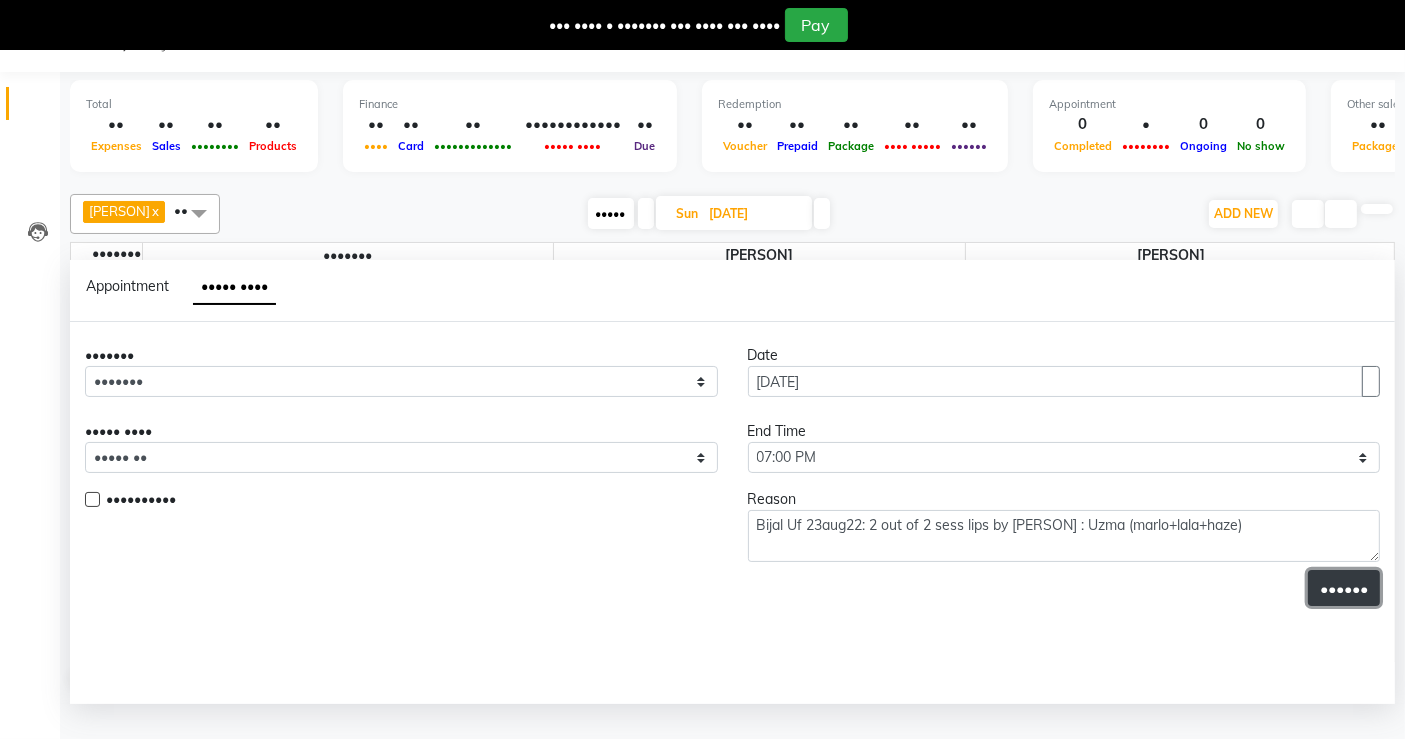 click on "••••••" at bounding box center [1344, 588] 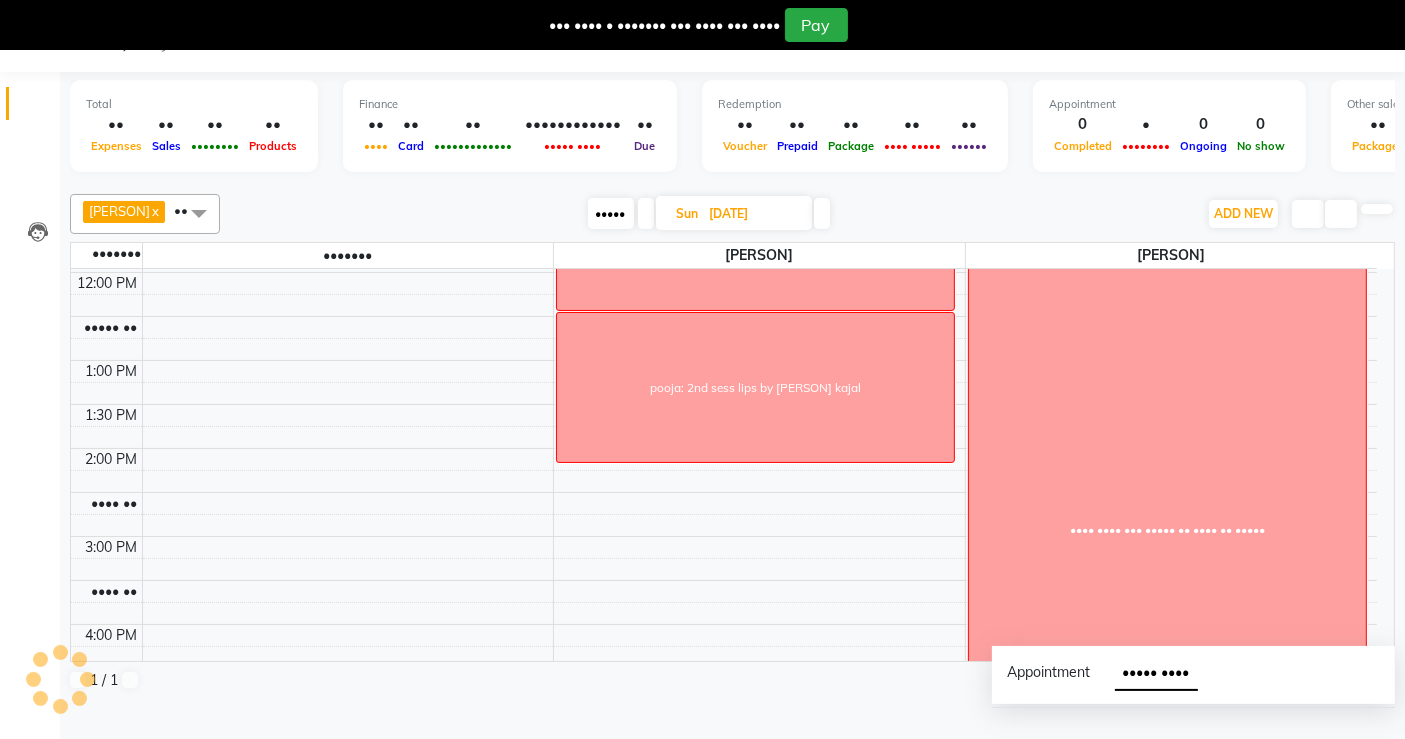 scroll, scrollTop: 0, scrollLeft: 0, axis: both 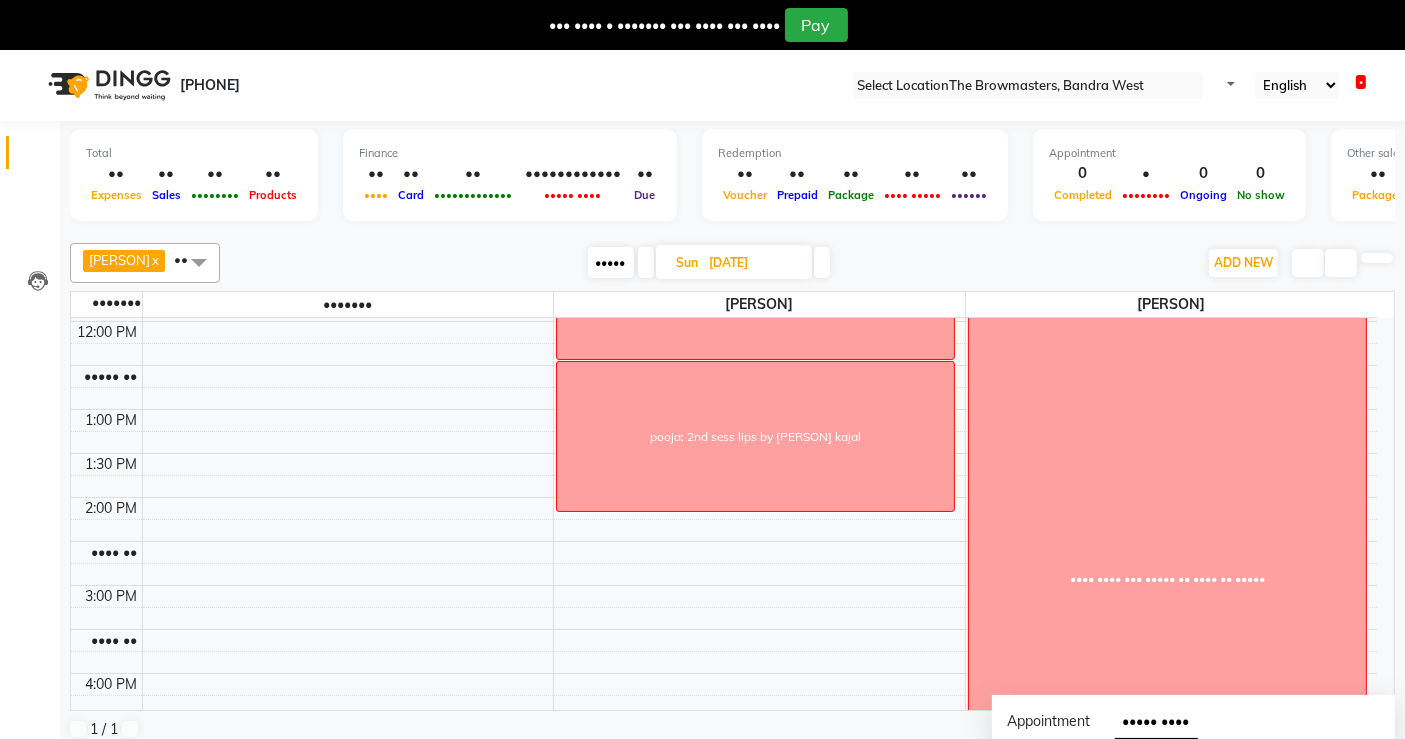 click on "•••••" at bounding box center [611, 262] 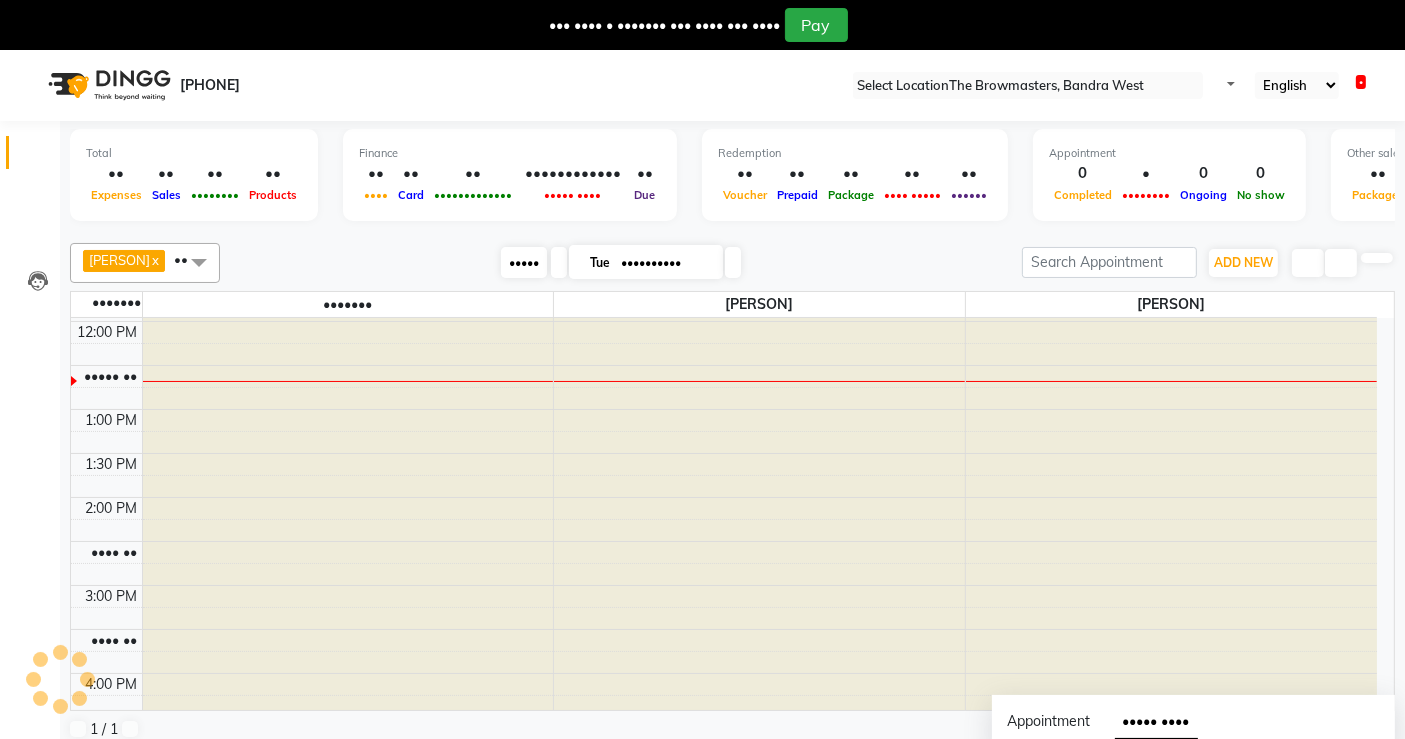 scroll, scrollTop: 348, scrollLeft: 0, axis: vertical 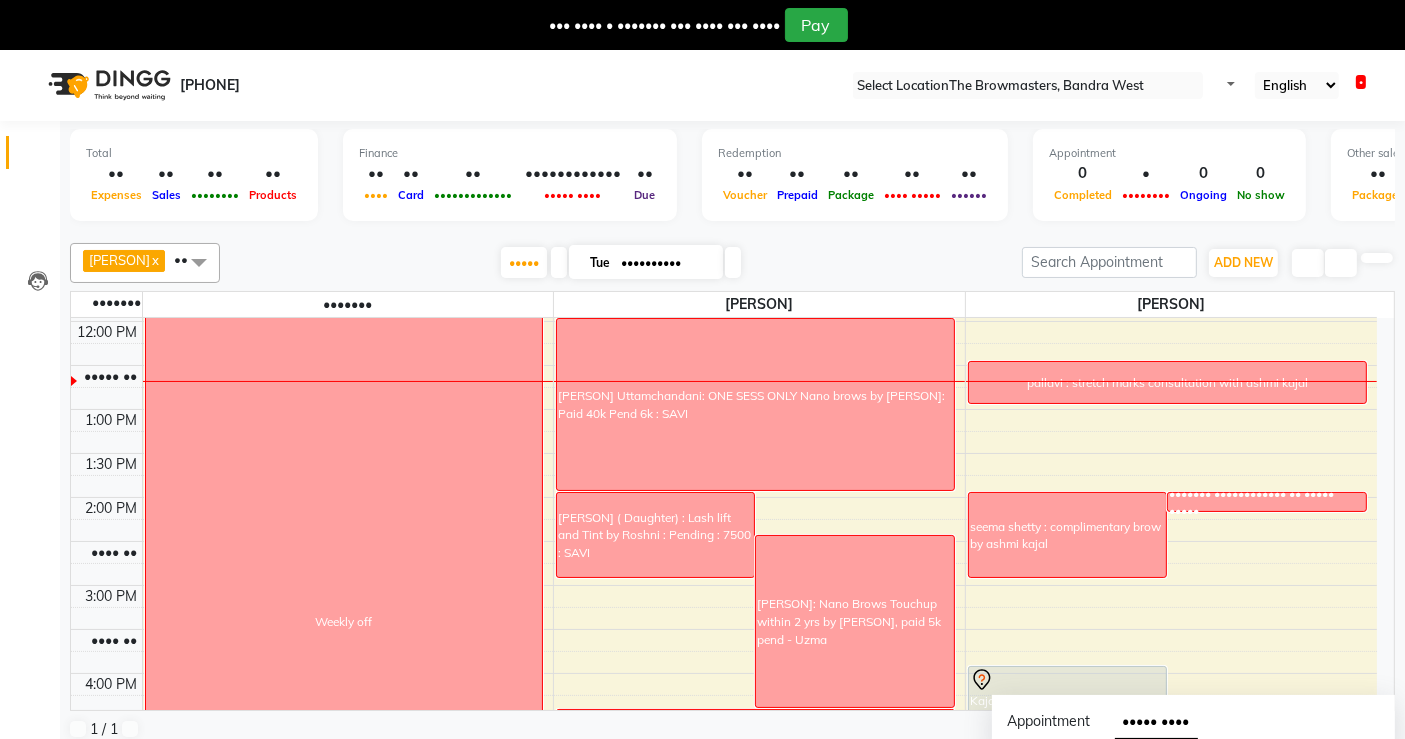 click at bounding box center (733, 262) 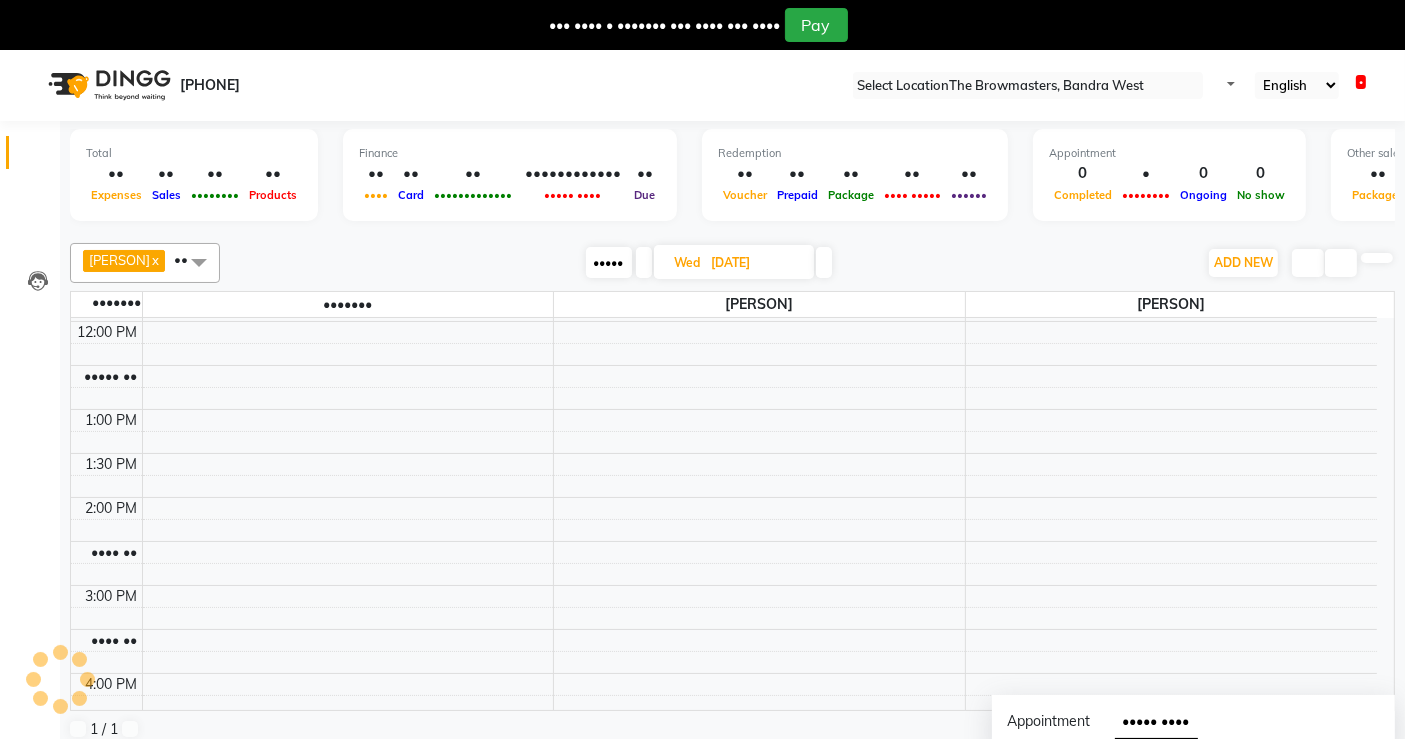 scroll, scrollTop: 348, scrollLeft: 0, axis: vertical 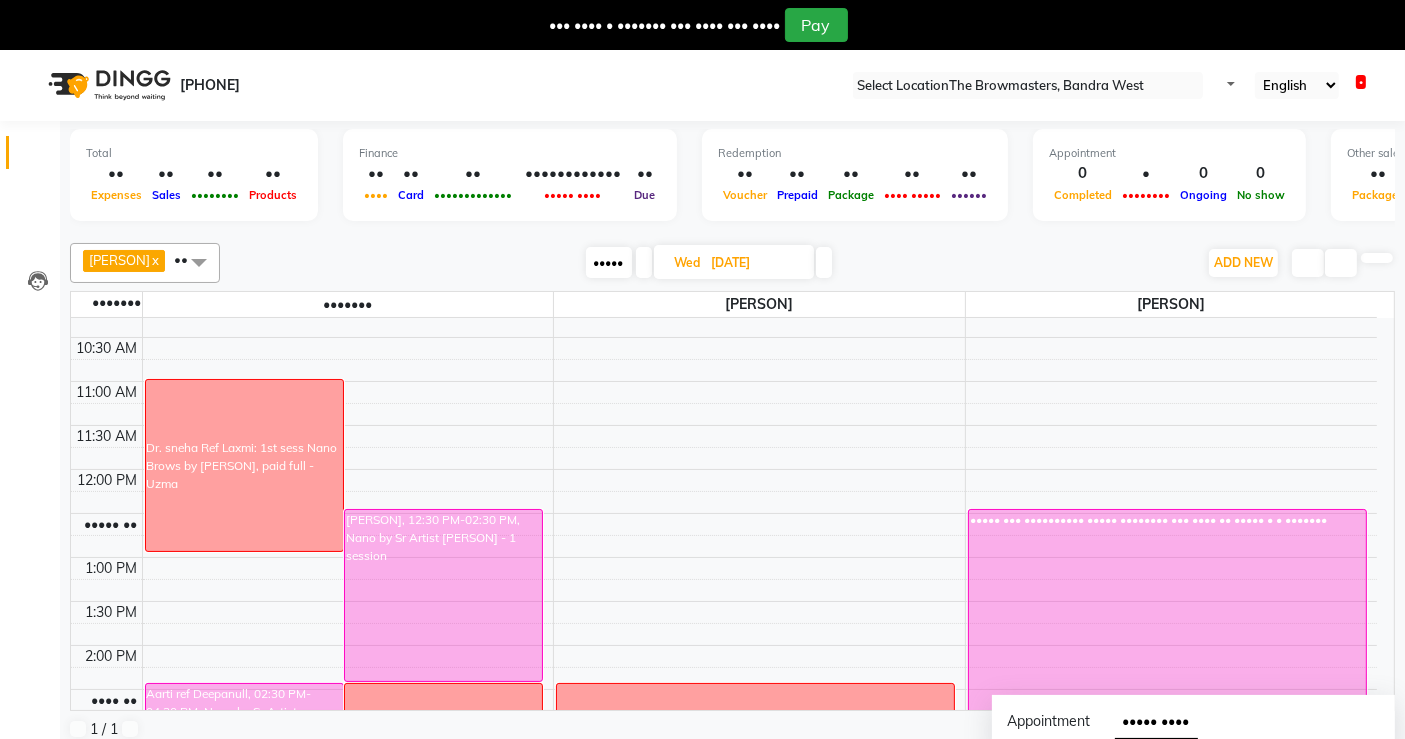 click on "•••••" at bounding box center (609, 262) 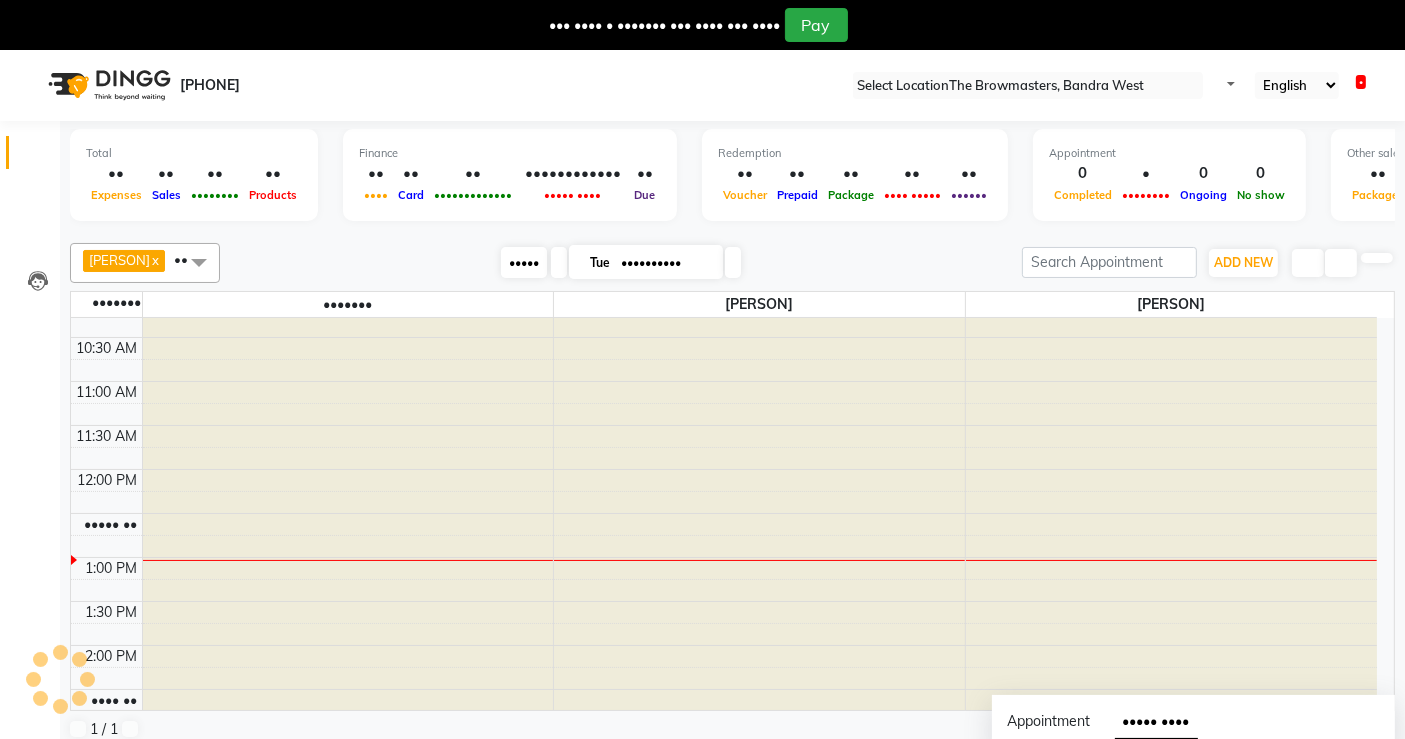 scroll, scrollTop: 436, scrollLeft: 0, axis: vertical 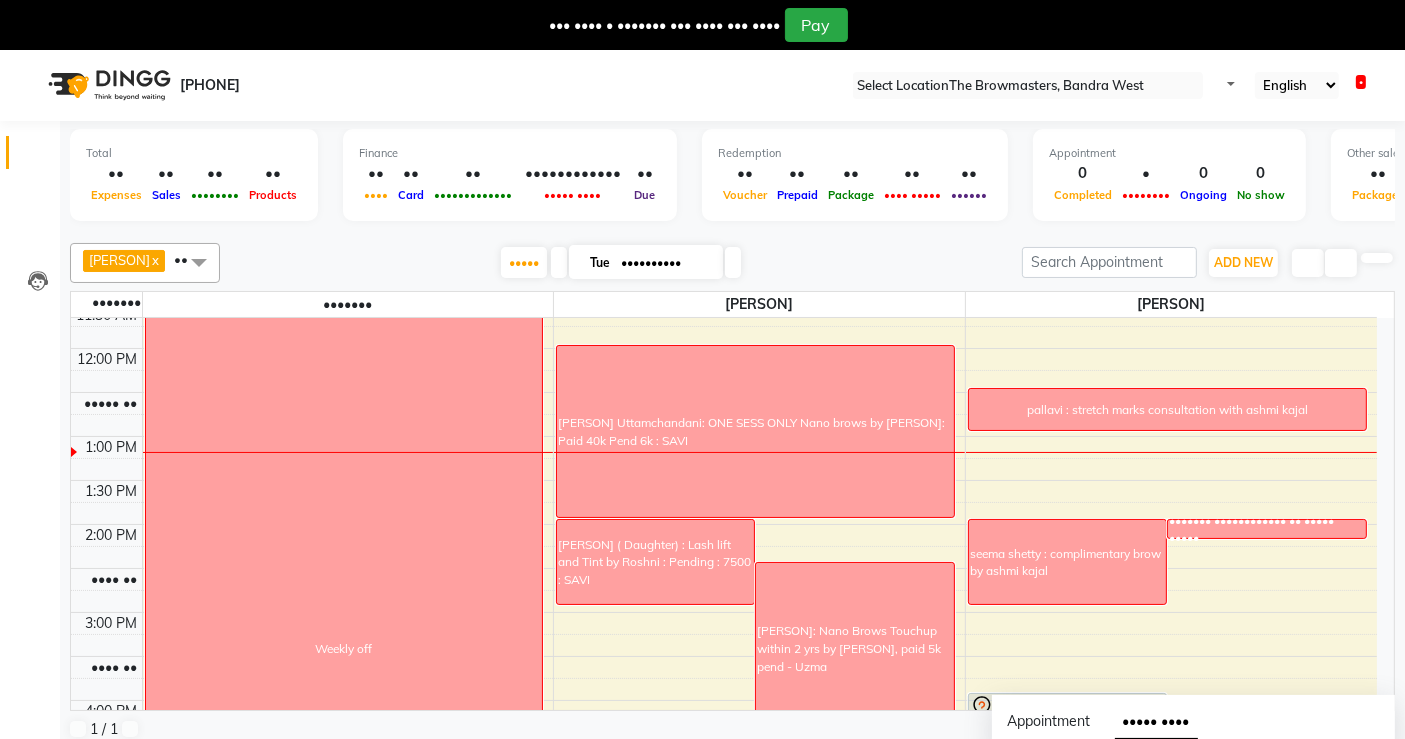 click on "Tue" at bounding box center [600, 262] 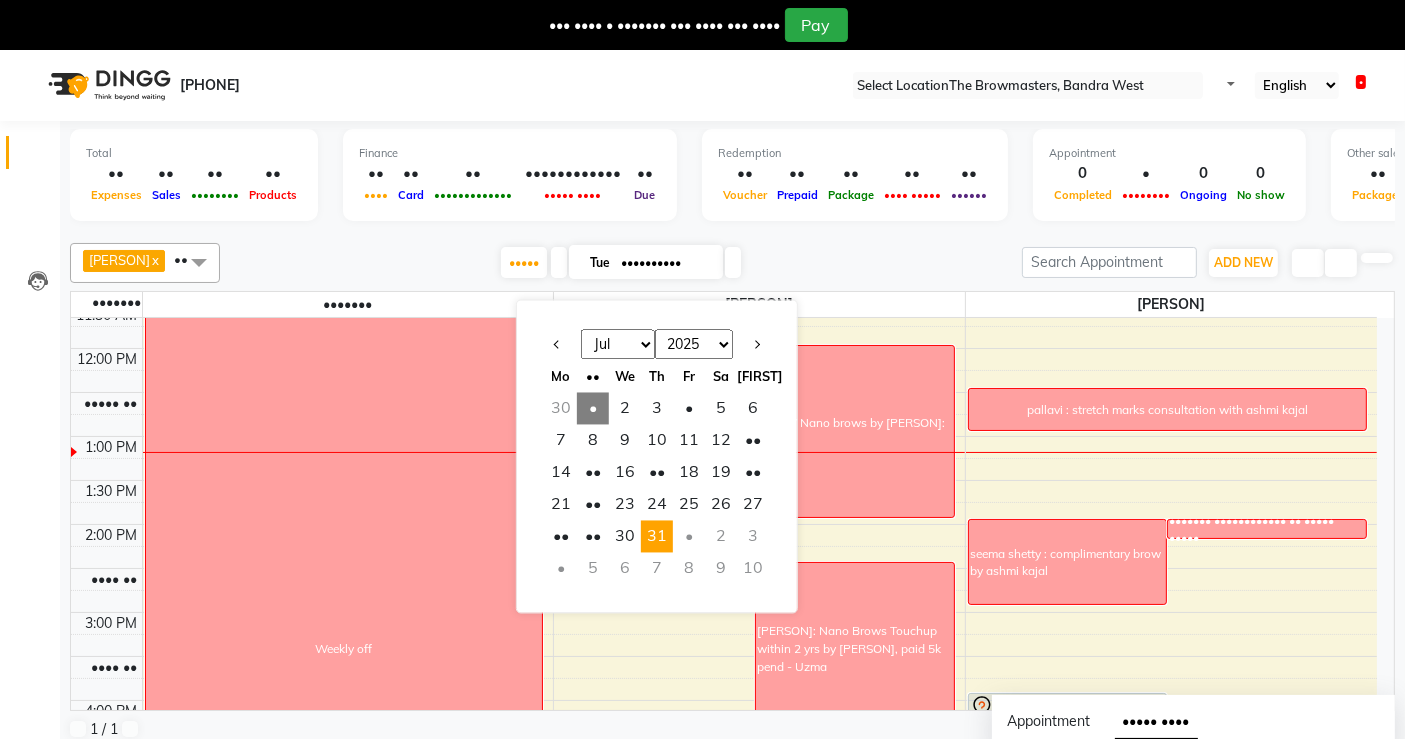 click on "31" at bounding box center [657, 537] 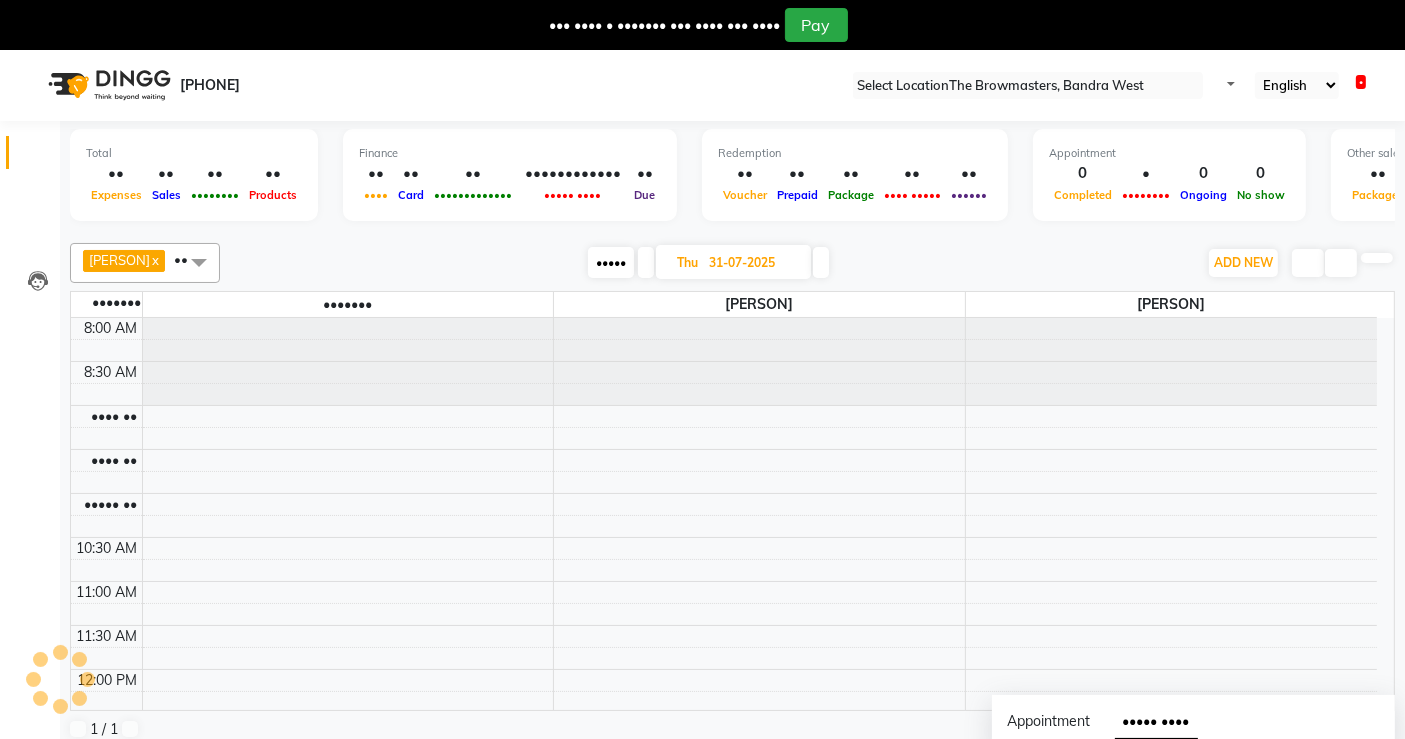 scroll, scrollTop: 436, scrollLeft: 0, axis: vertical 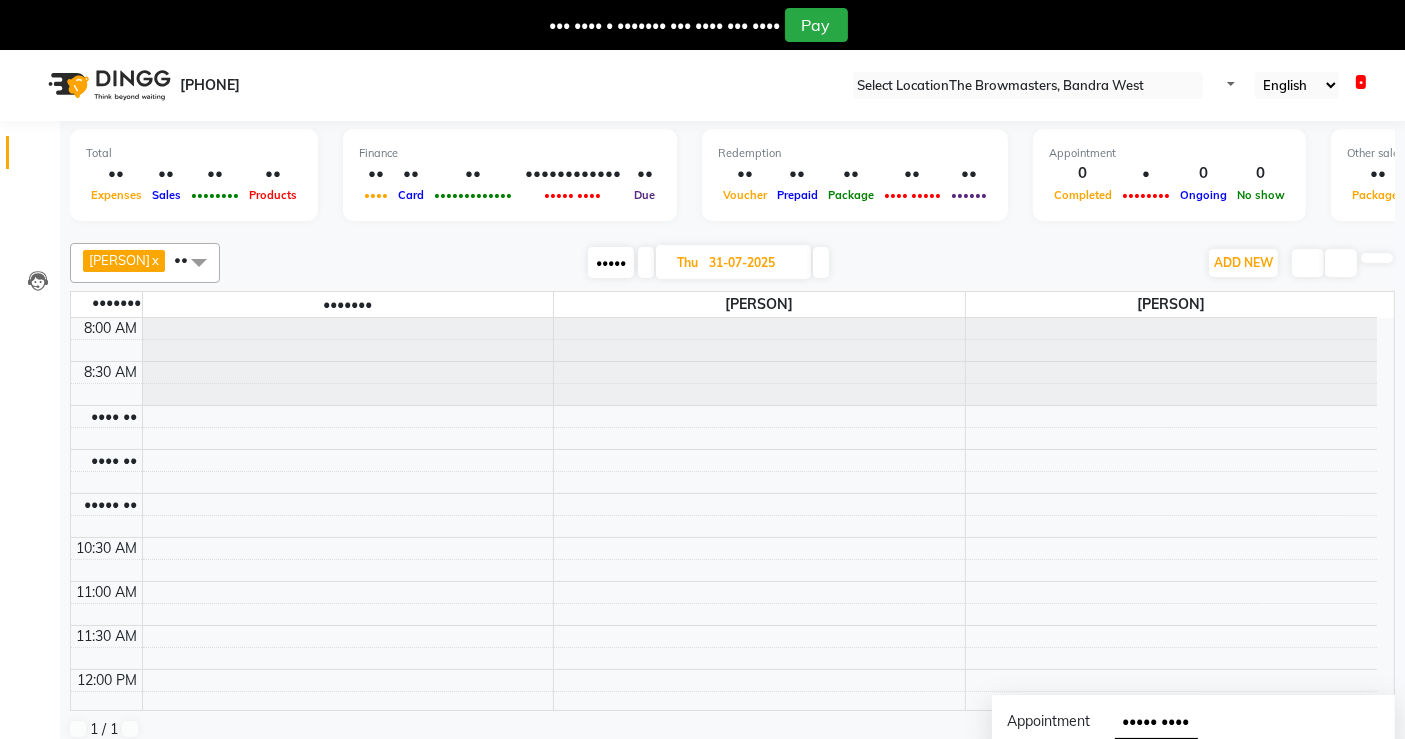 click on "•••••" at bounding box center [611, 262] 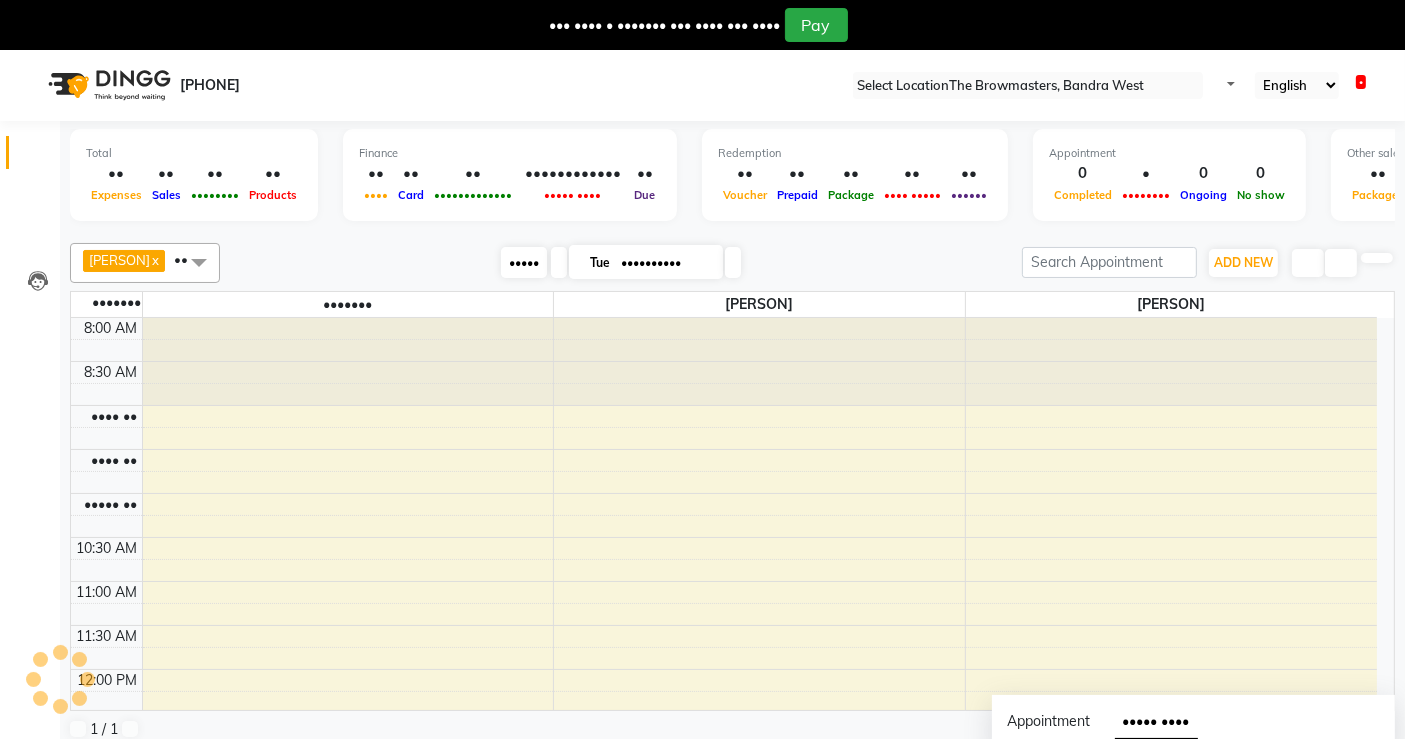 scroll, scrollTop: 436, scrollLeft: 0, axis: vertical 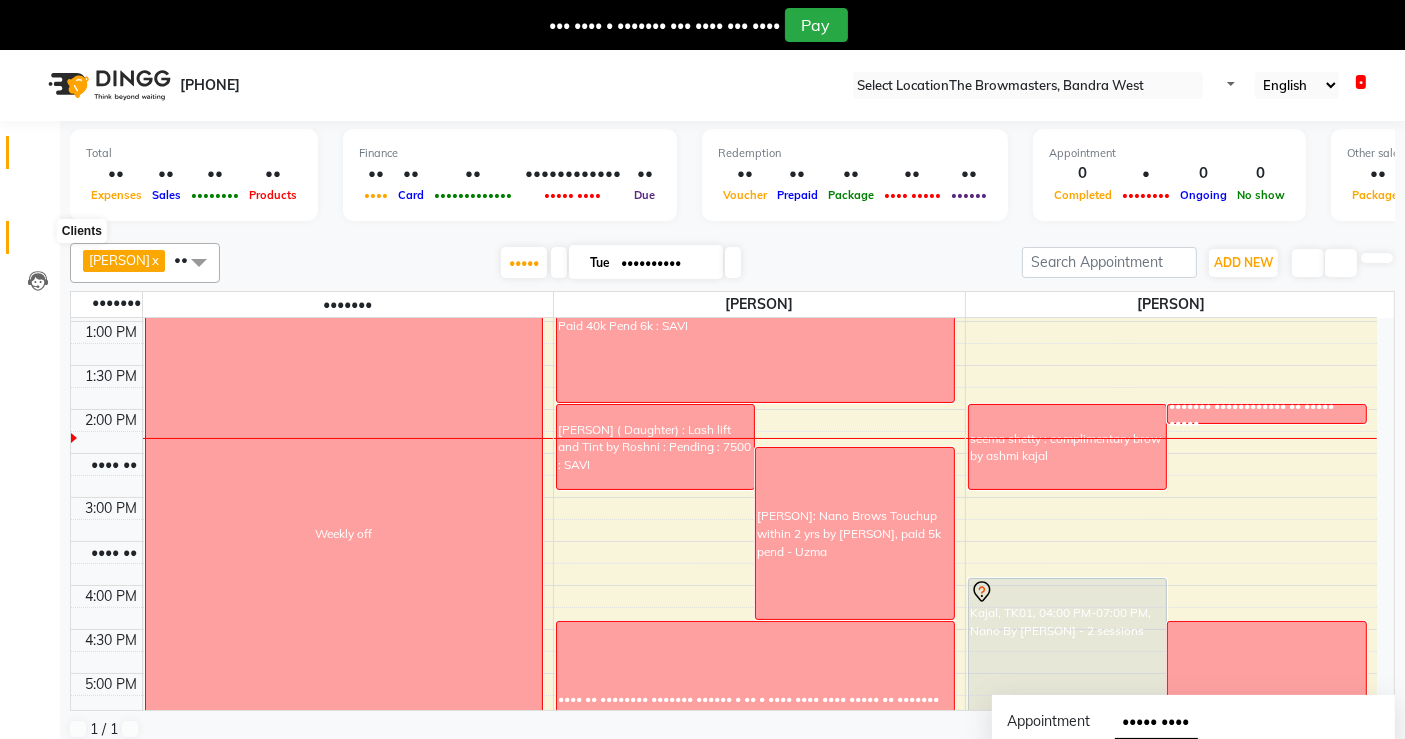 click at bounding box center (38, 242) 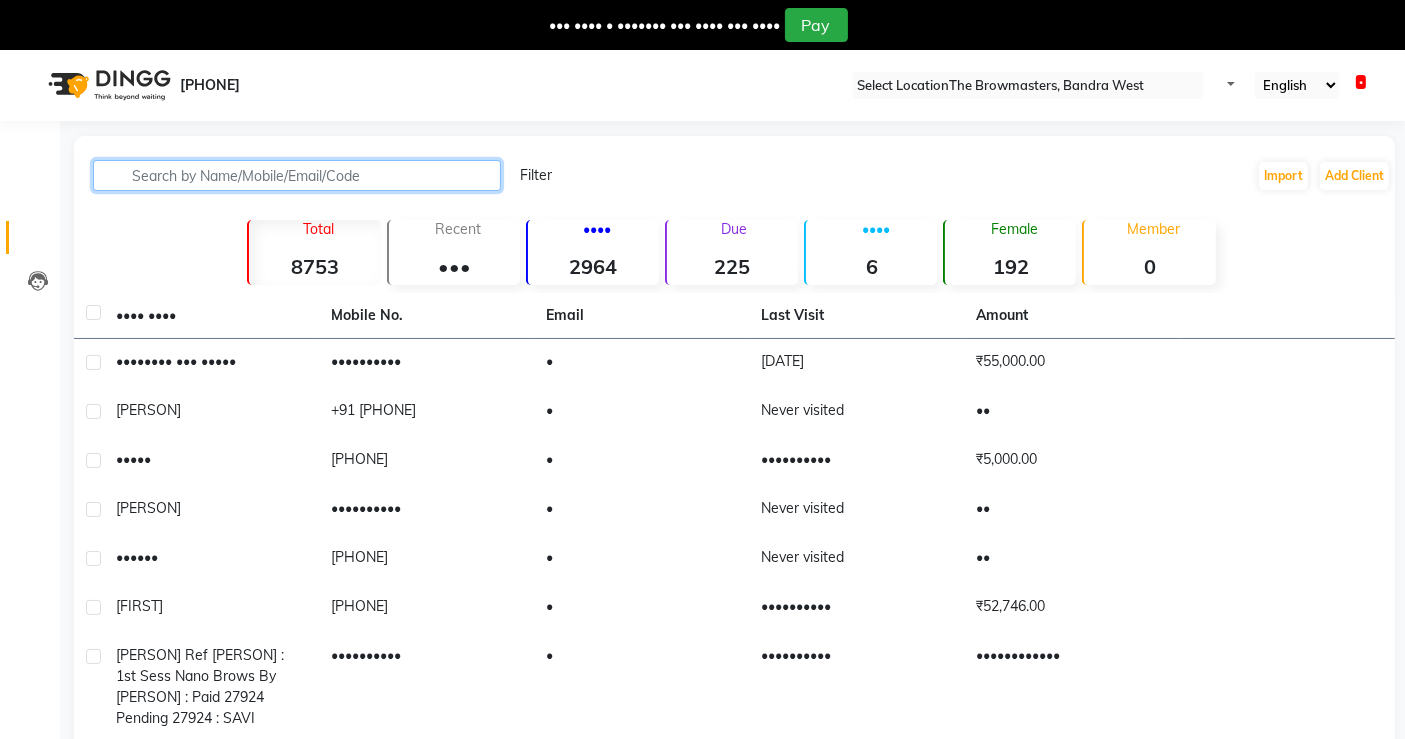 click at bounding box center (297, 175) 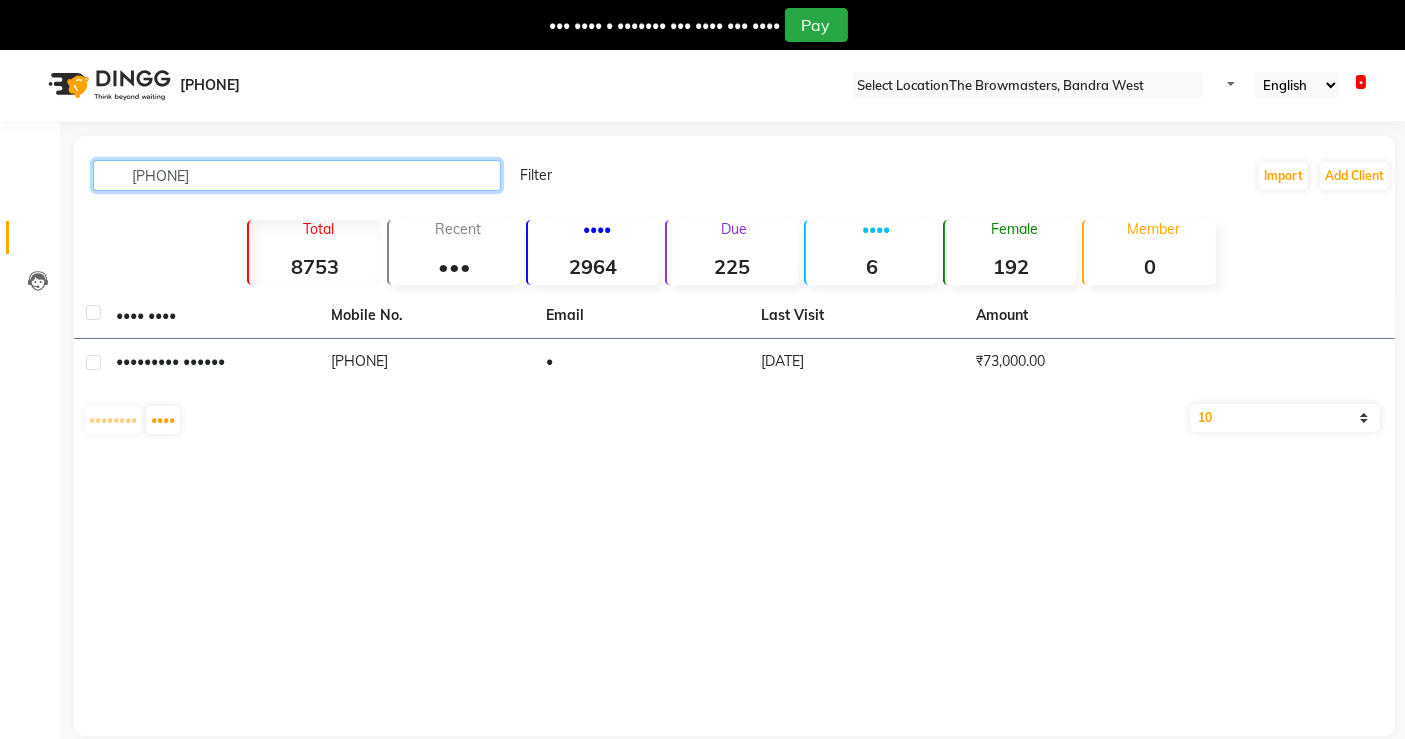 click on "[PHONE]" at bounding box center [297, 175] 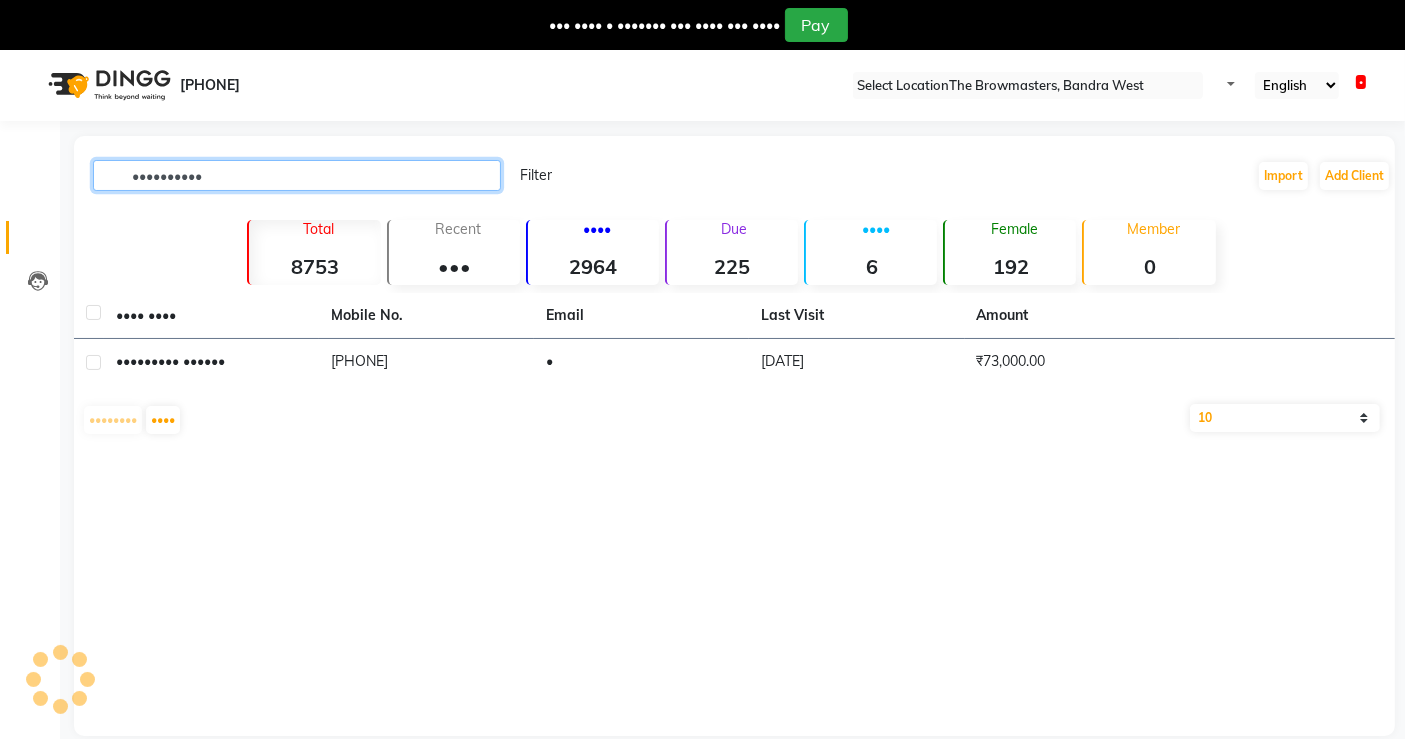 type on "••••••••••" 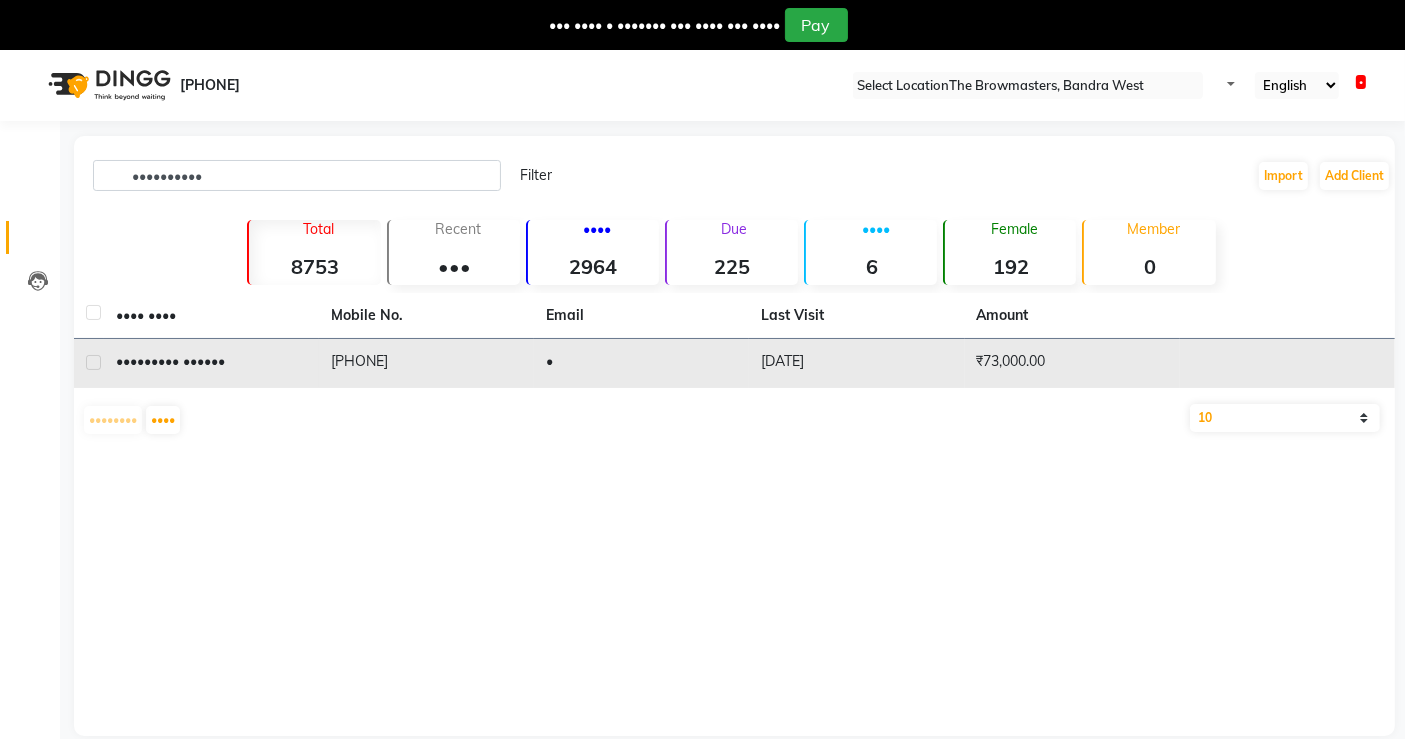click on "[PHONE]" at bounding box center (426, 363) 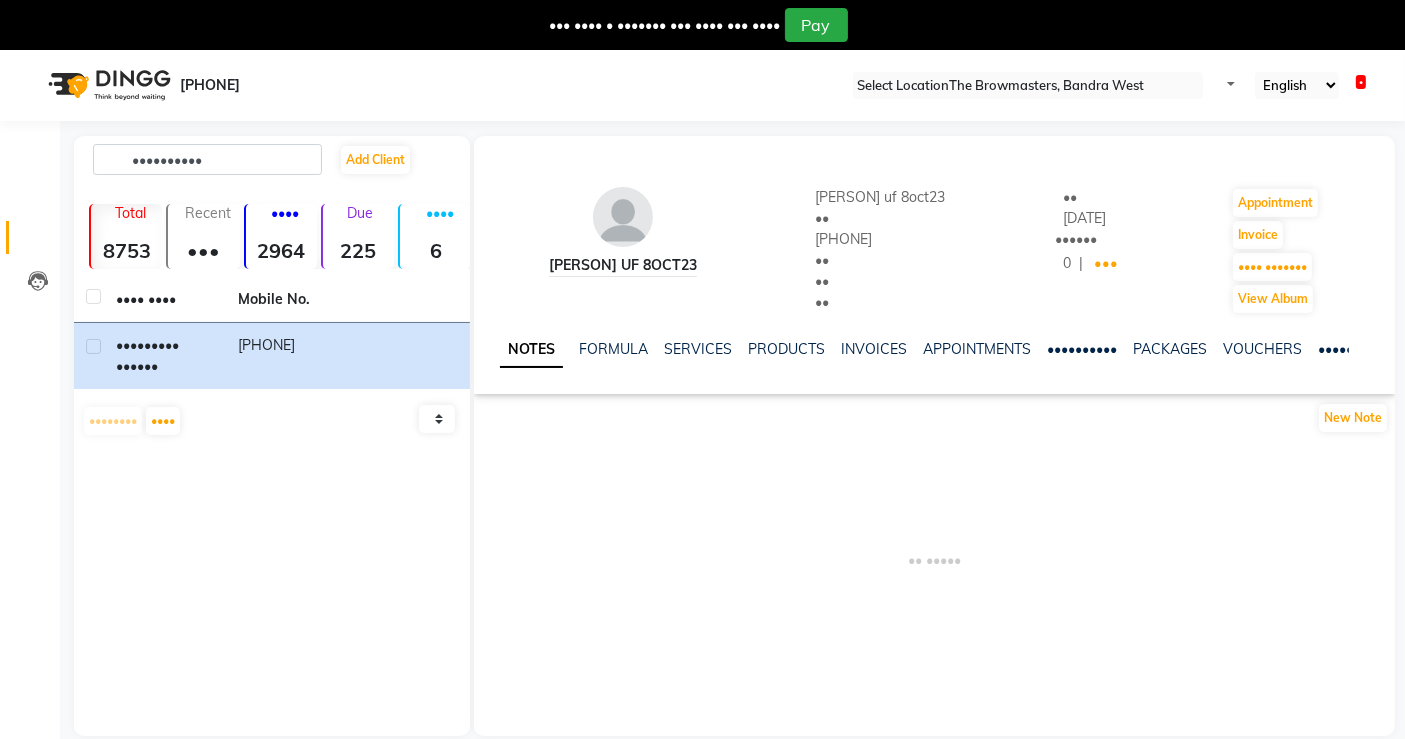 click at bounding box center (1364, 347) 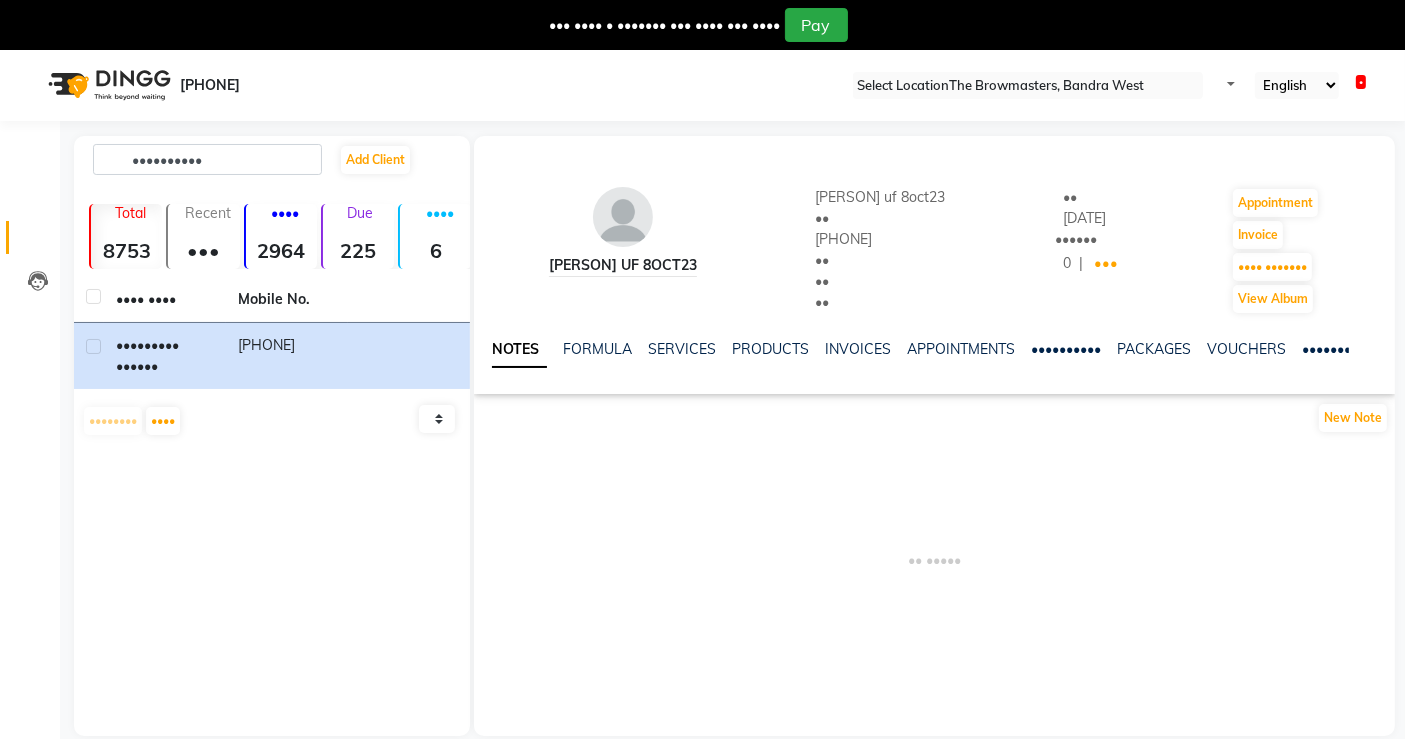 click at bounding box center [1364, 347] 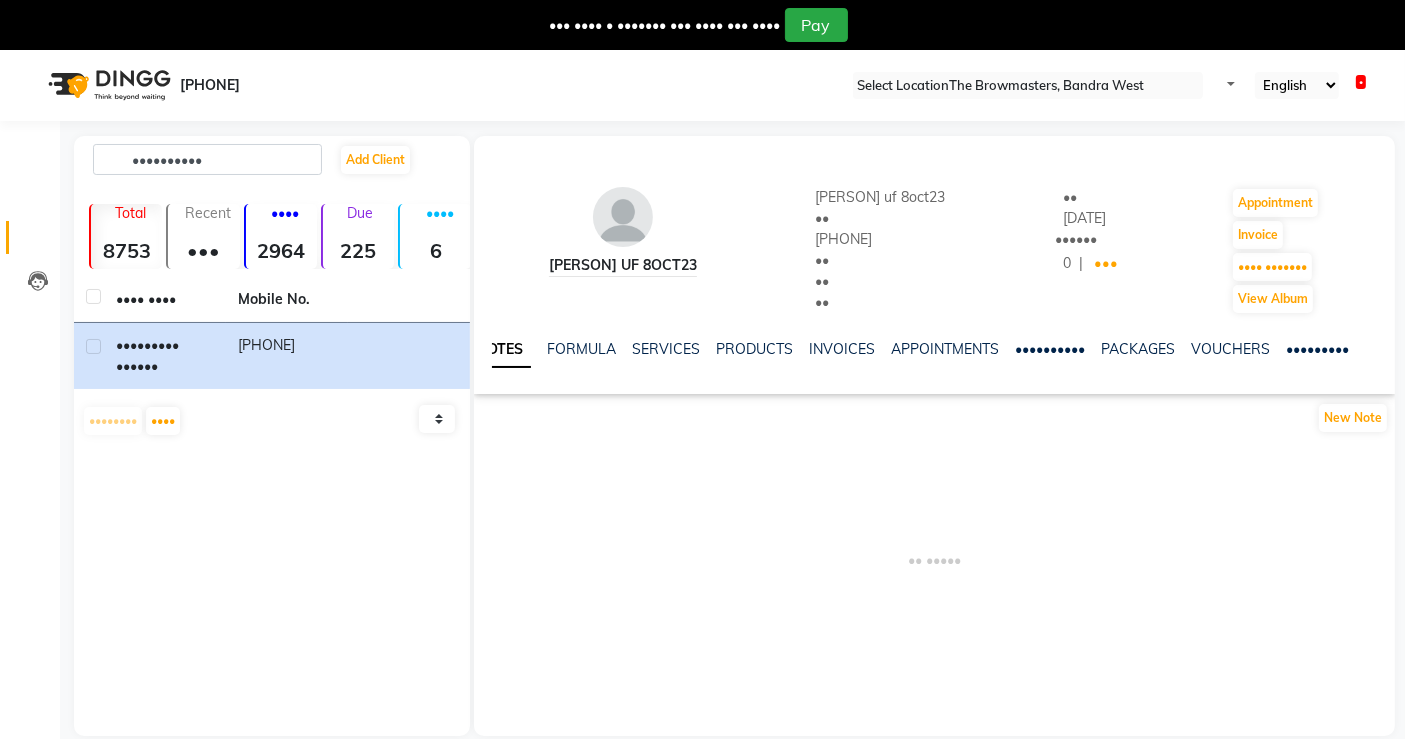 click at bounding box center [1364, 347] 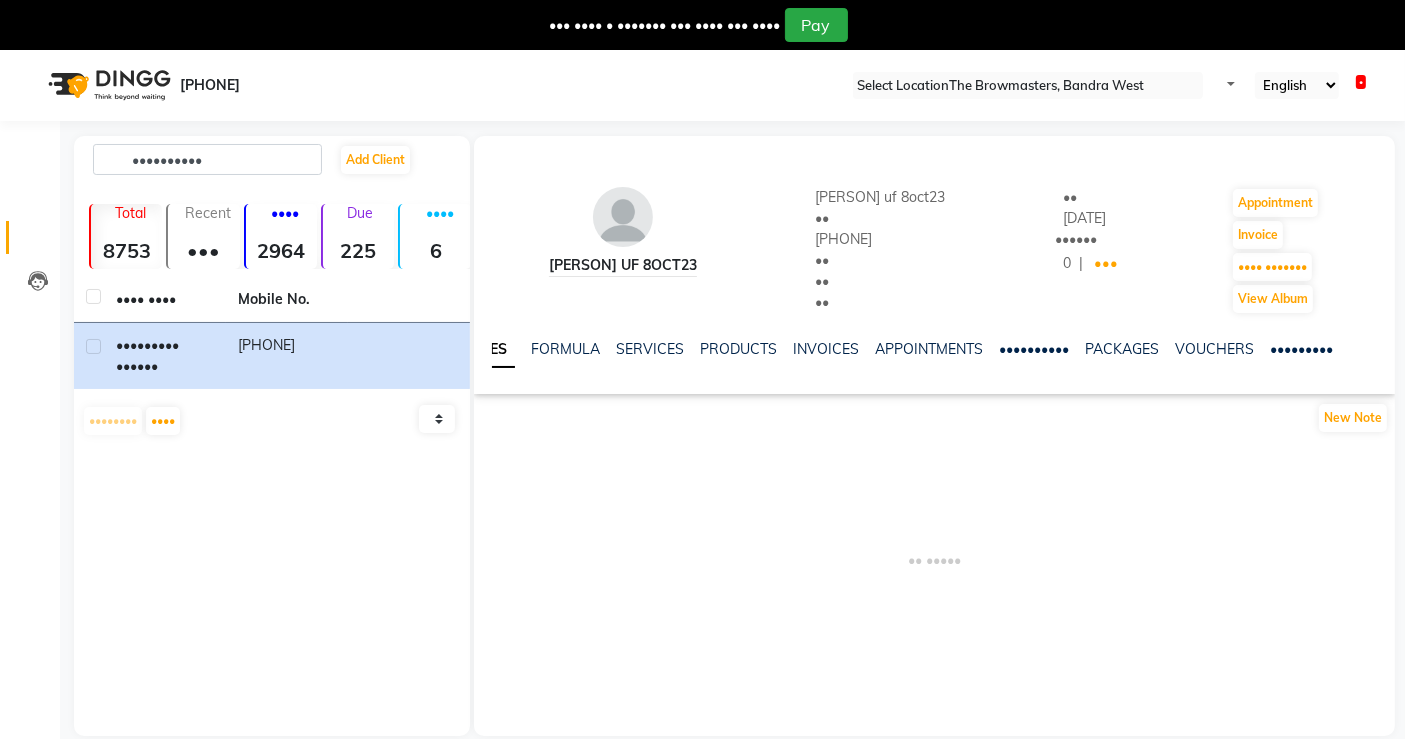 click at bounding box center [1364, 347] 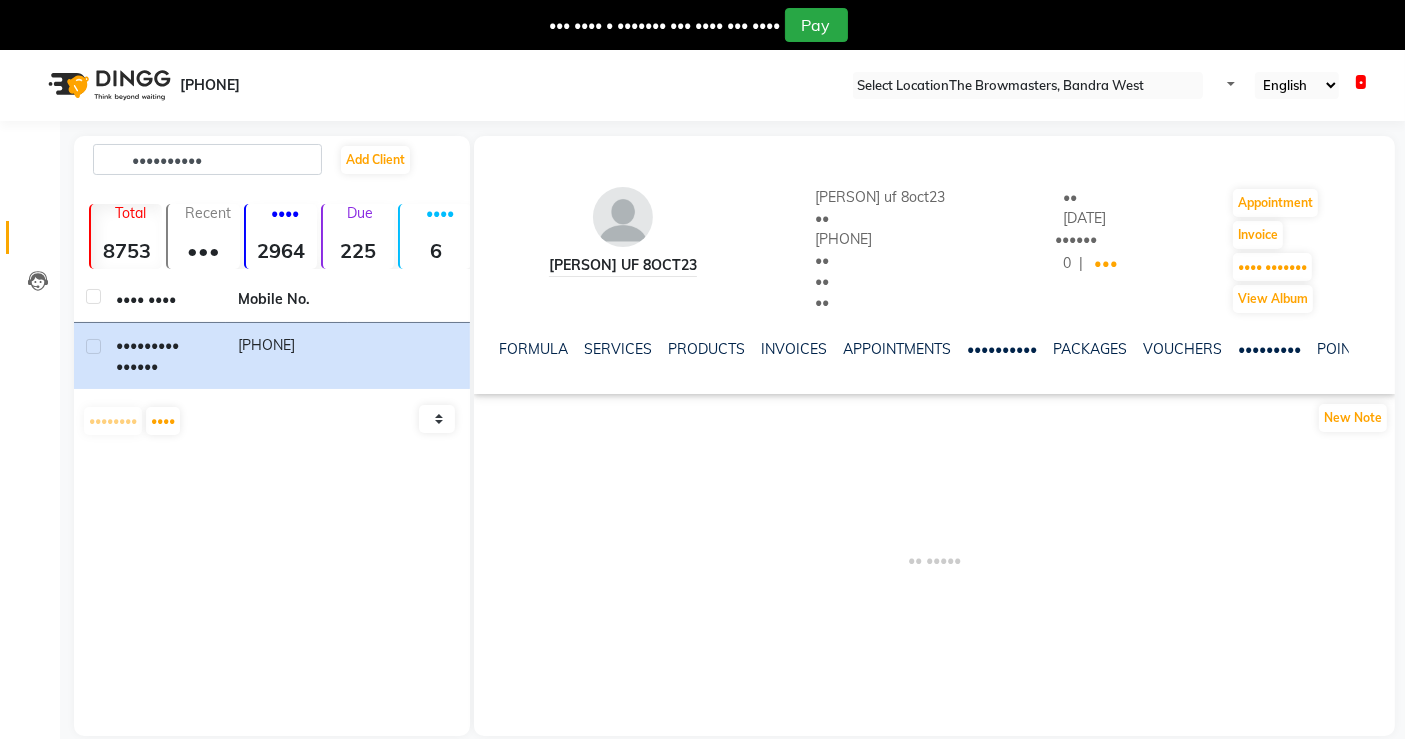 click at bounding box center [1364, 347] 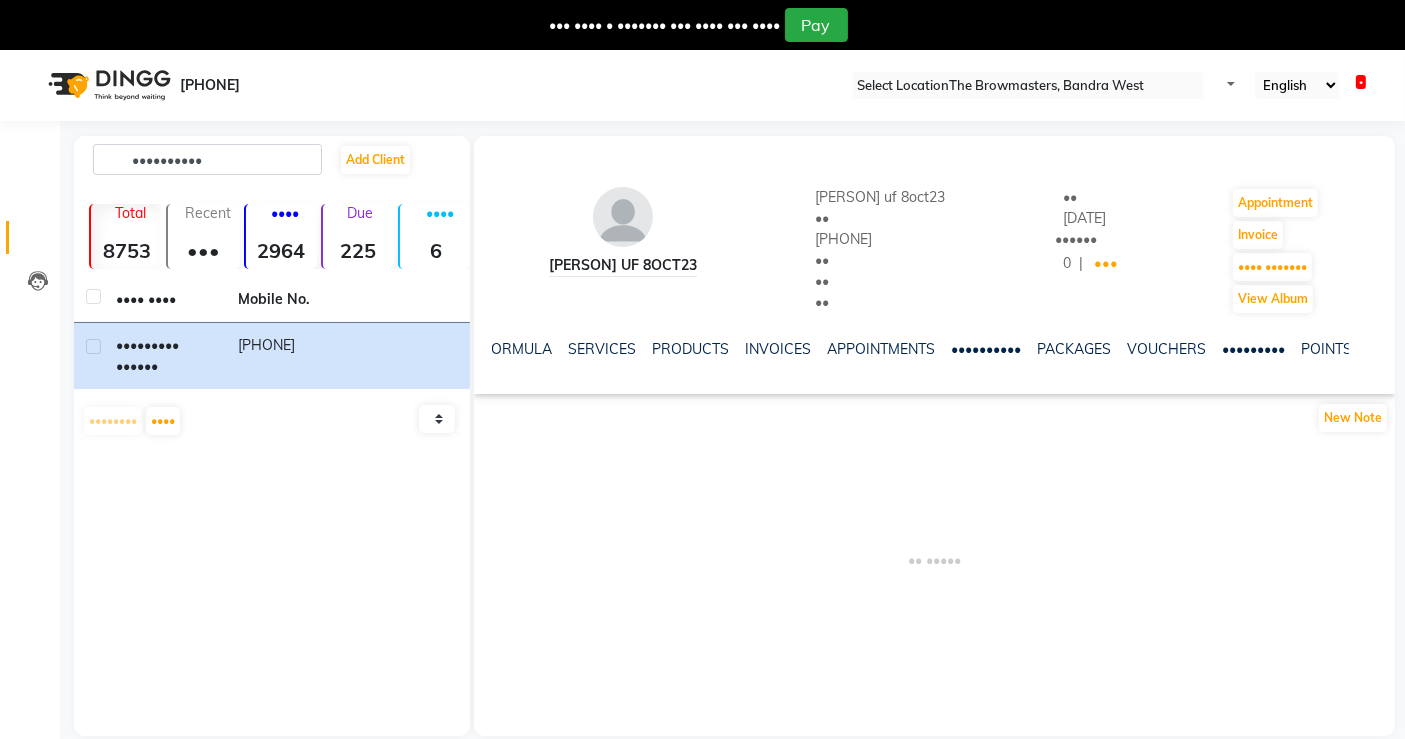 click at bounding box center [1364, 347] 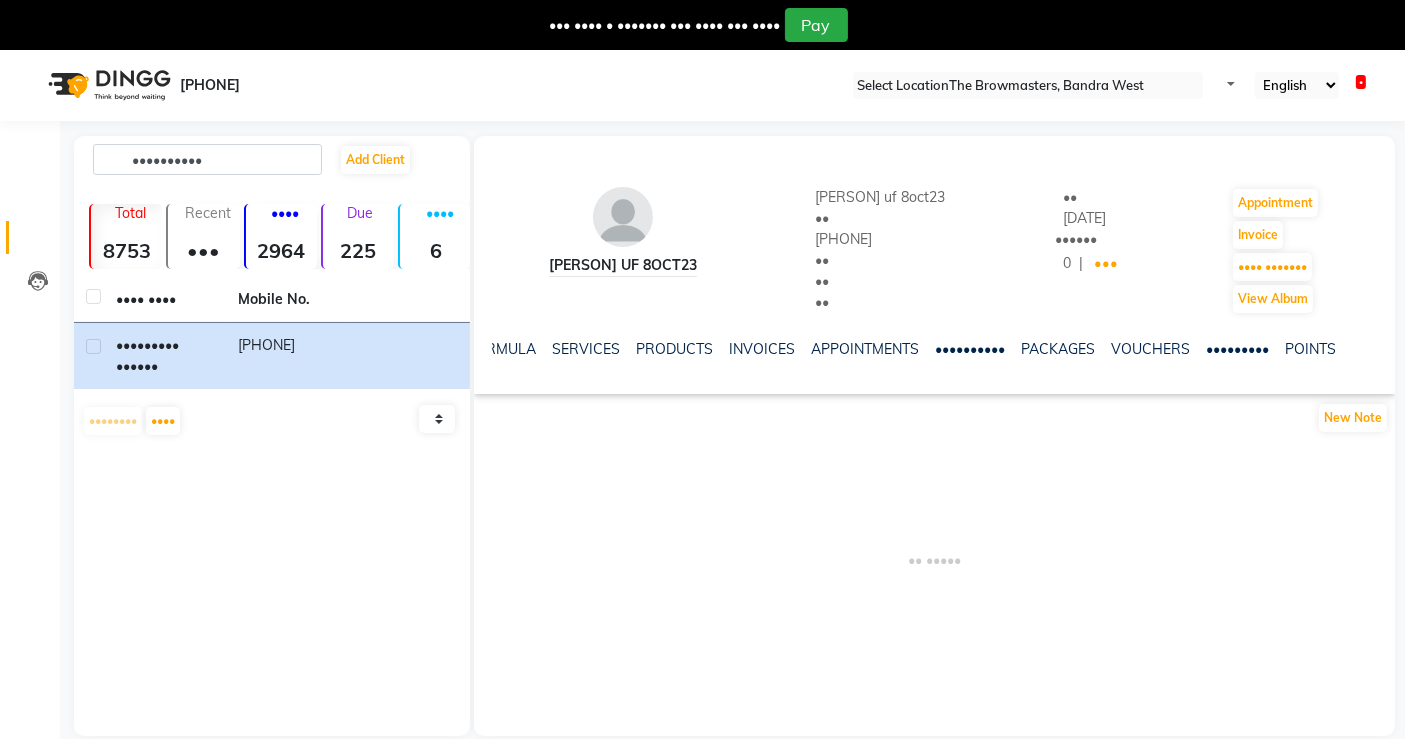 click at bounding box center (1364, 347) 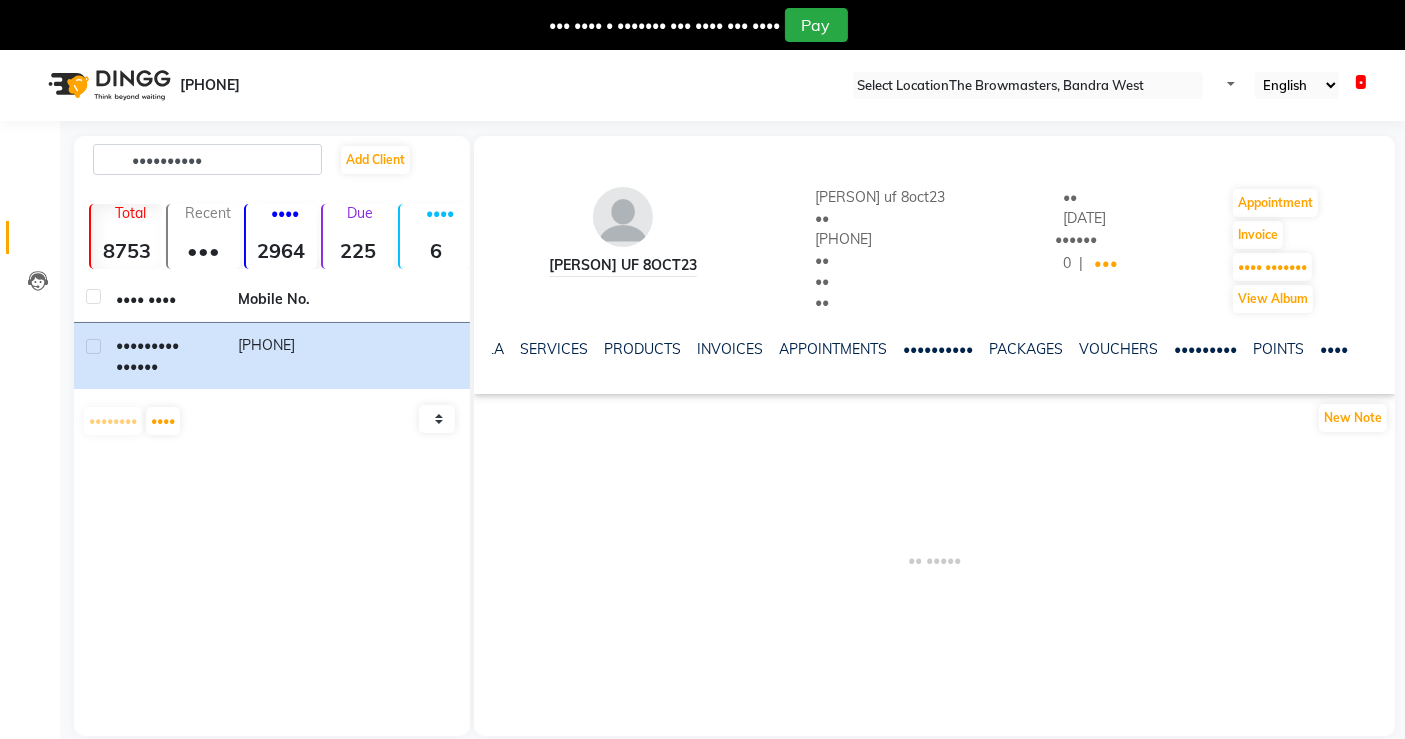 click at bounding box center (1364, 347) 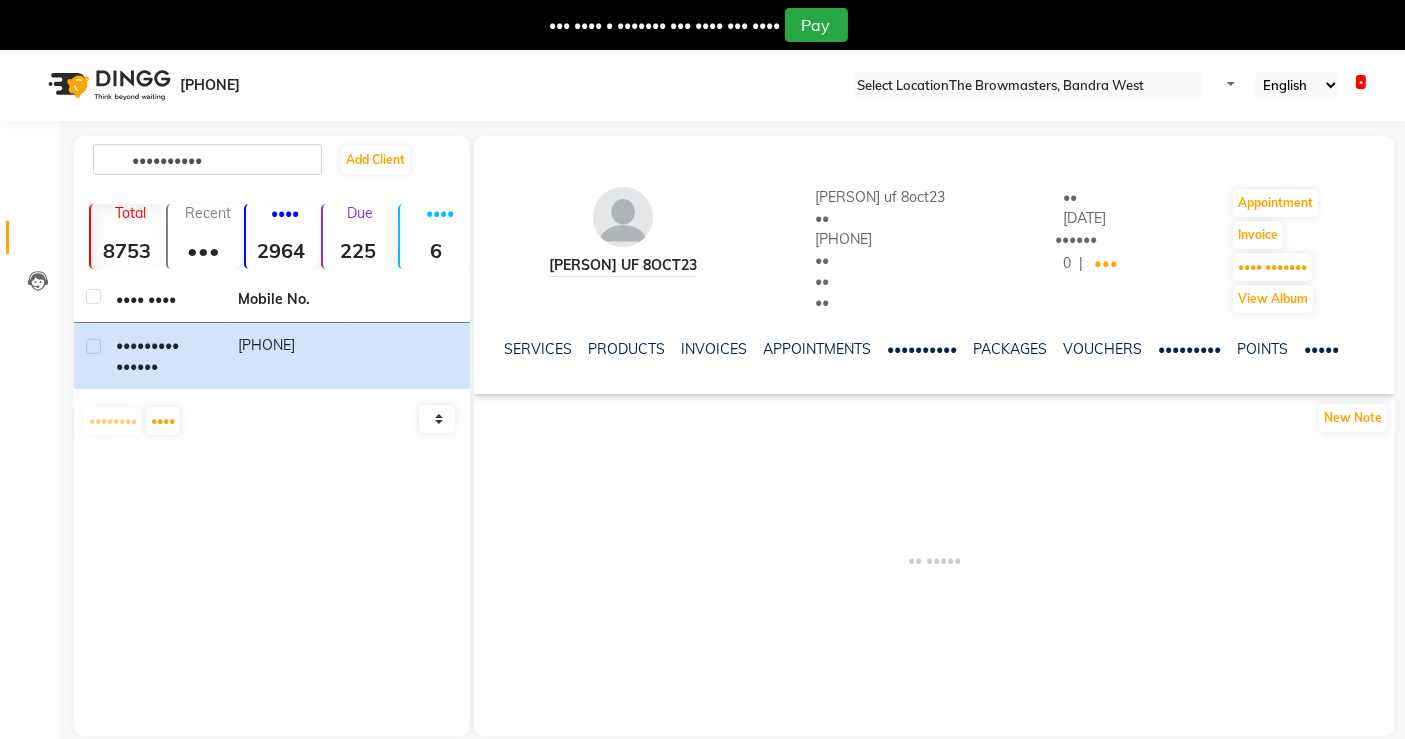 click at bounding box center (1364, 347) 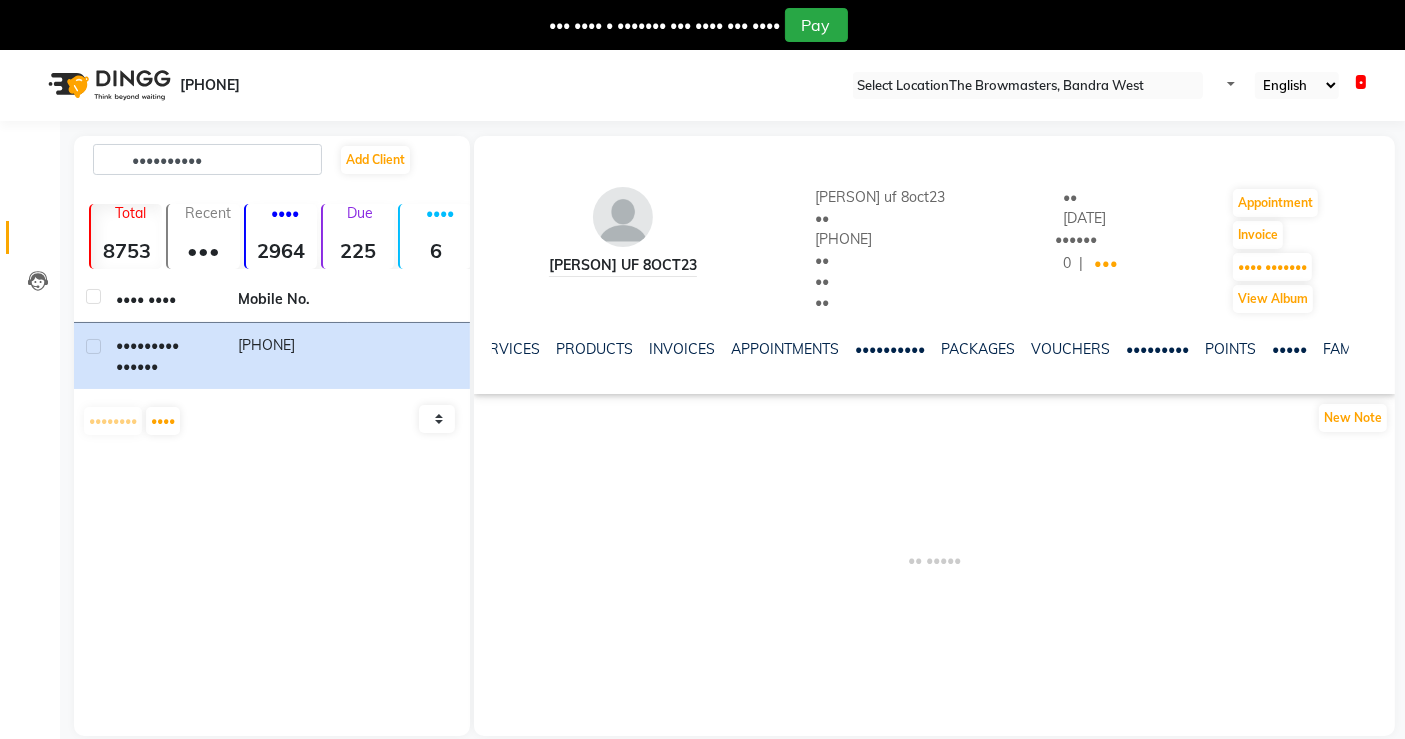click at bounding box center [1364, 347] 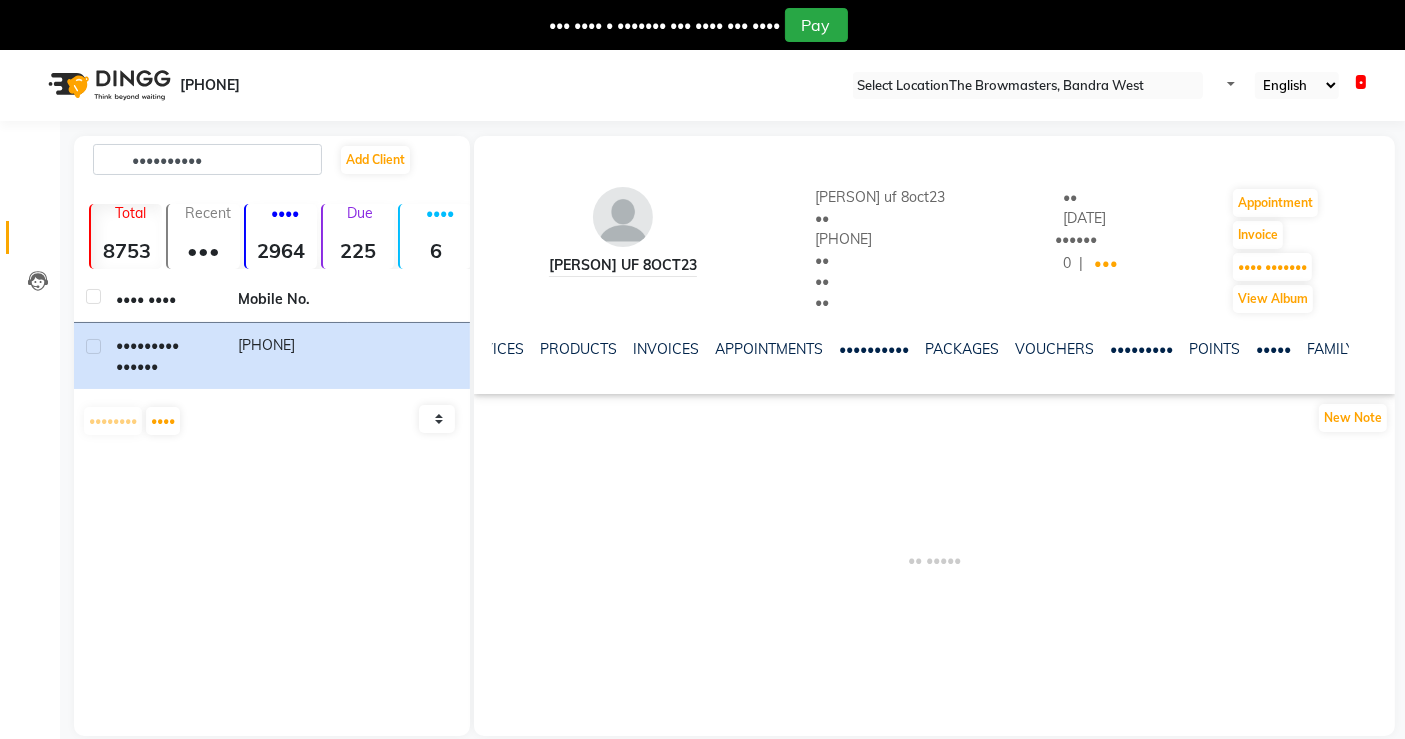 click at bounding box center [1364, 347] 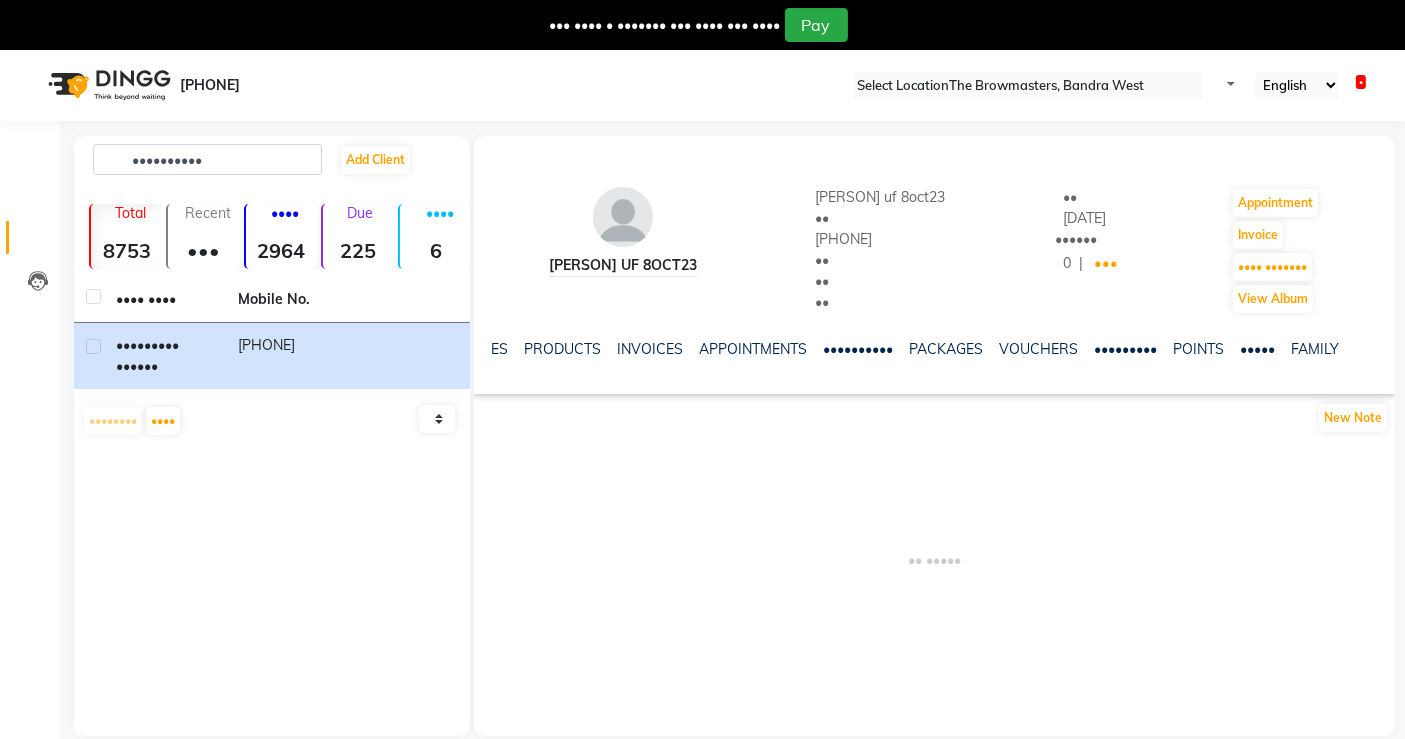 click on "NOTES FORMULA SERVICES PRODUCTS INVOICES APPOINTMENTS MEMBERSHIP PACKAGES VOUCHERS GIFTCARDS POINTS FORMS FAMILY CARDS WALLET" at bounding box center (934, 349) 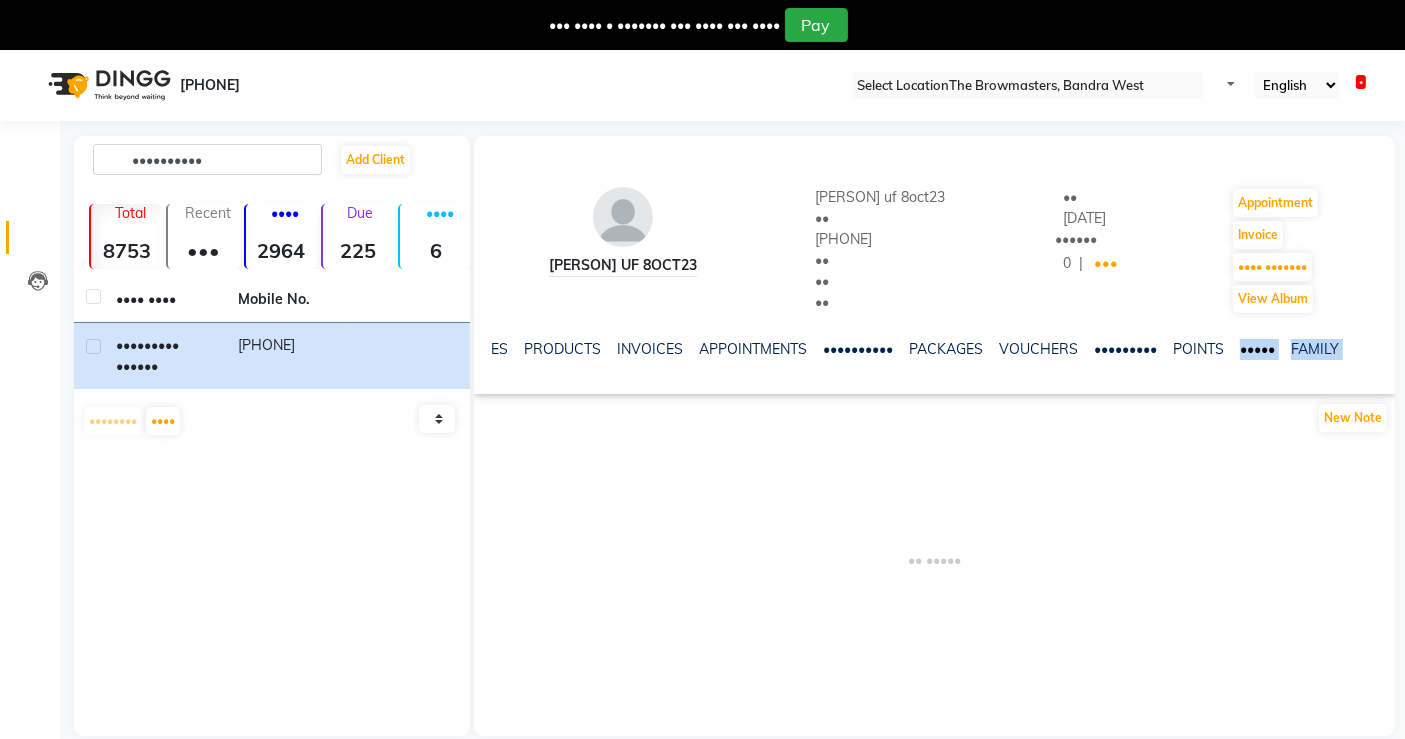 drag, startPoint x: 1353, startPoint y: 361, endPoint x: 1283, endPoint y: 358, distance: 70.064255 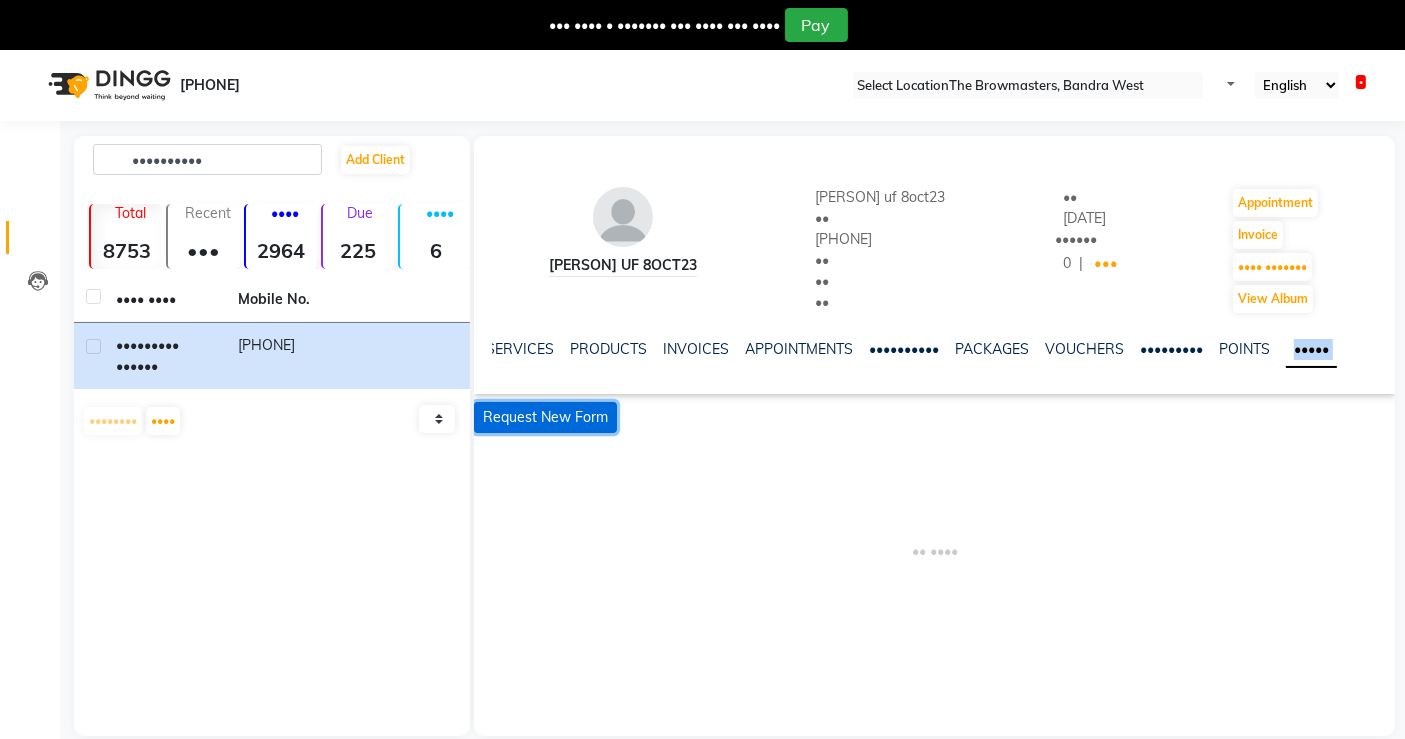 click on "Request New Form" at bounding box center (545, 417) 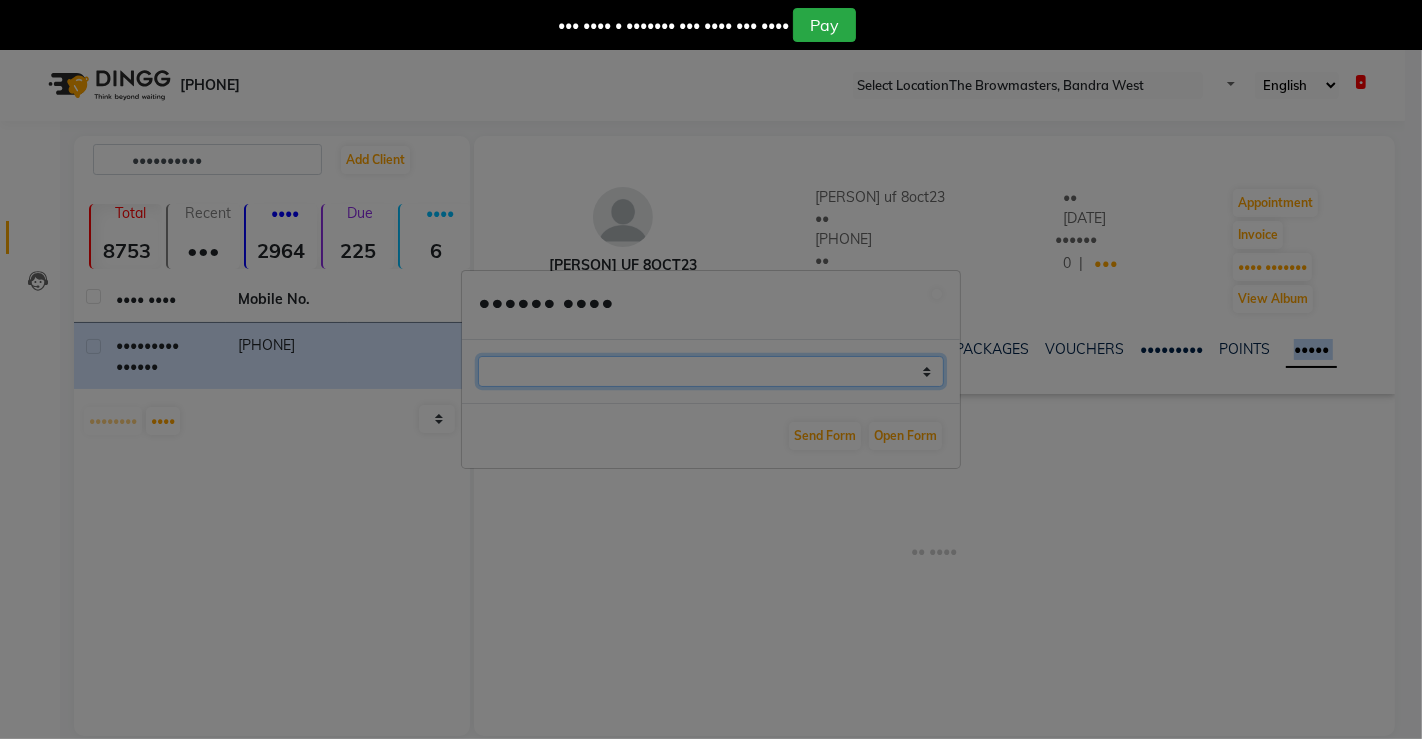 click on "Paramedical Consent Form Lips Consent Form Eyeliner Consent Form Brows Consent Form" at bounding box center (711, 371) 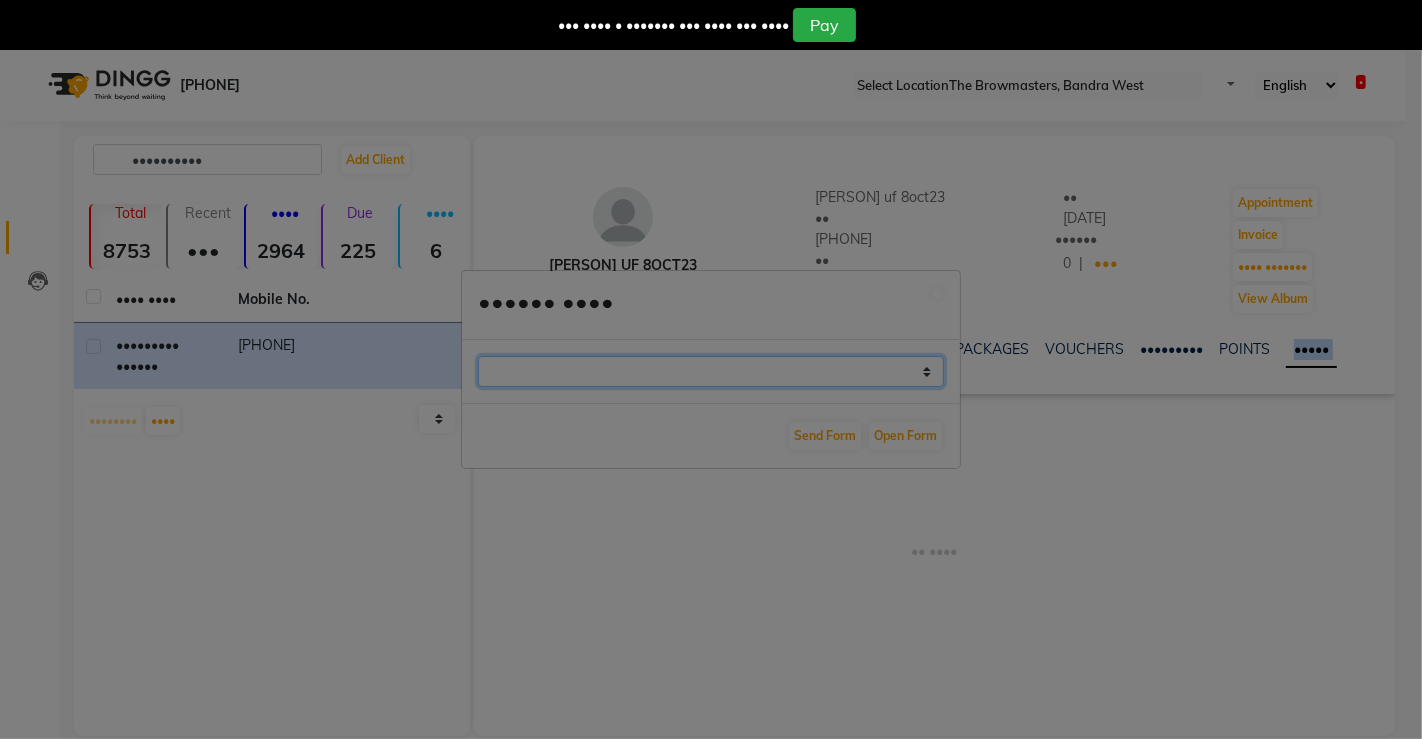 select on "•••" 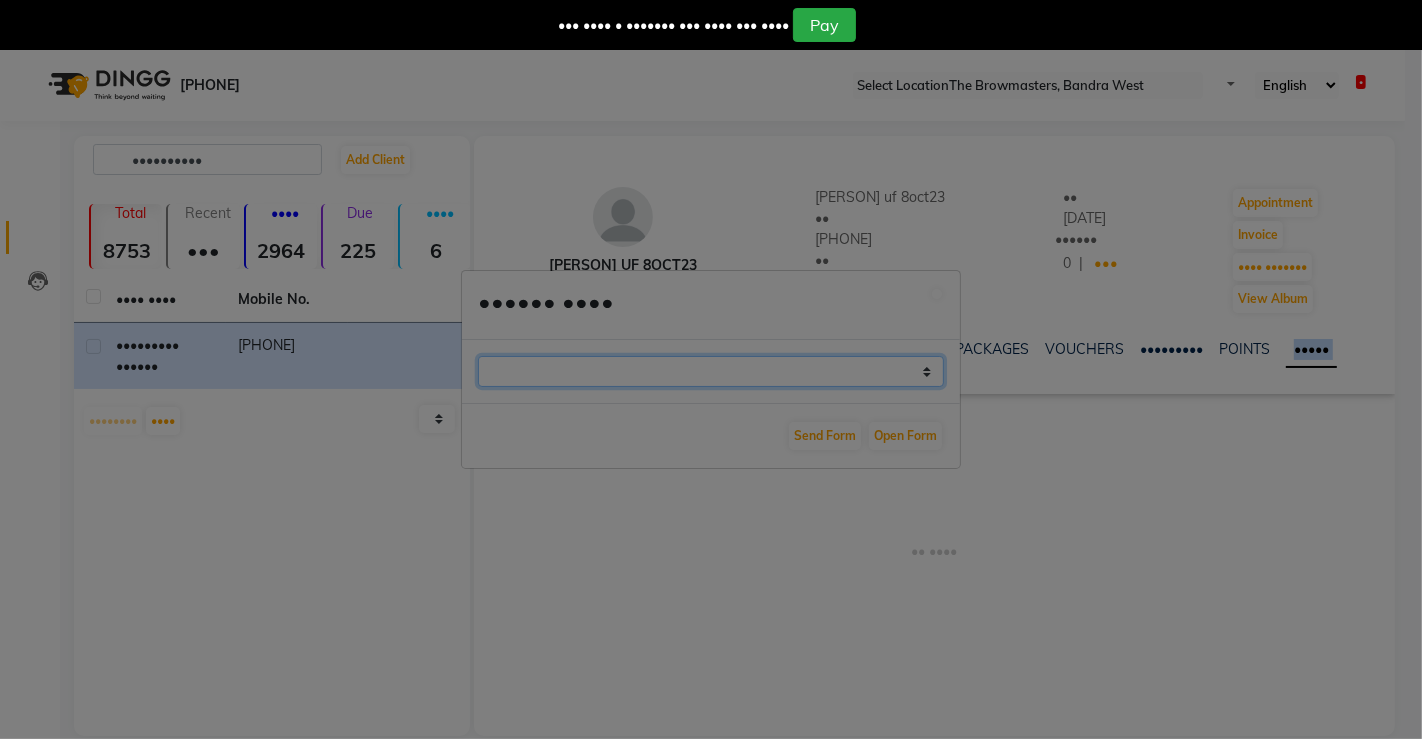 click on "Paramedical Consent Form Lips Consent Form Eyeliner Consent Form Brows Consent Form" at bounding box center [711, 371] 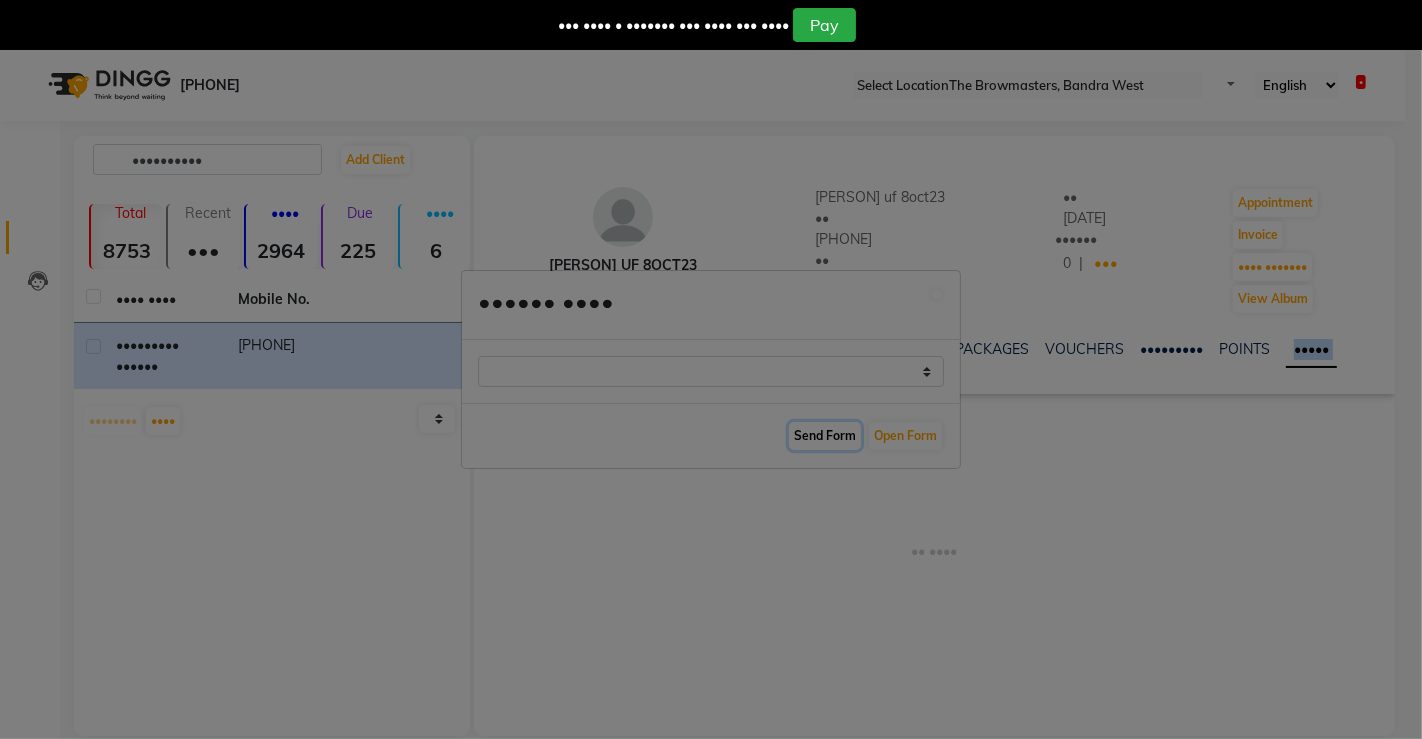 click on "Send Form" at bounding box center [825, 436] 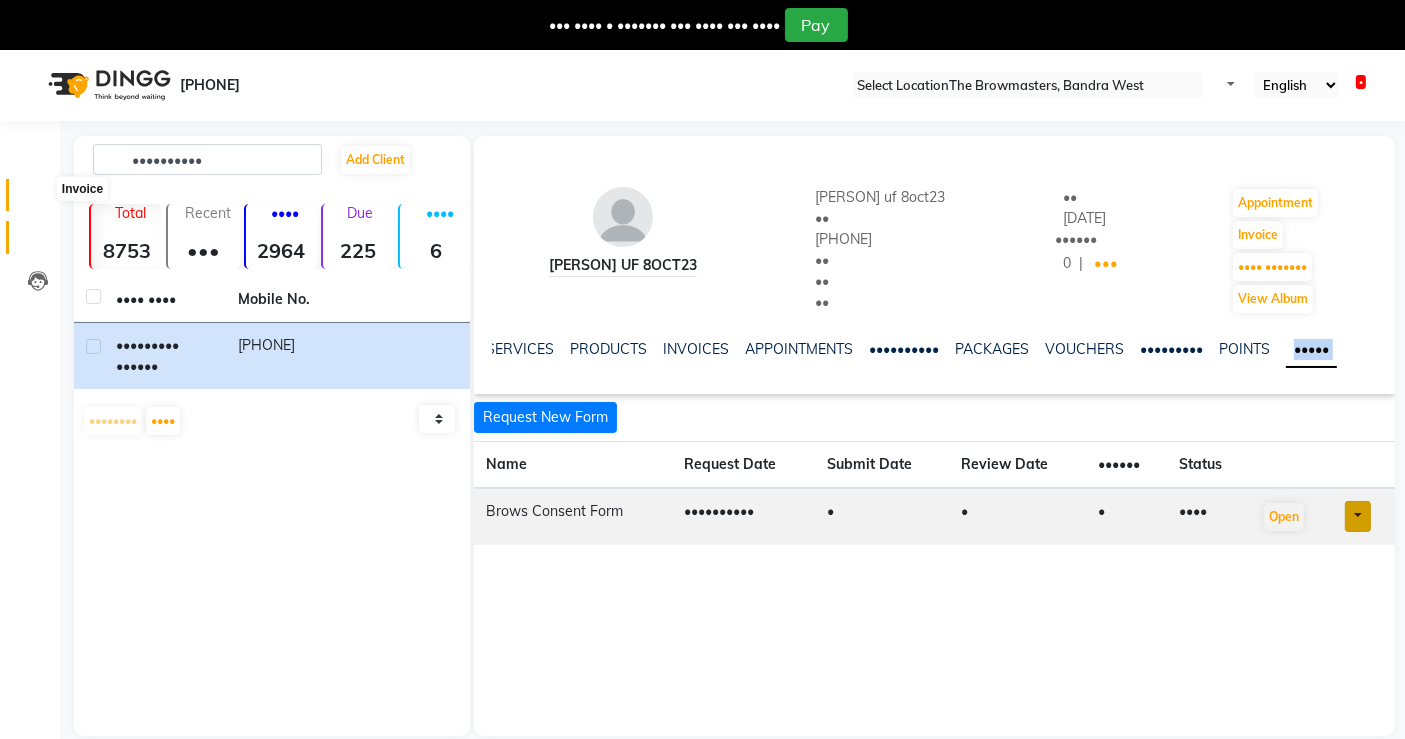click at bounding box center [38, 200] 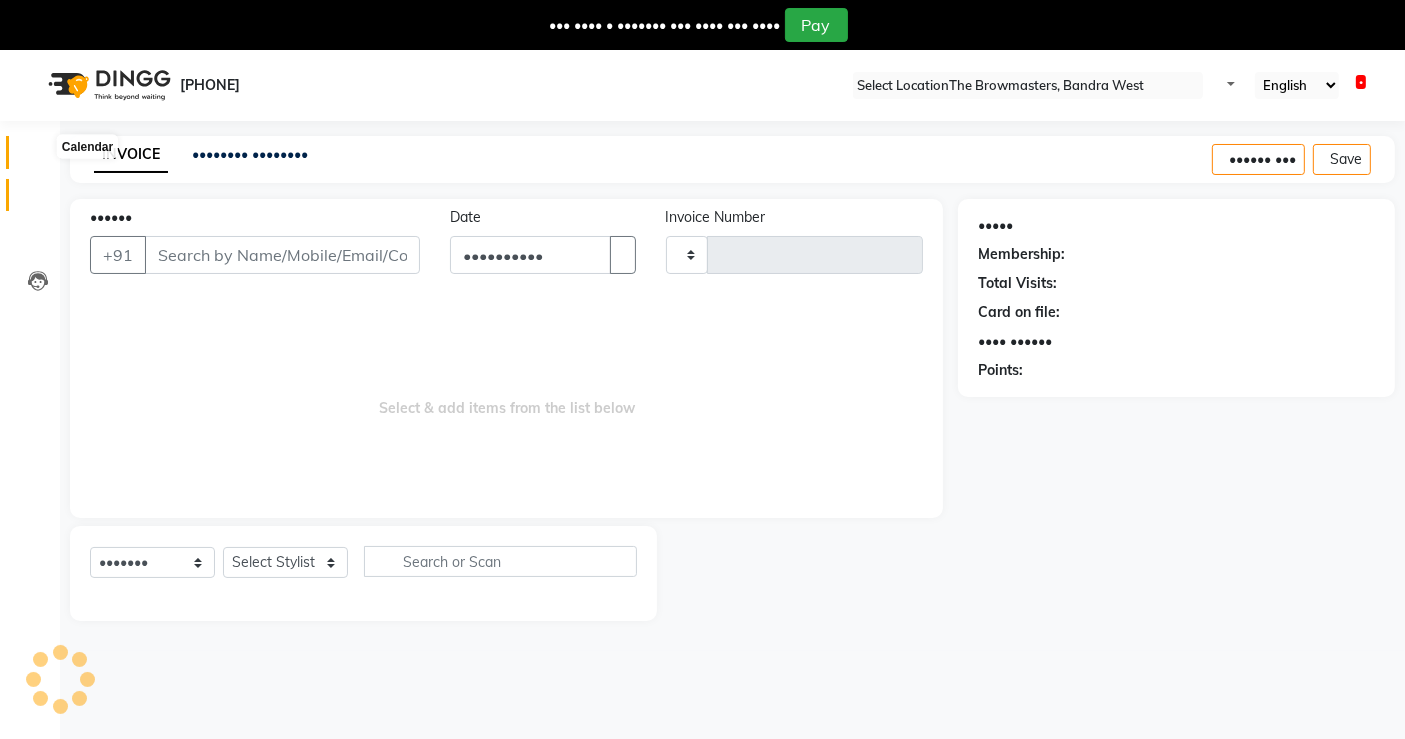 scroll, scrollTop: 48, scrollLeft: 0, axis: vertical 